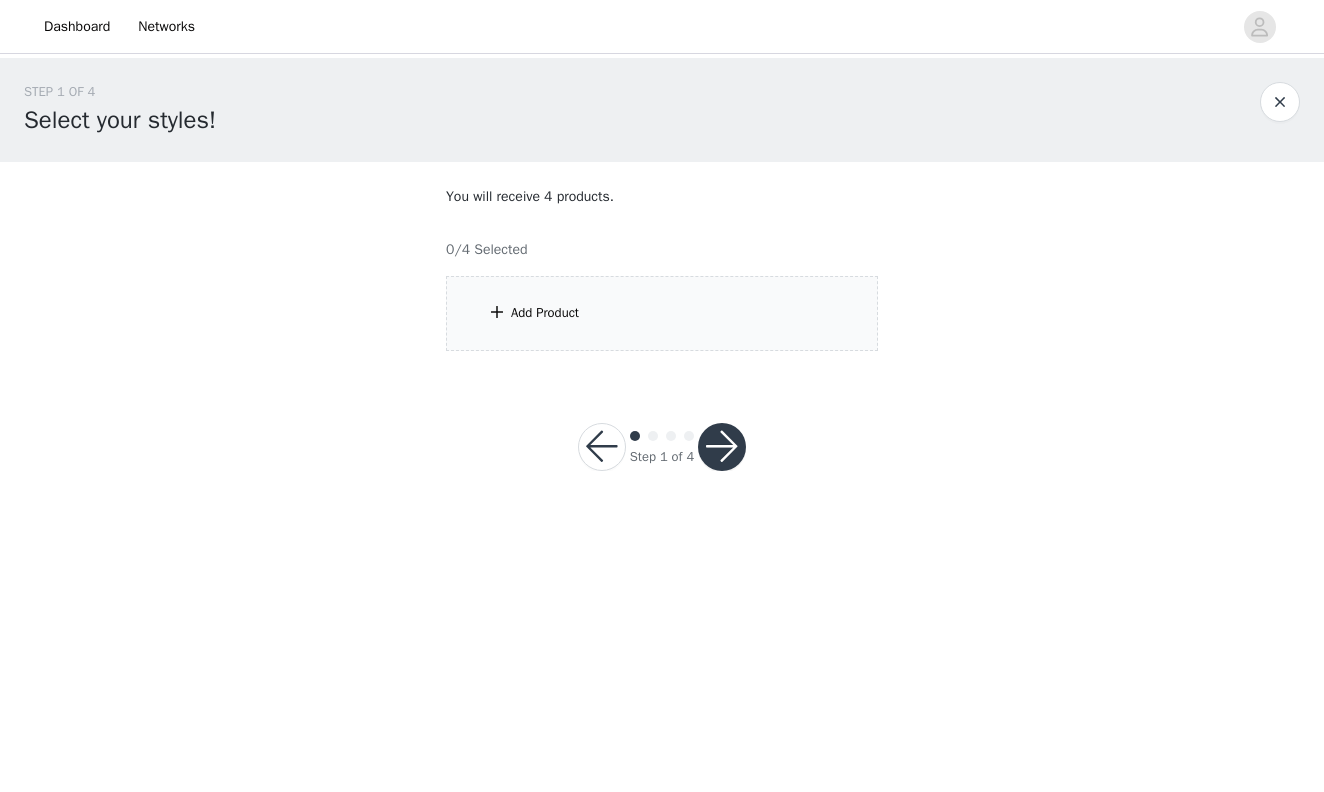 scroll, scrollTop: 0, scrollLeft: 0, axis: both 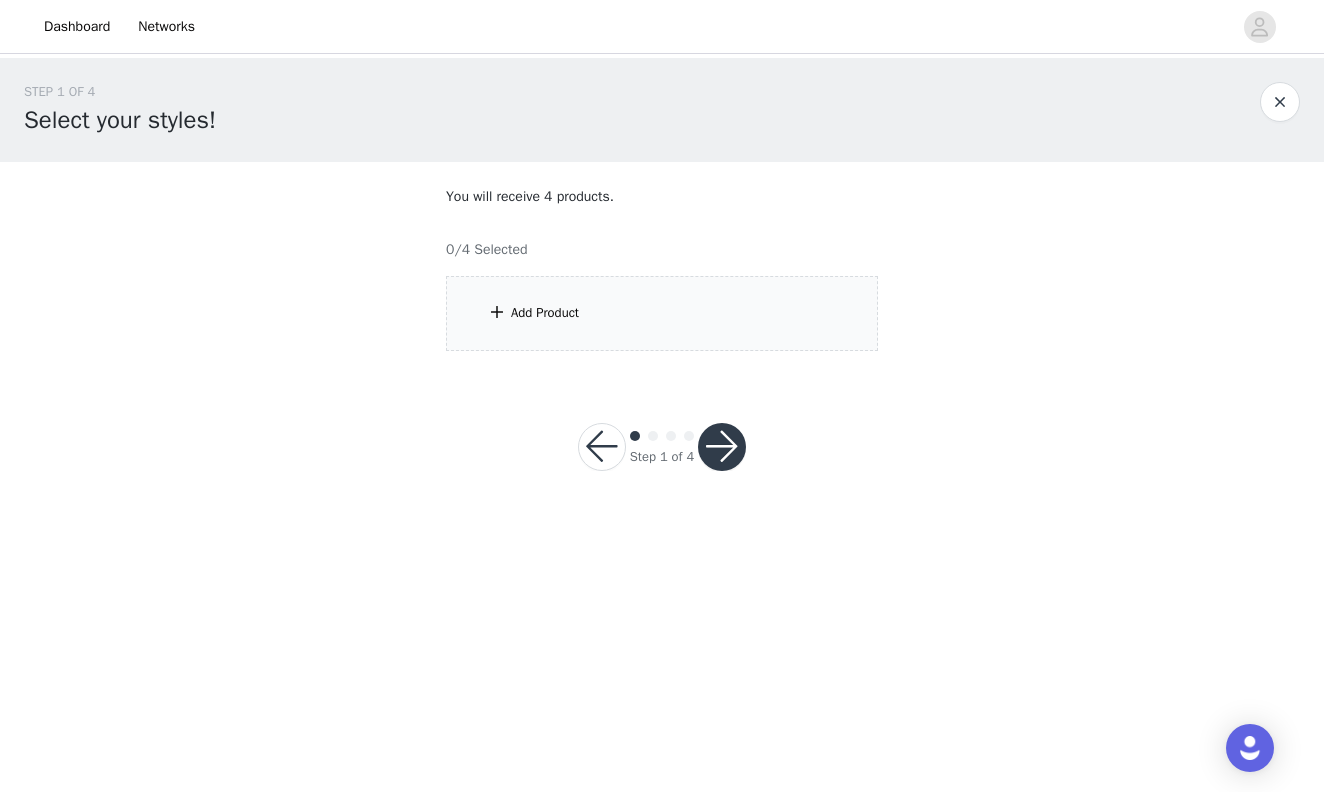 click on "Add Product" at bounding box center (662, 313) 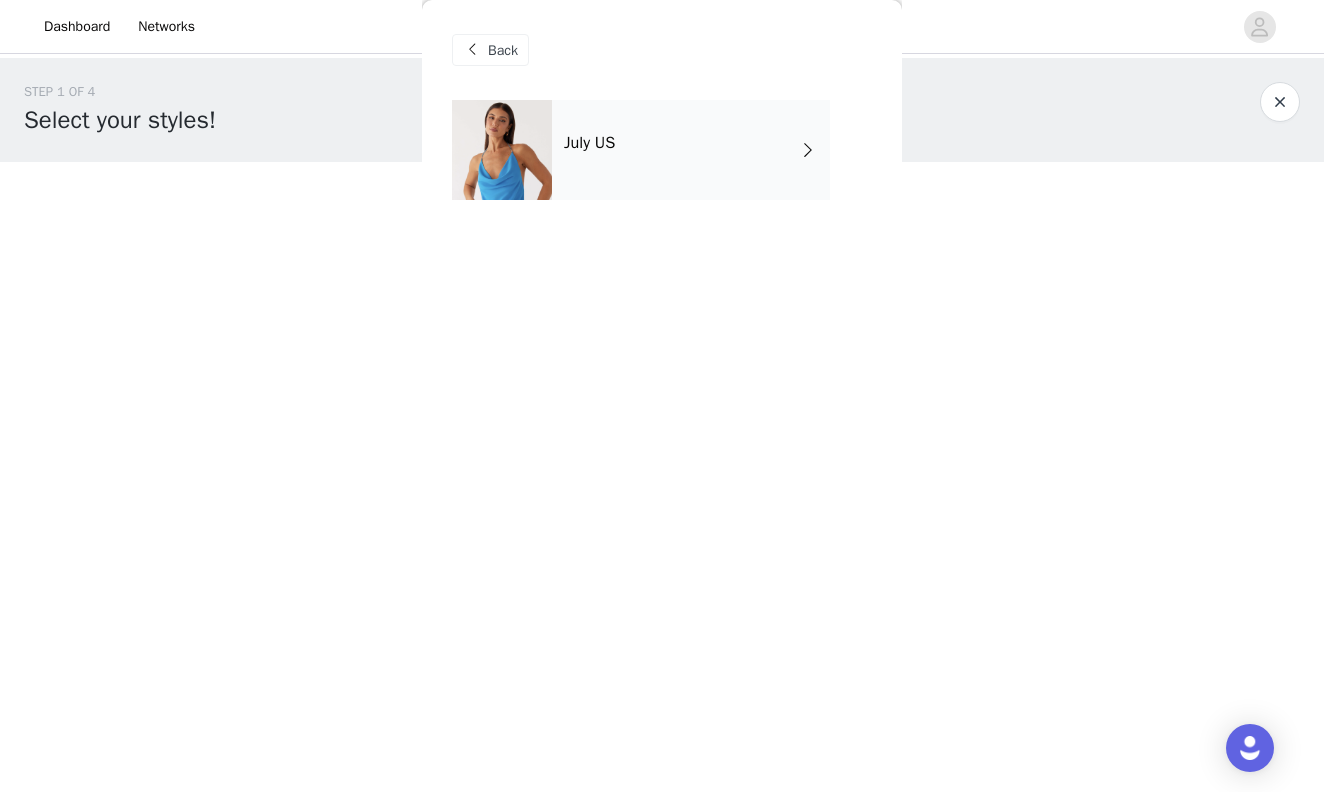 click on "July US" at bounding box center (691, 150) 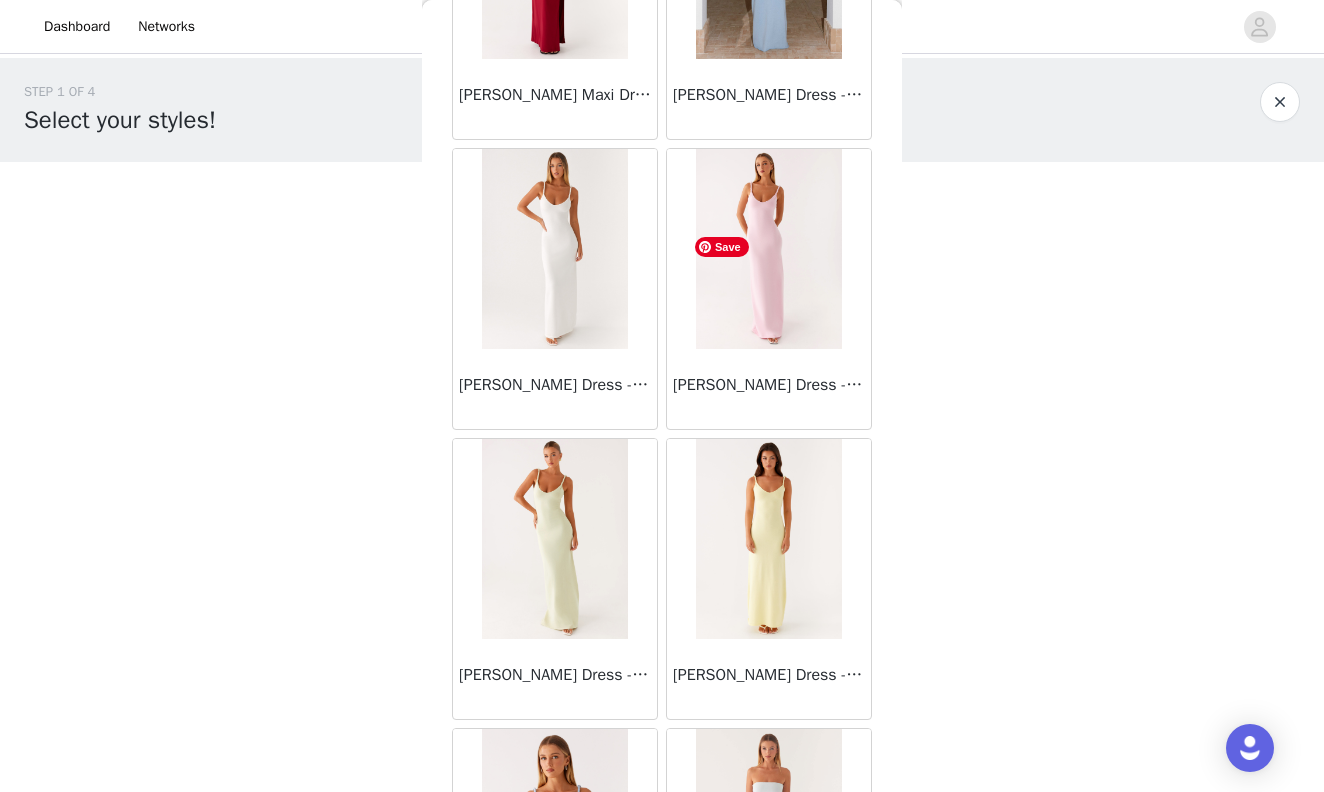 scroll, scrollTop: 2268, scrollLeft: 0, axis: vertical 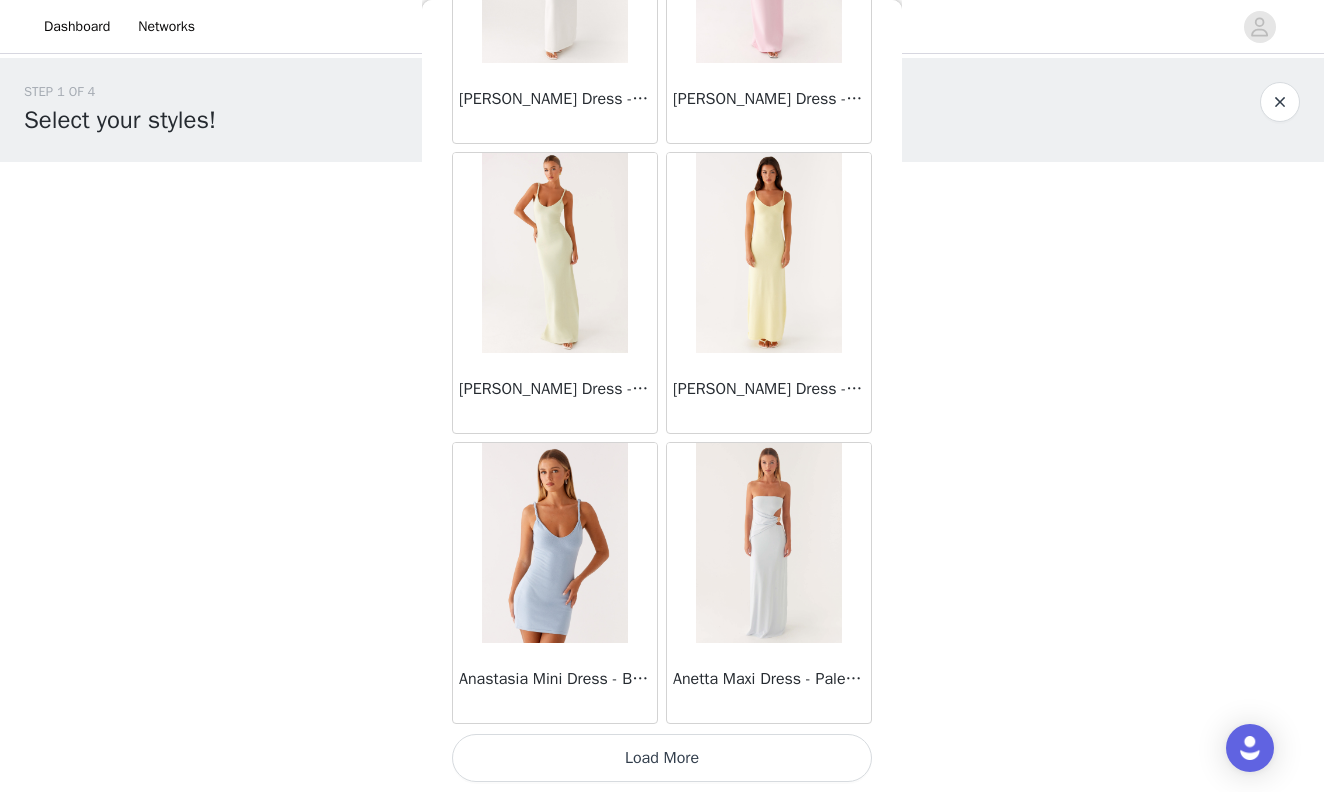 click on "Load More" at bounding box center (662, 758) 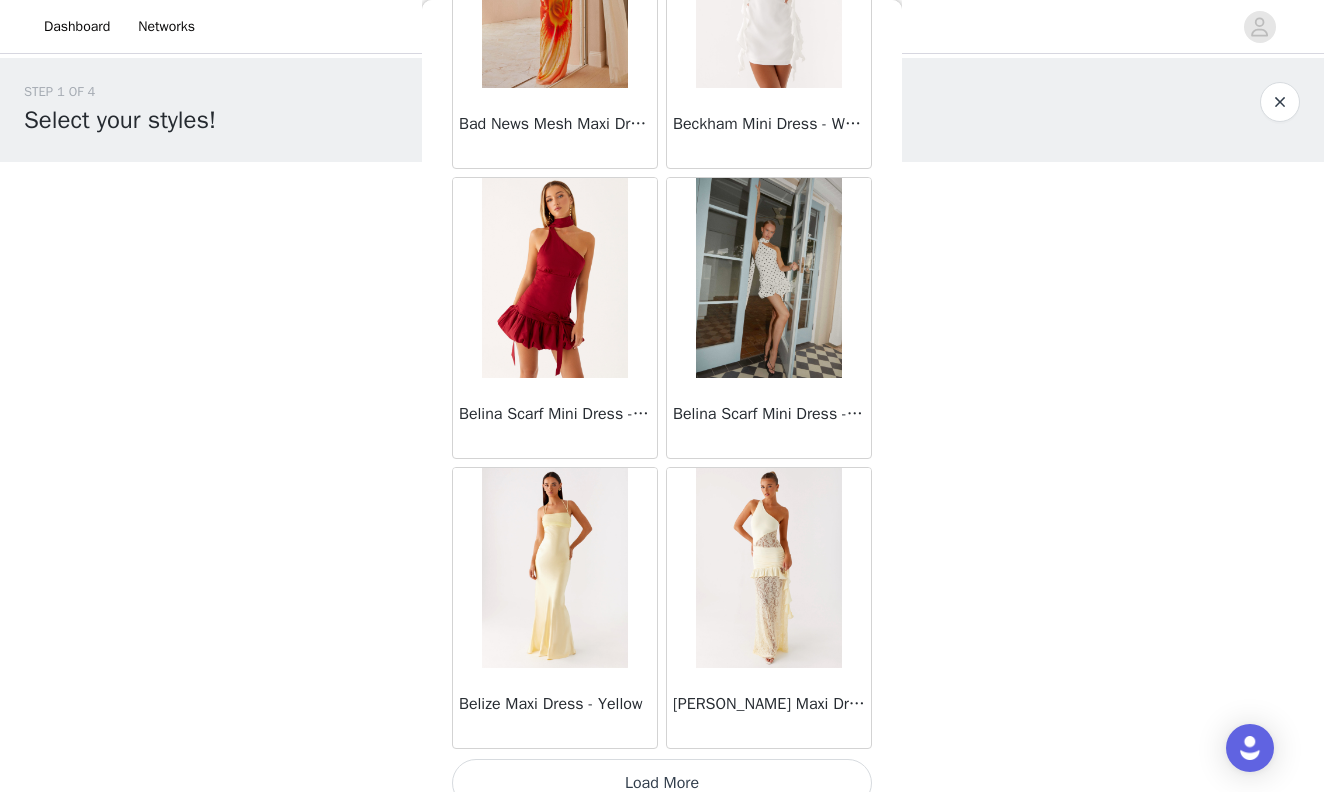 scroll, scrollTop: 5168, scrollLeft: 0, axis: vertical 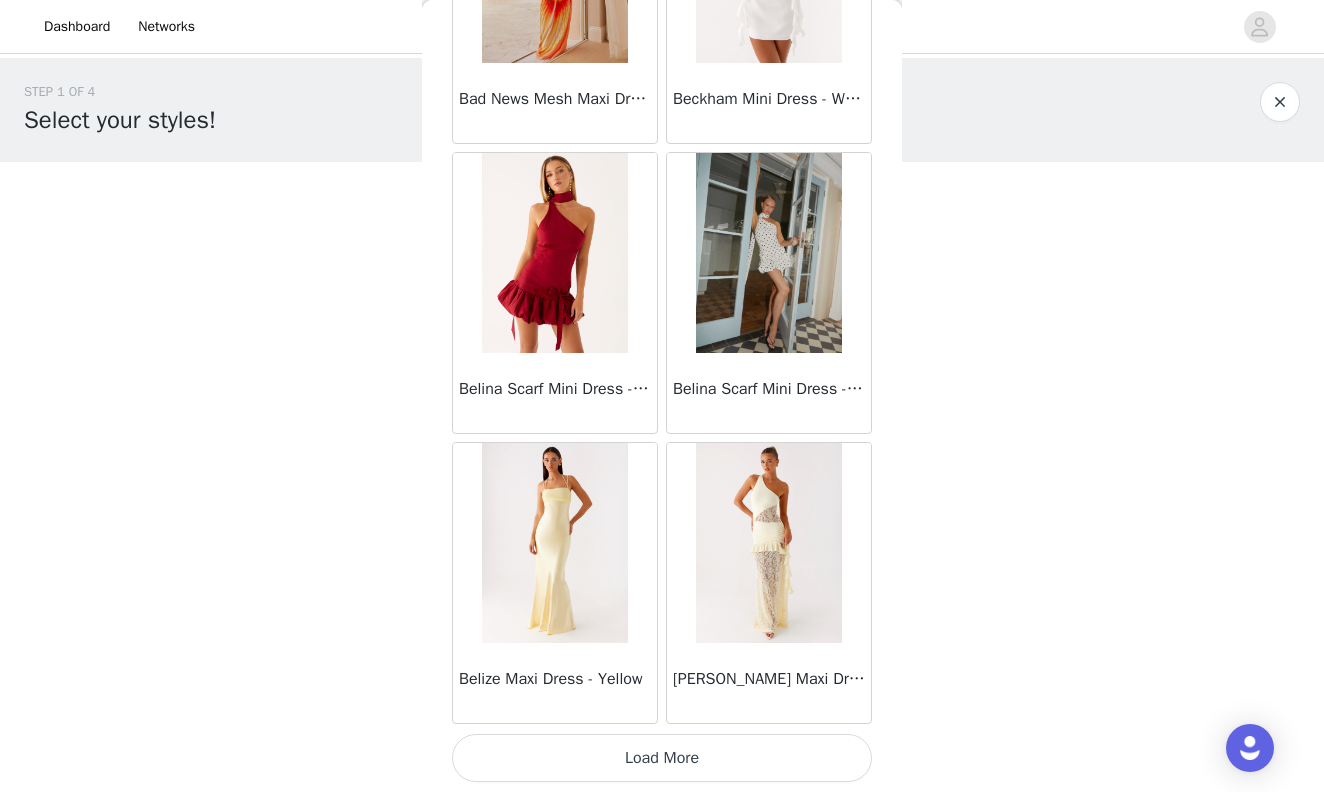 click on "Load More" at bounding box center [662, 758] 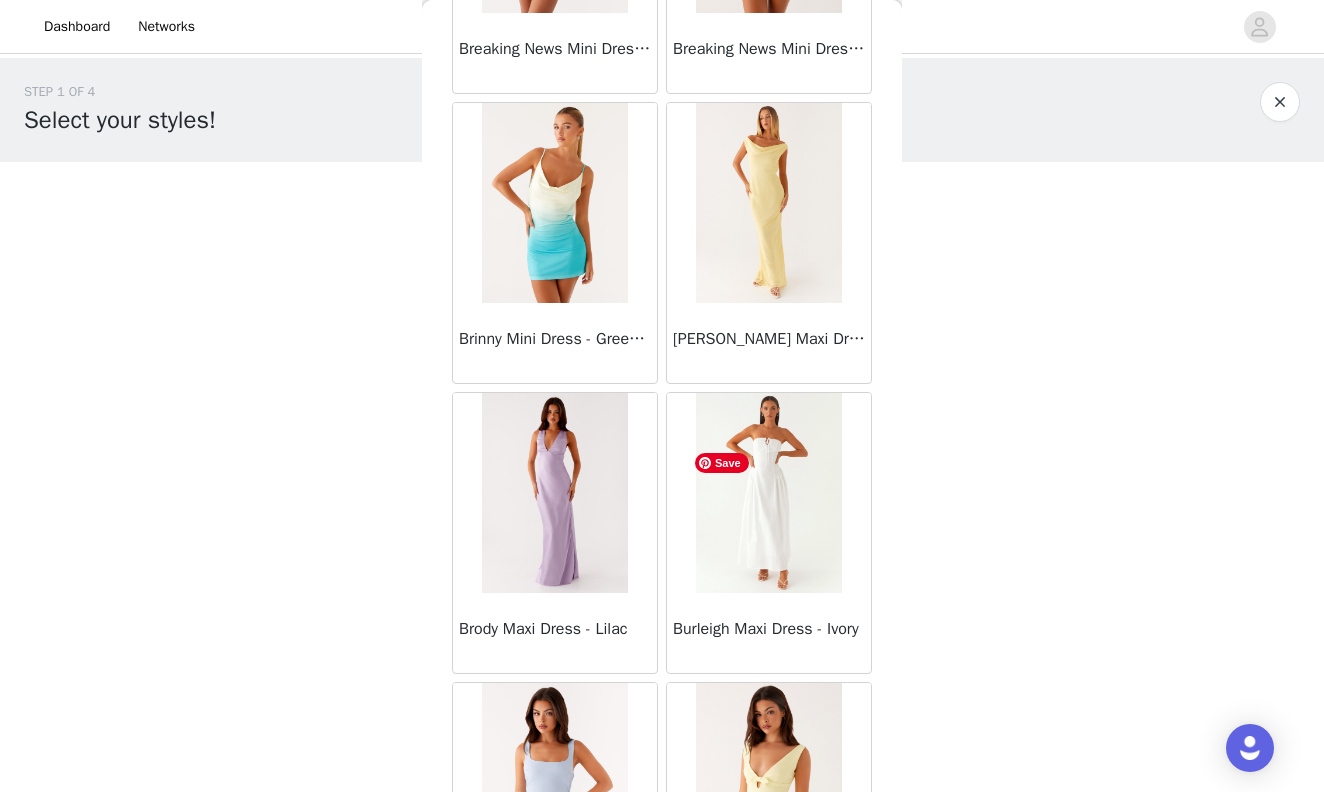 scroll, scrollTop: 8068, scrollLeft: 0, axis: vertical 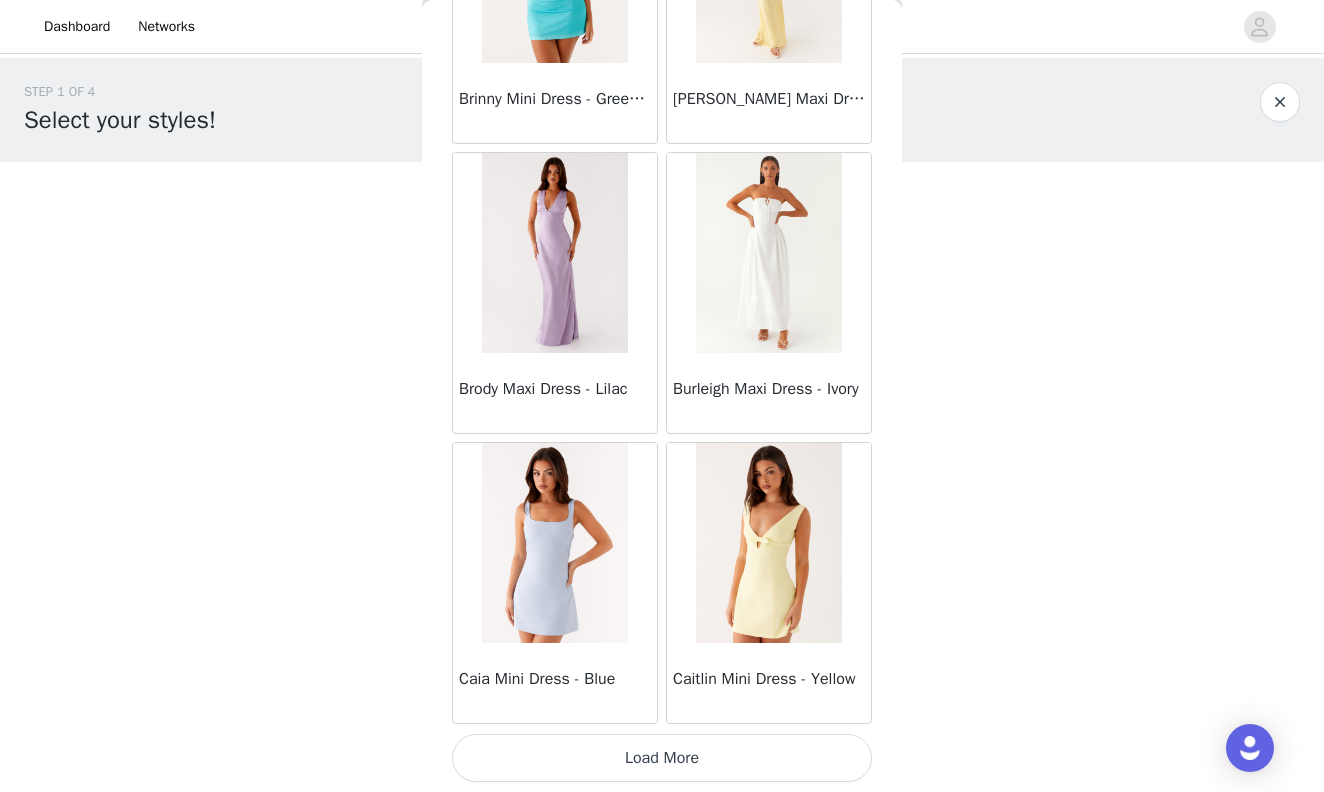 click on "Load More" at bounding box center (662, 758) 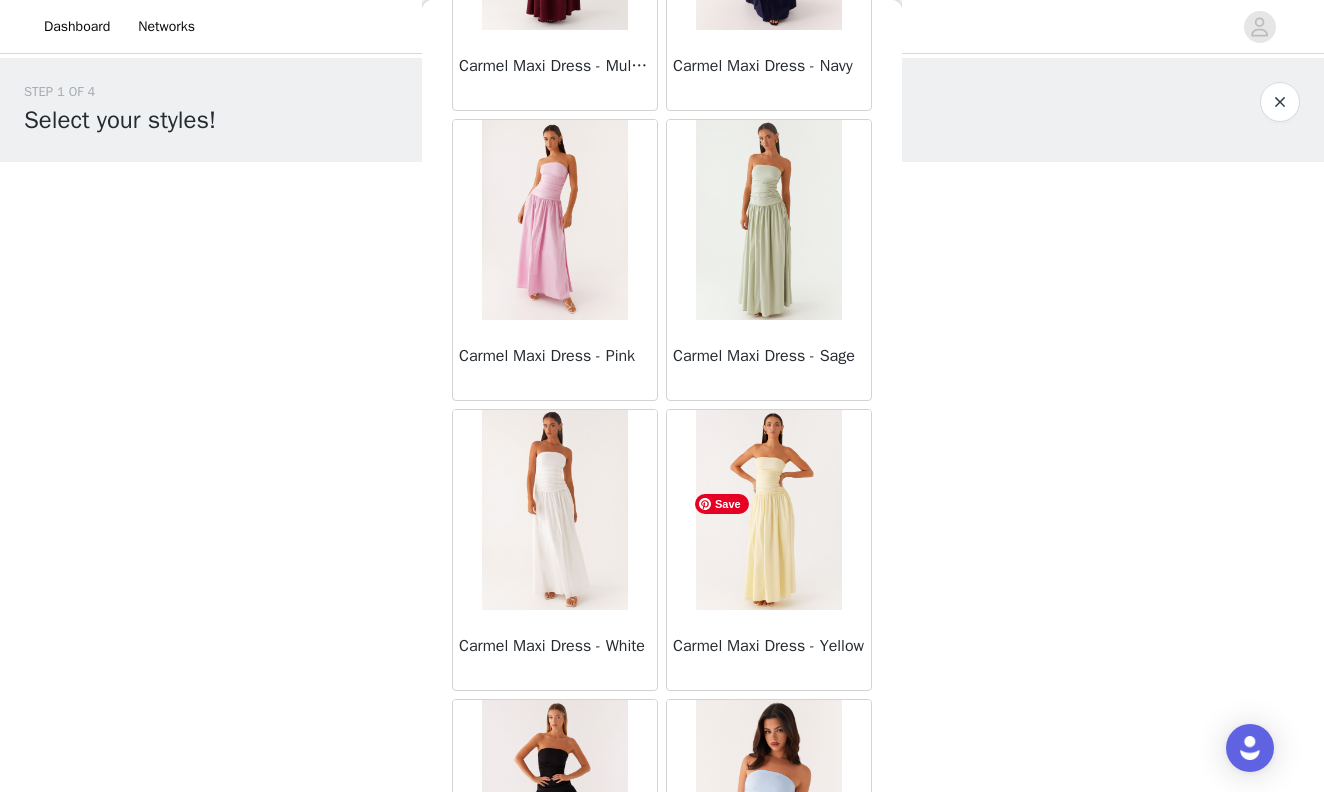 scroll, scrollTop: 10968, scrollLeft: 0, axis: vertical 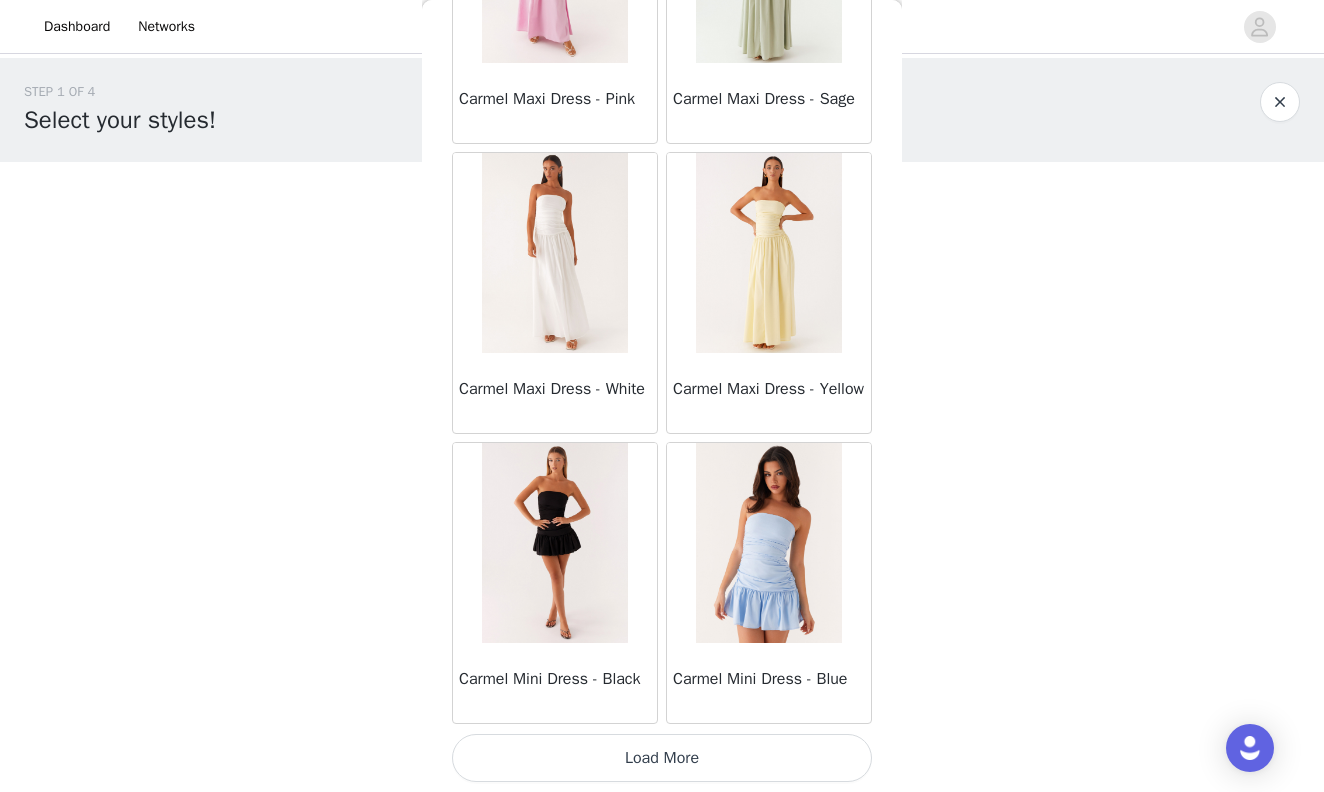 click on "Load More" at bounding box center (662, 758) 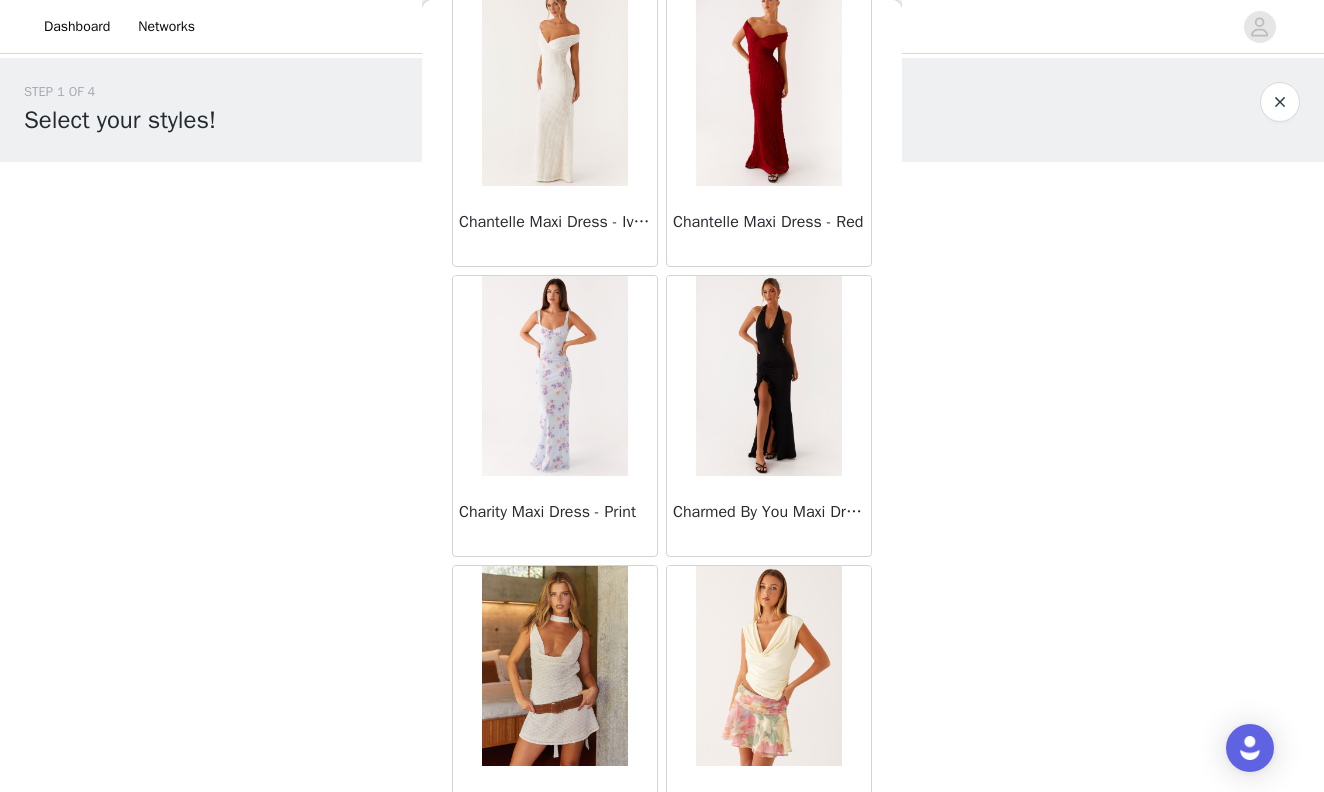 scroll, scrollTop: 13868, scrollLeft: 0, axis: vertical 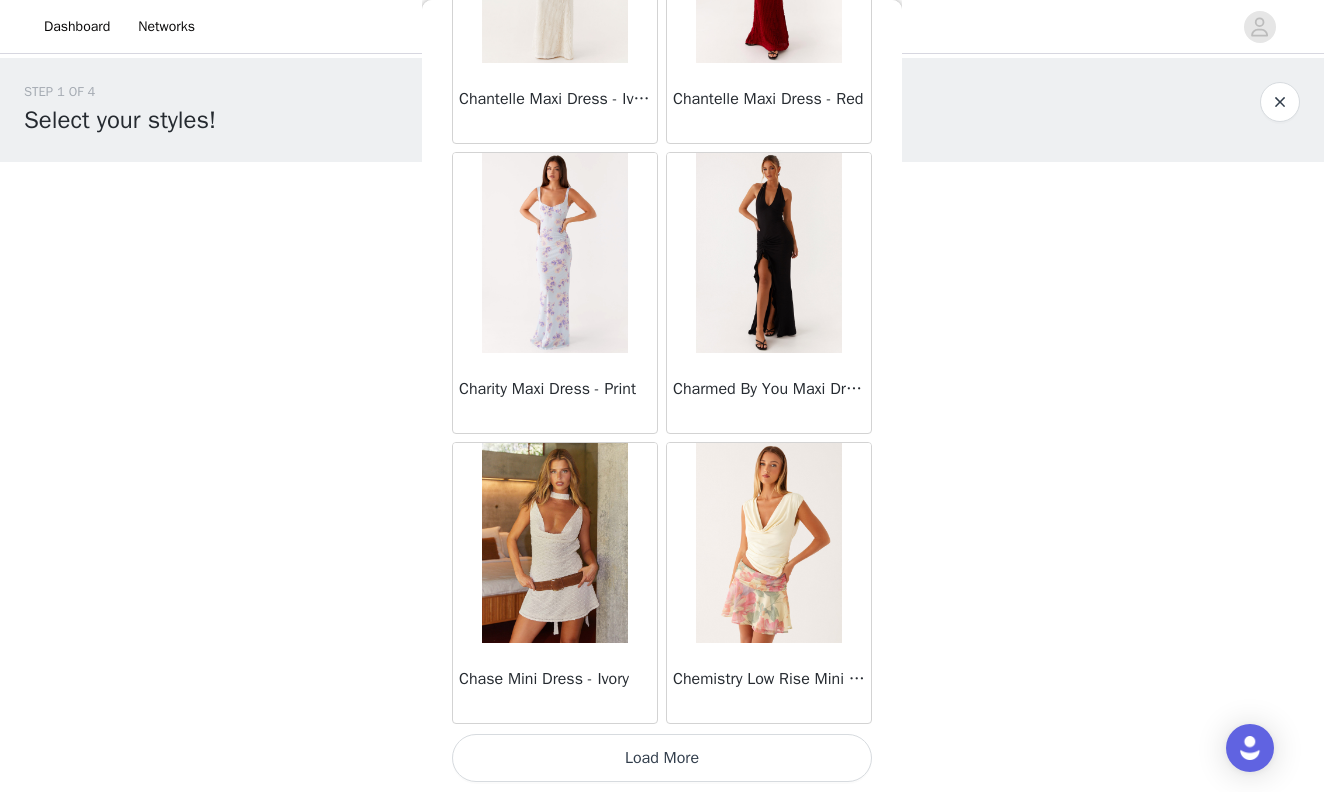 click on "Load More" at bounding box center (662, 758) 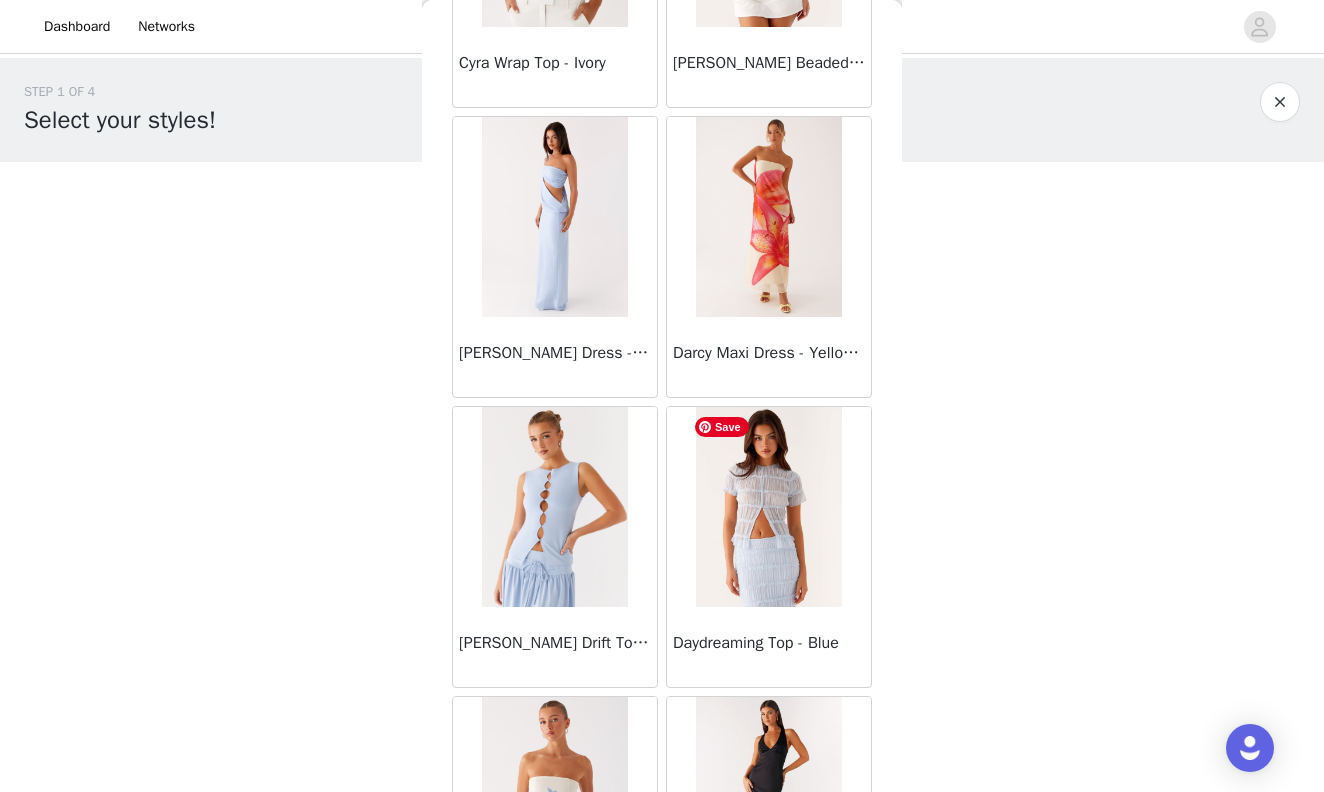 scroll, scrollTop: 16768, scrollLeft: 0, axis: vertical 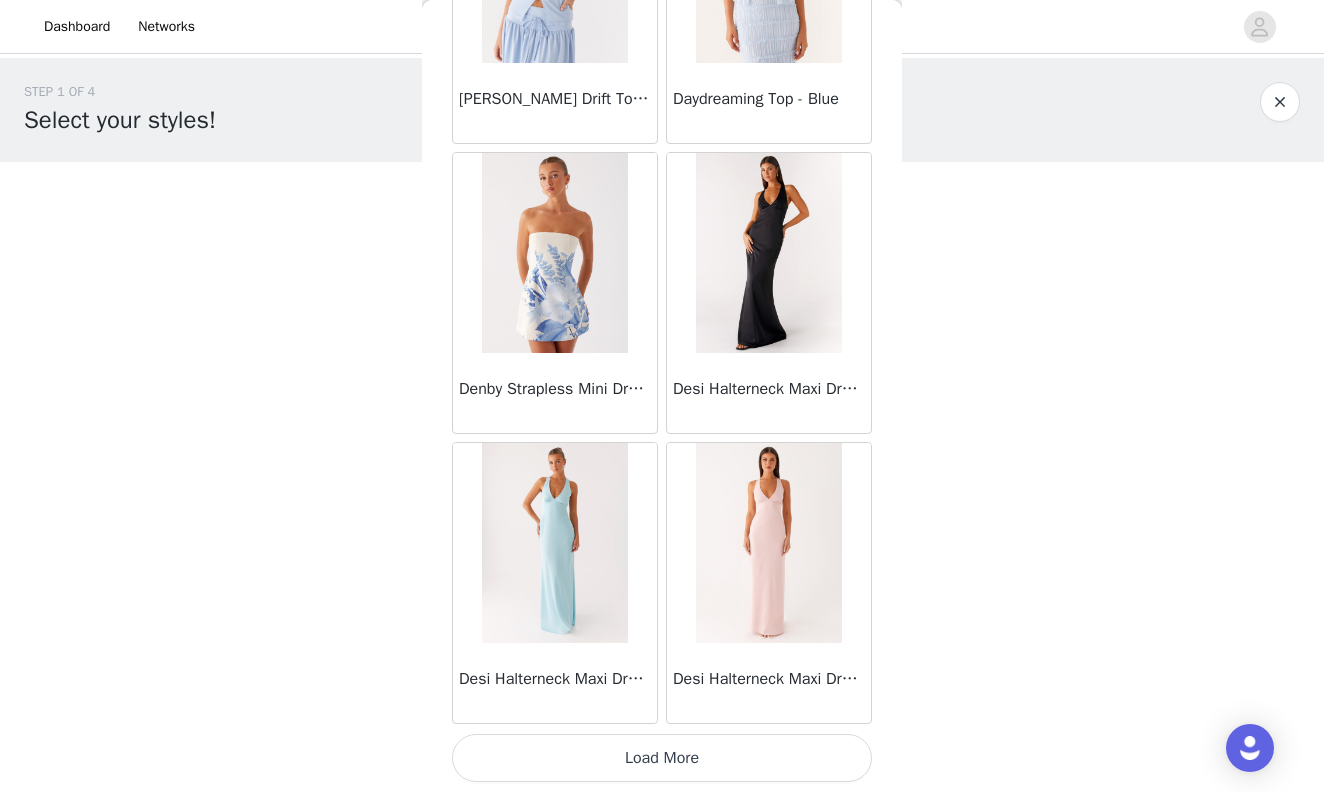 click on "Load More" at bounding box center (662, 758) 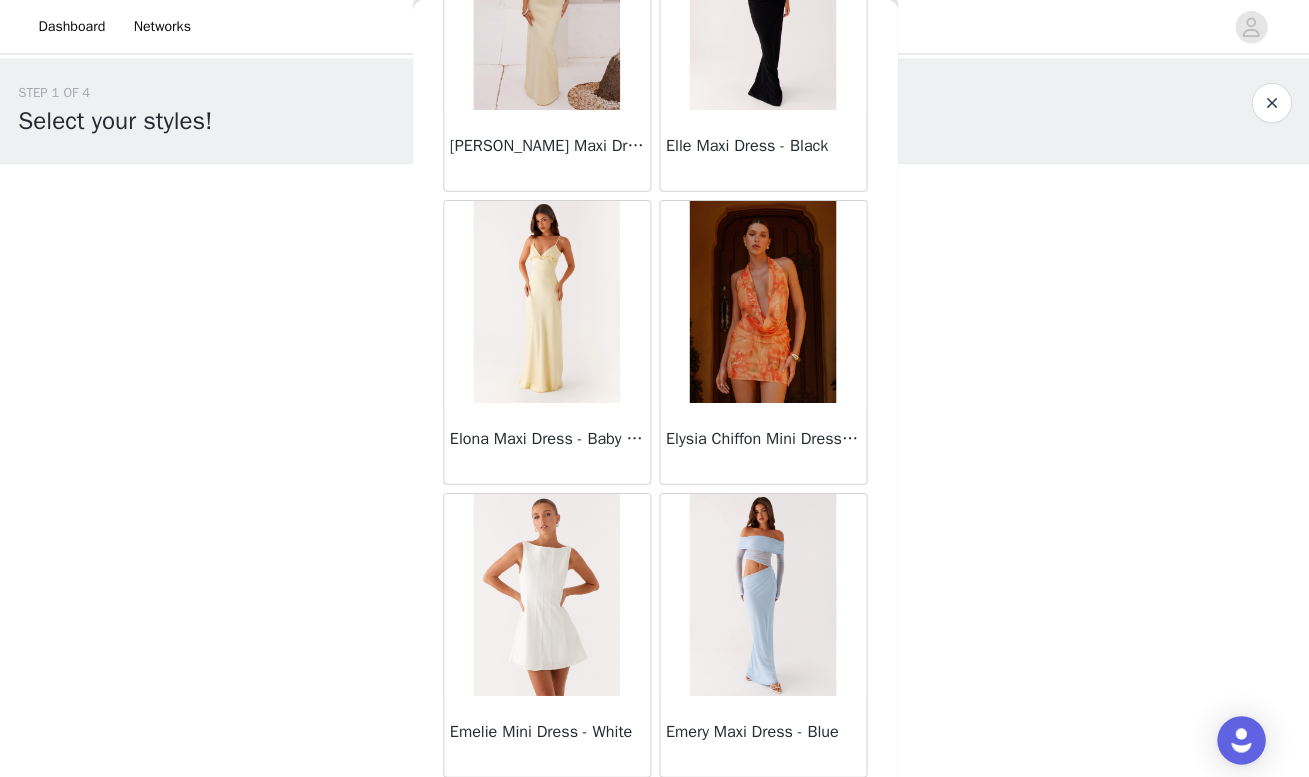 scroll, scrollTop: 19683, scrollLeft: 0, axis: vertical 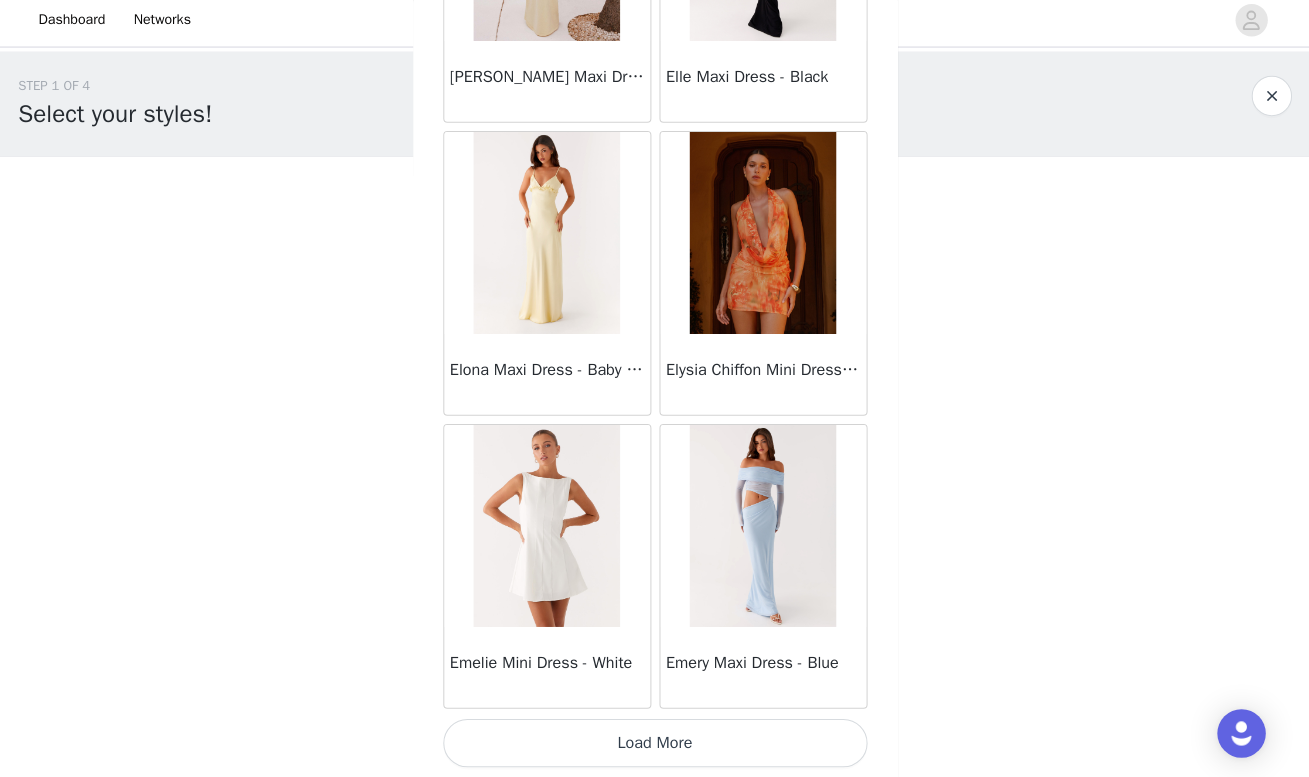 click on "Load More" at bounding box center (655, 743) 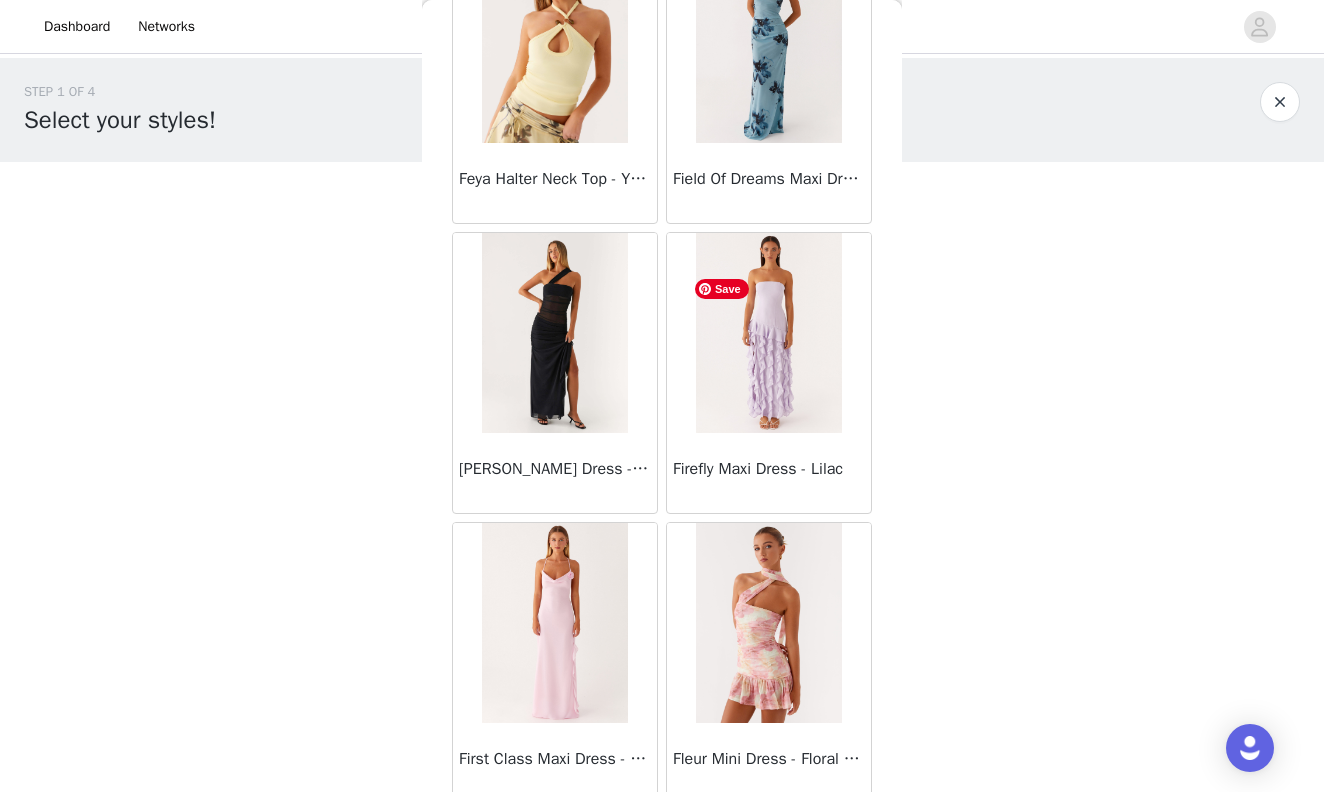 scroll, scrollTop: 22568, scrollLeft: 0, axis: vertical 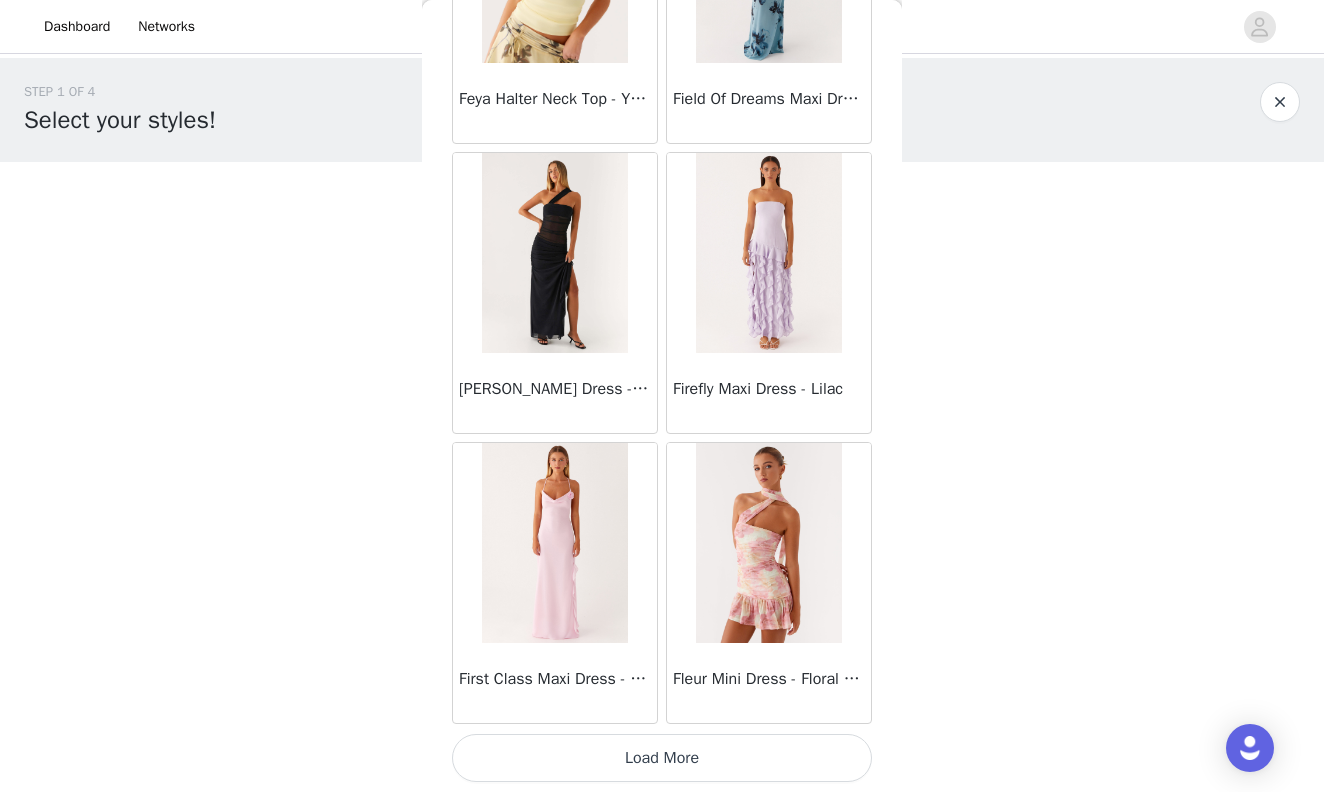 click on "Load More" at bounding box center [662, 758] 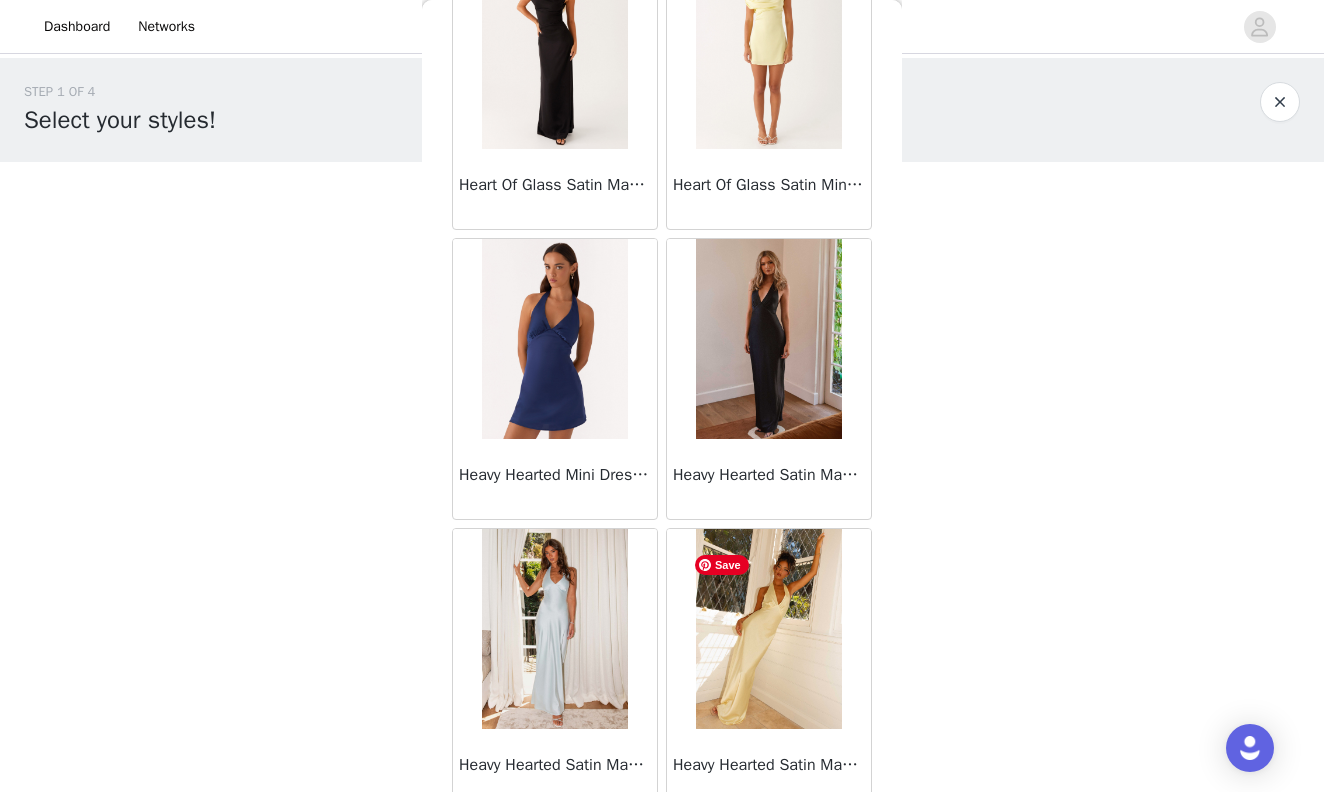 scroll, scrollTop: 25468, scrollLeft: 0, axis: vertical 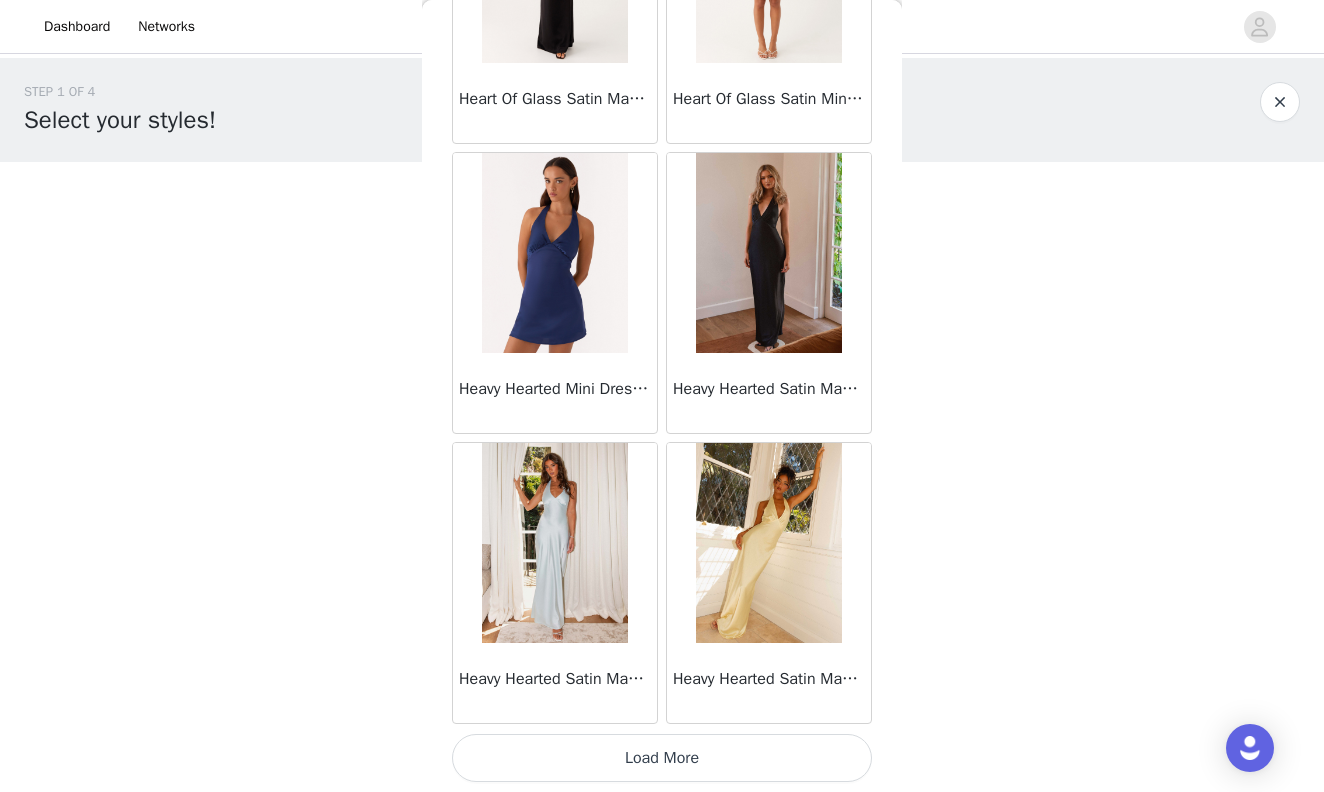 click on "Load More" at bounding box center [662, 758] 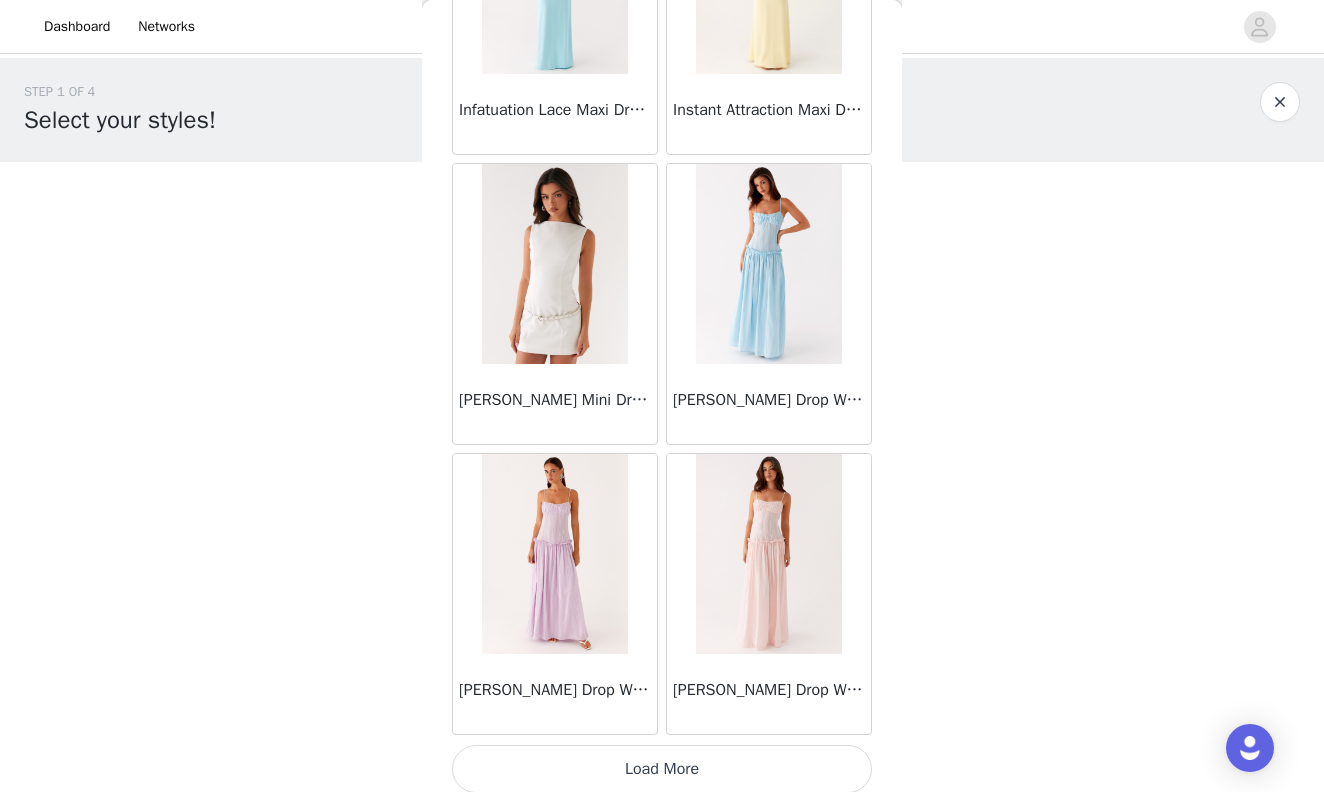 scroll, scrollTop: 28368, scrollLeft: 0, axis: vertical 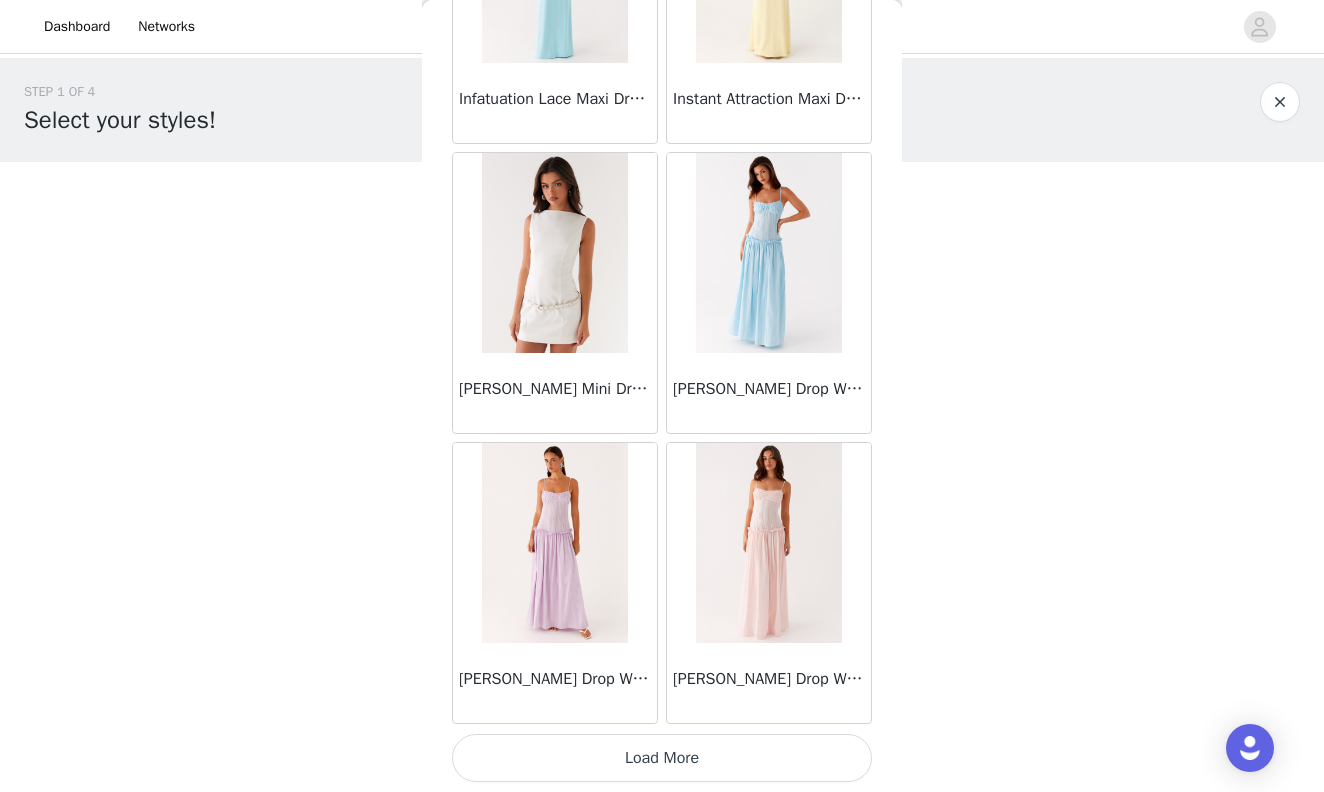 click on "Load More" at bounding box center [662, 758] 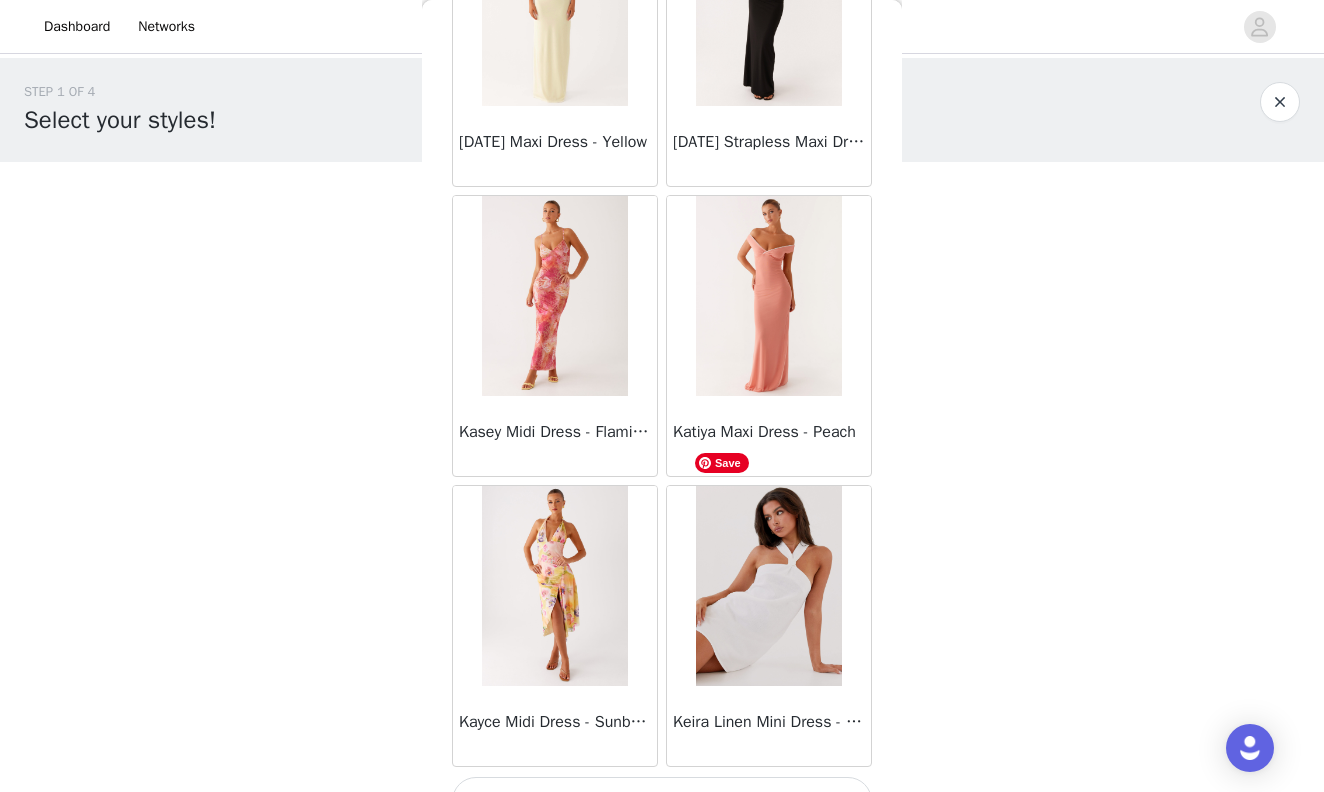 scroll, scrollTop: 31268, scrollLeft: 0, axis: vertical 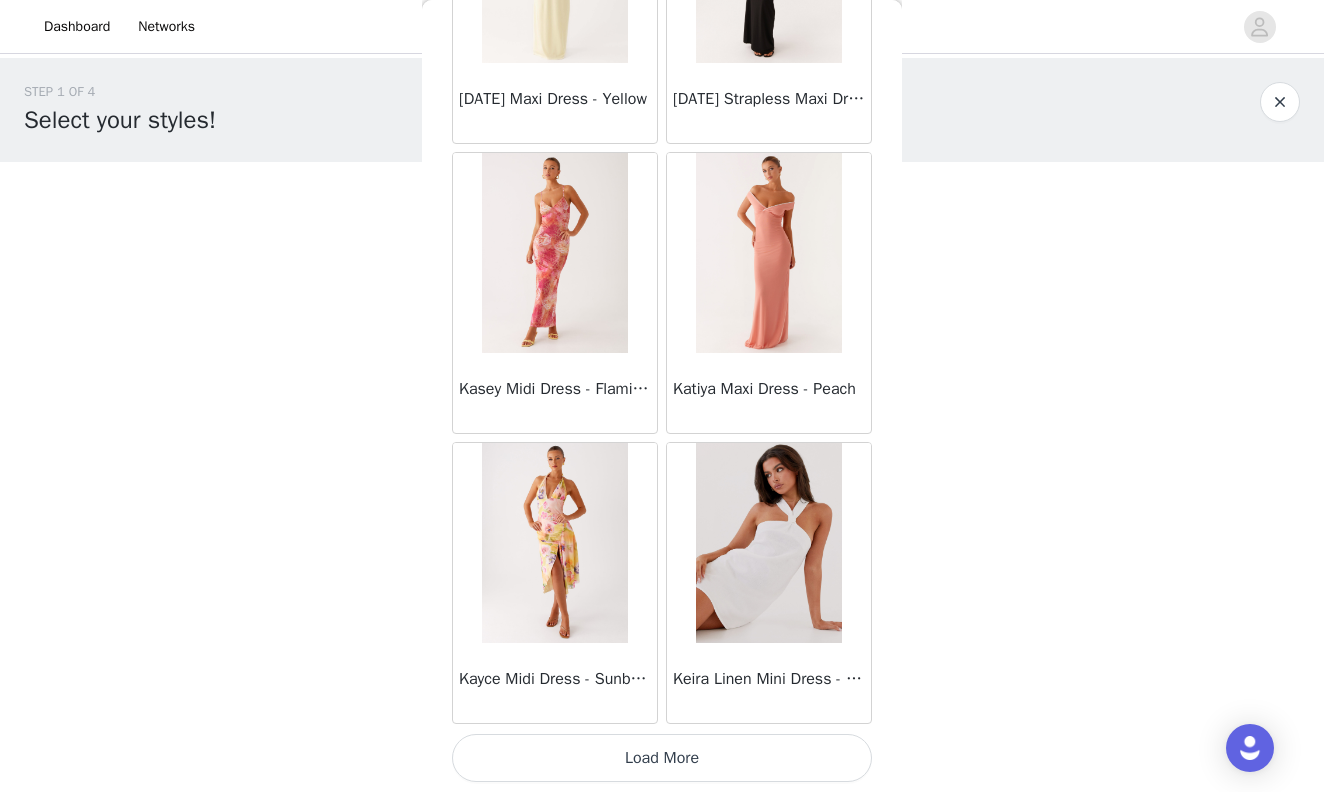 click on "Load More" at bounding box center [662, 758] 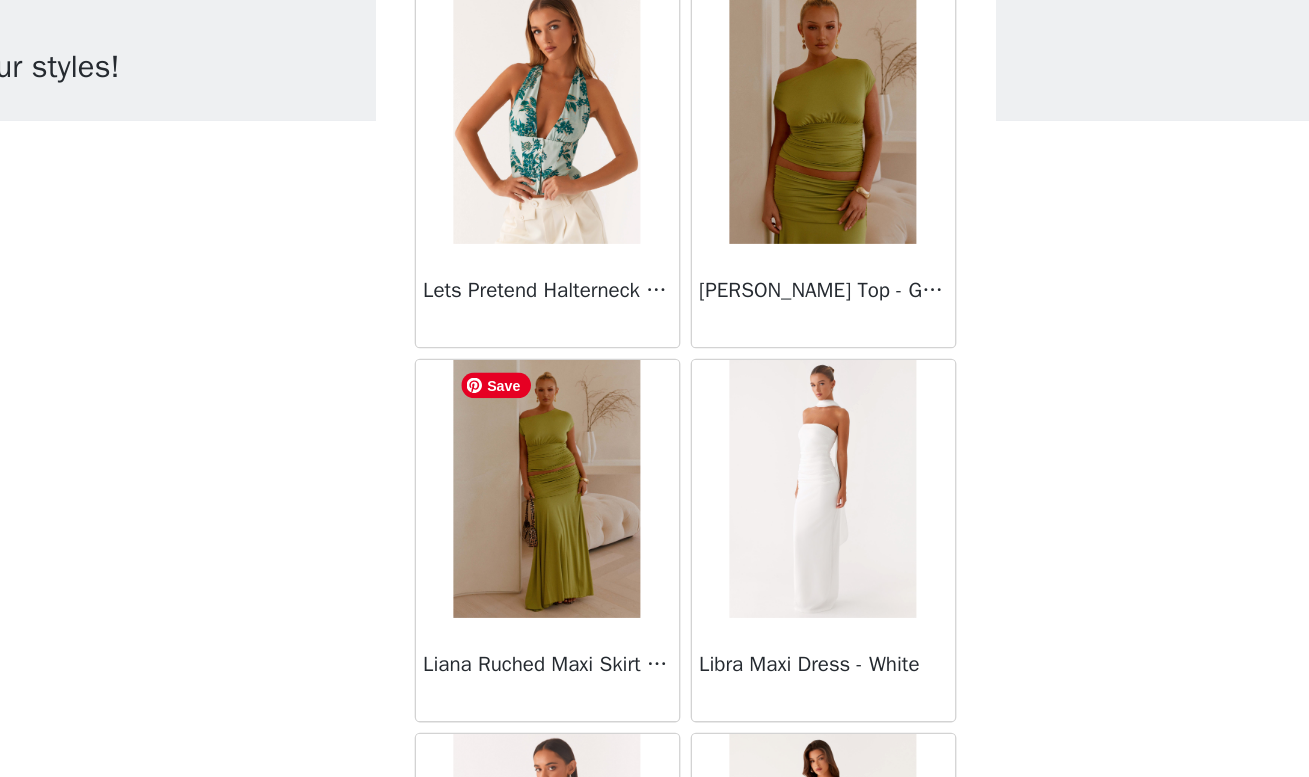 scroll, scrollTop: 34183, scrollLeft: 0, axis: vertical 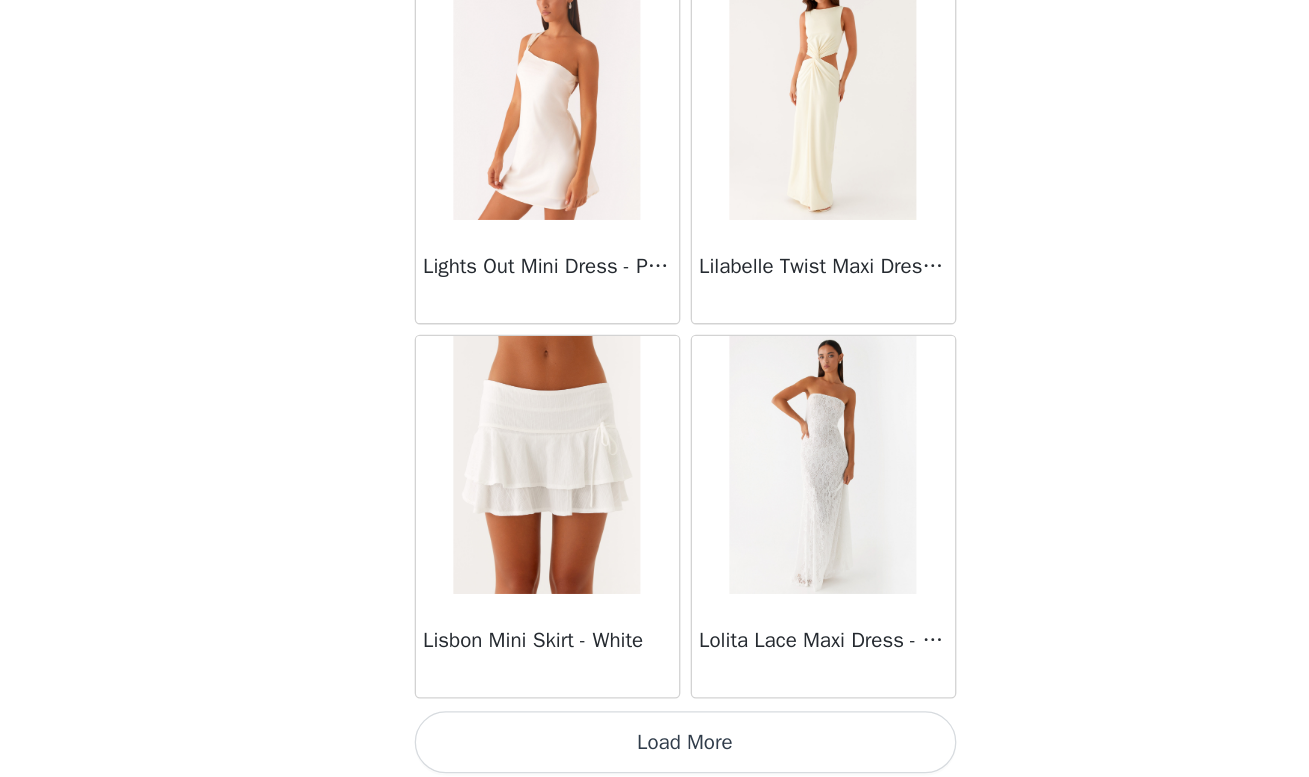 click on "Load More" at bounding box center [655, 743] 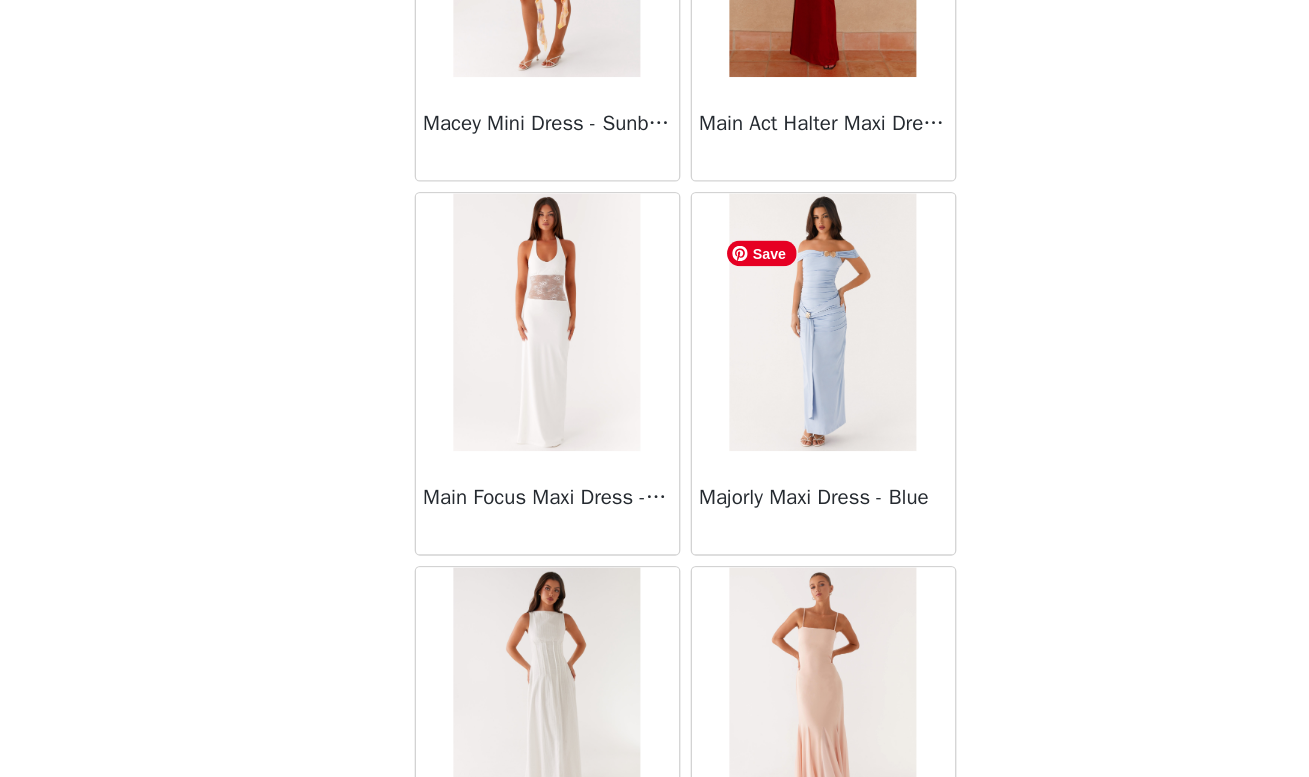 scroll, scrollTop: 37083, scrollLeft: 0, axis: vertical 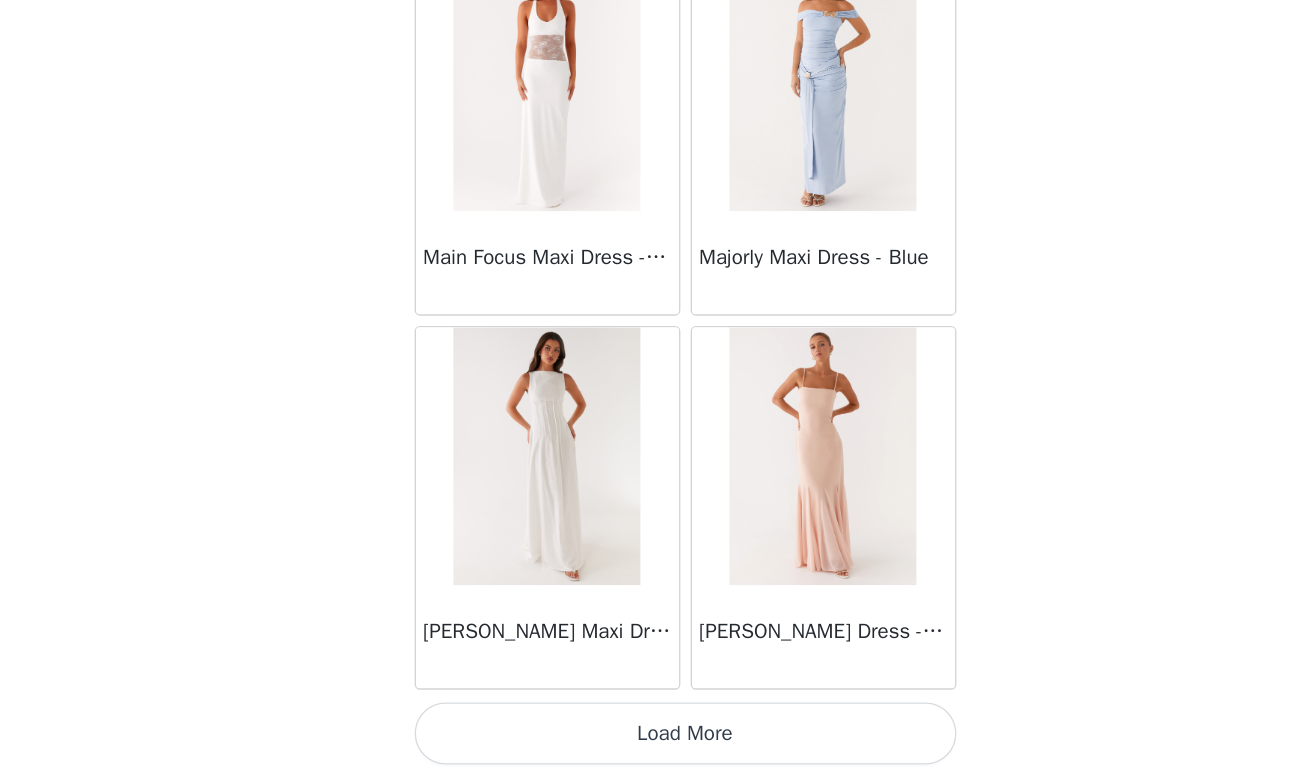 click on "Load More" at bounding box center (655, 743) 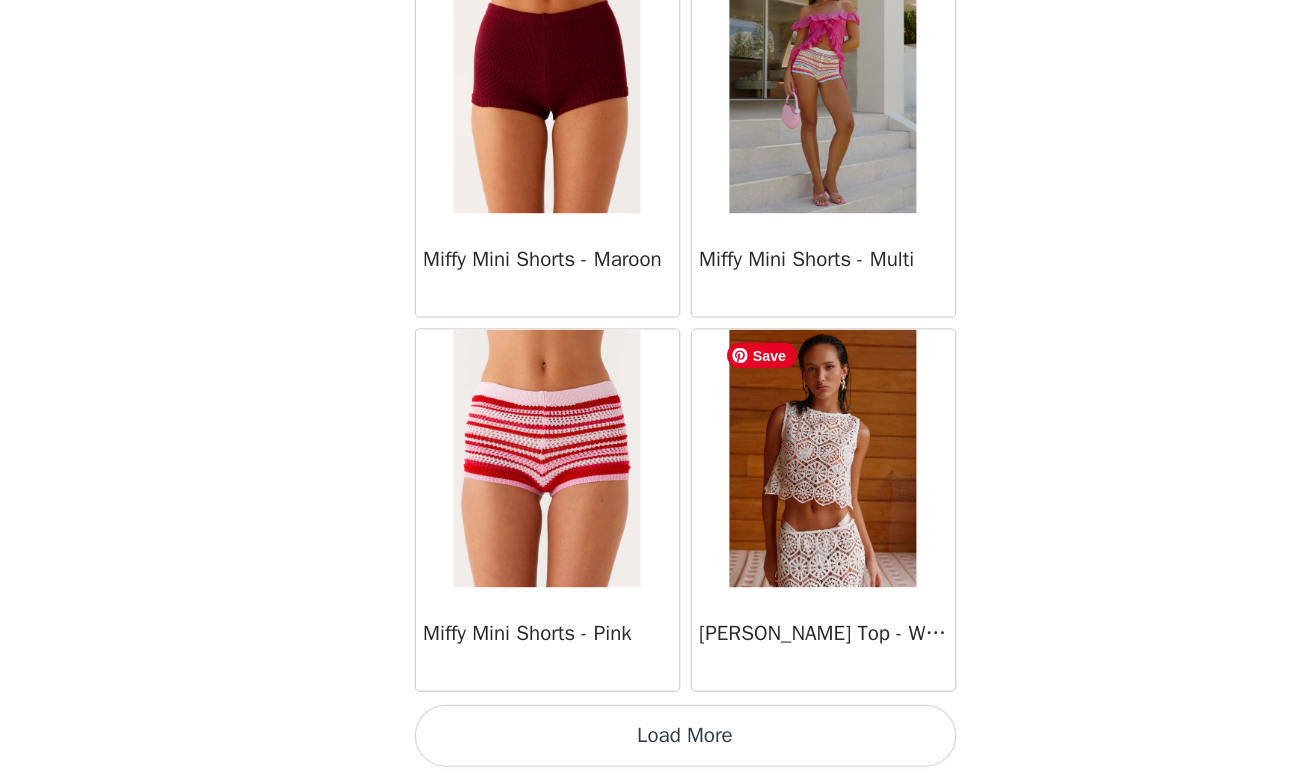 scroll, scrollTop: 39983, scrollLeft: 0, axis: vertical 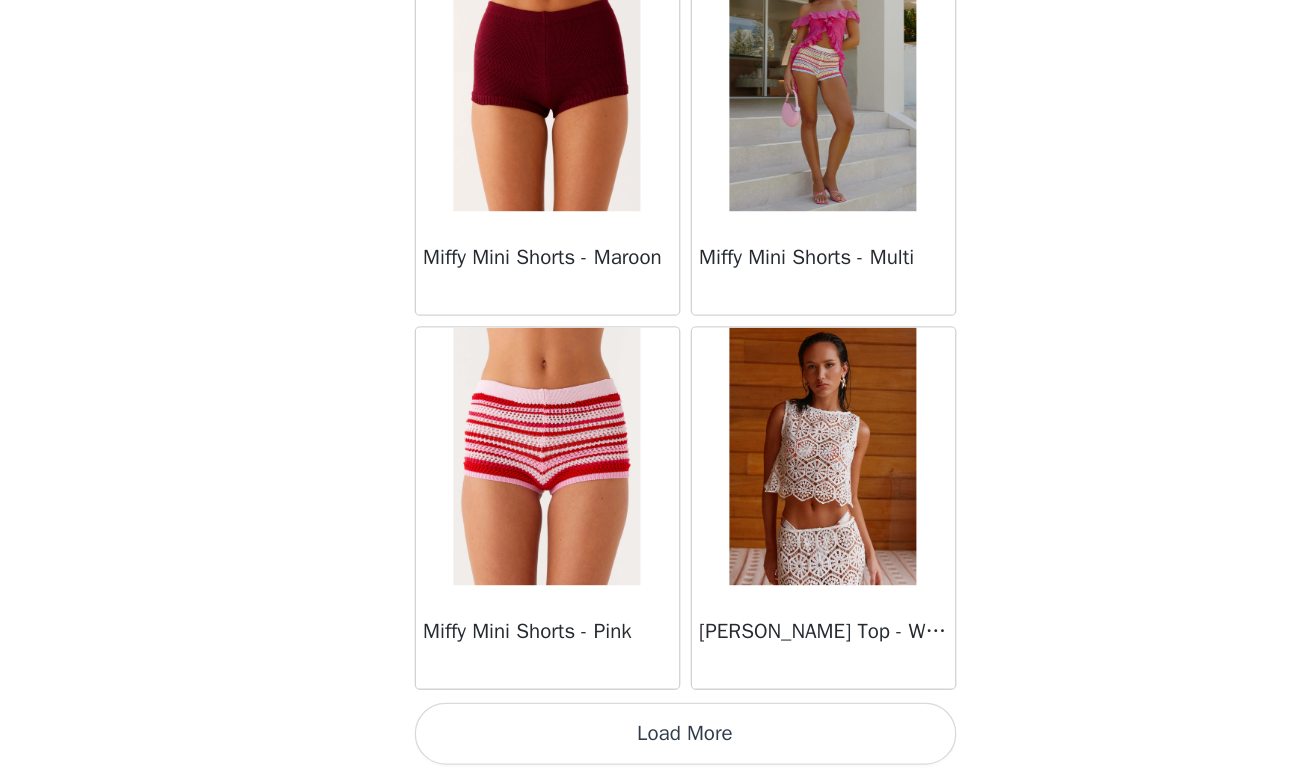 click on "Load More" at bounding box center (655, 743) 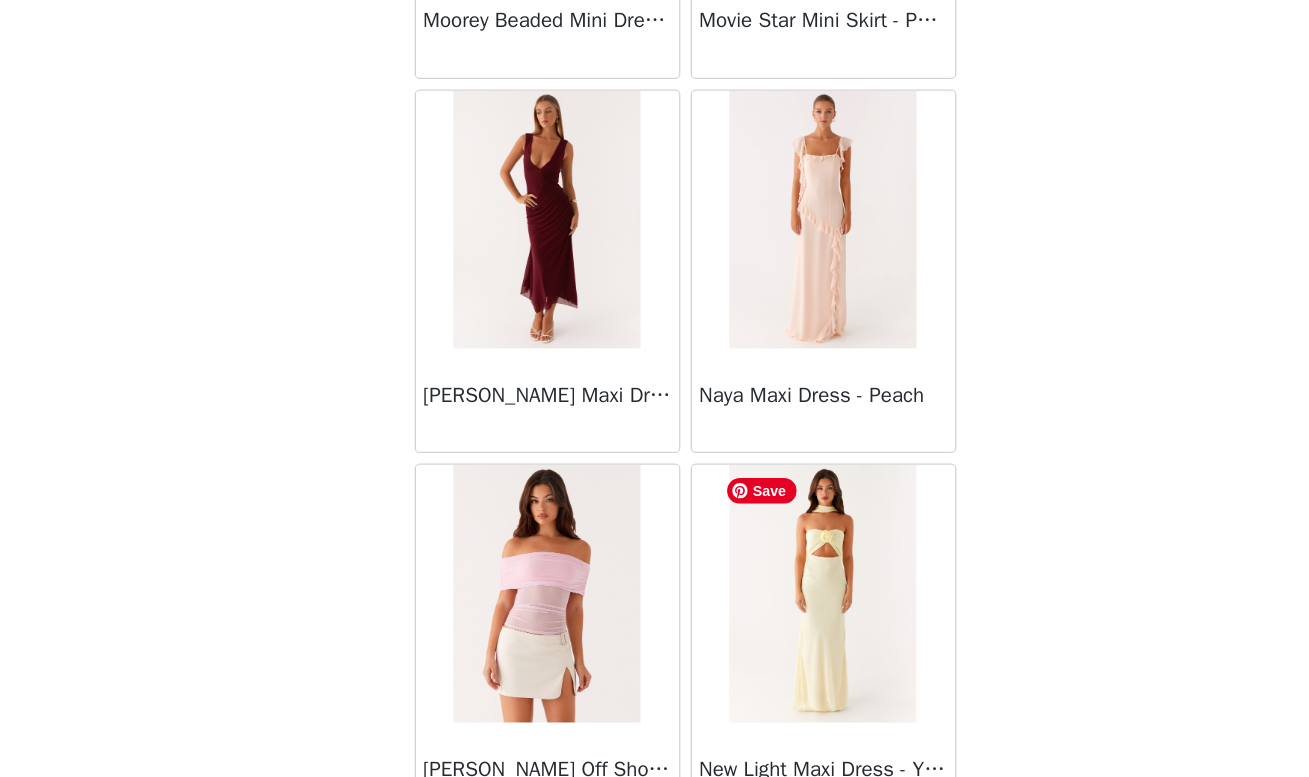 scroll, scrollTop: 42883, scrollLeft: 0, axis: vertical 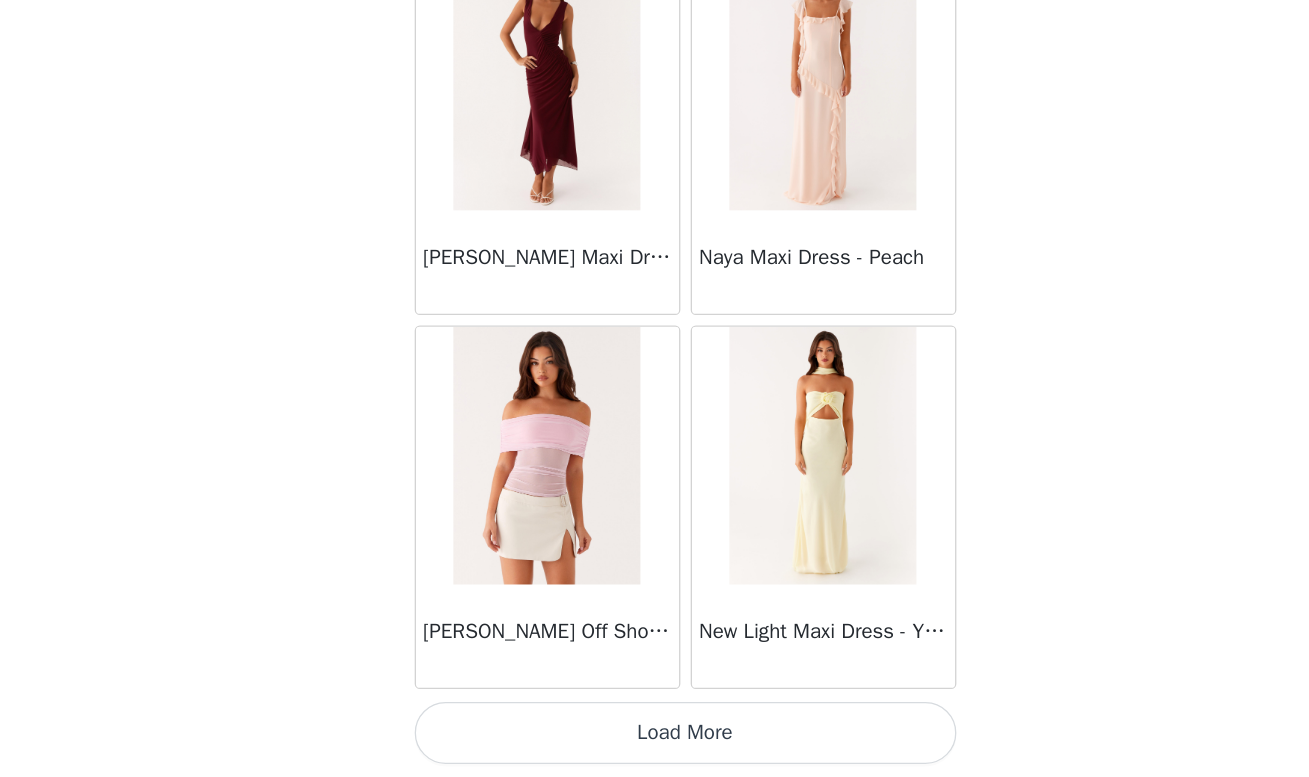 click on "Load More" at bounding box center [655, 743] 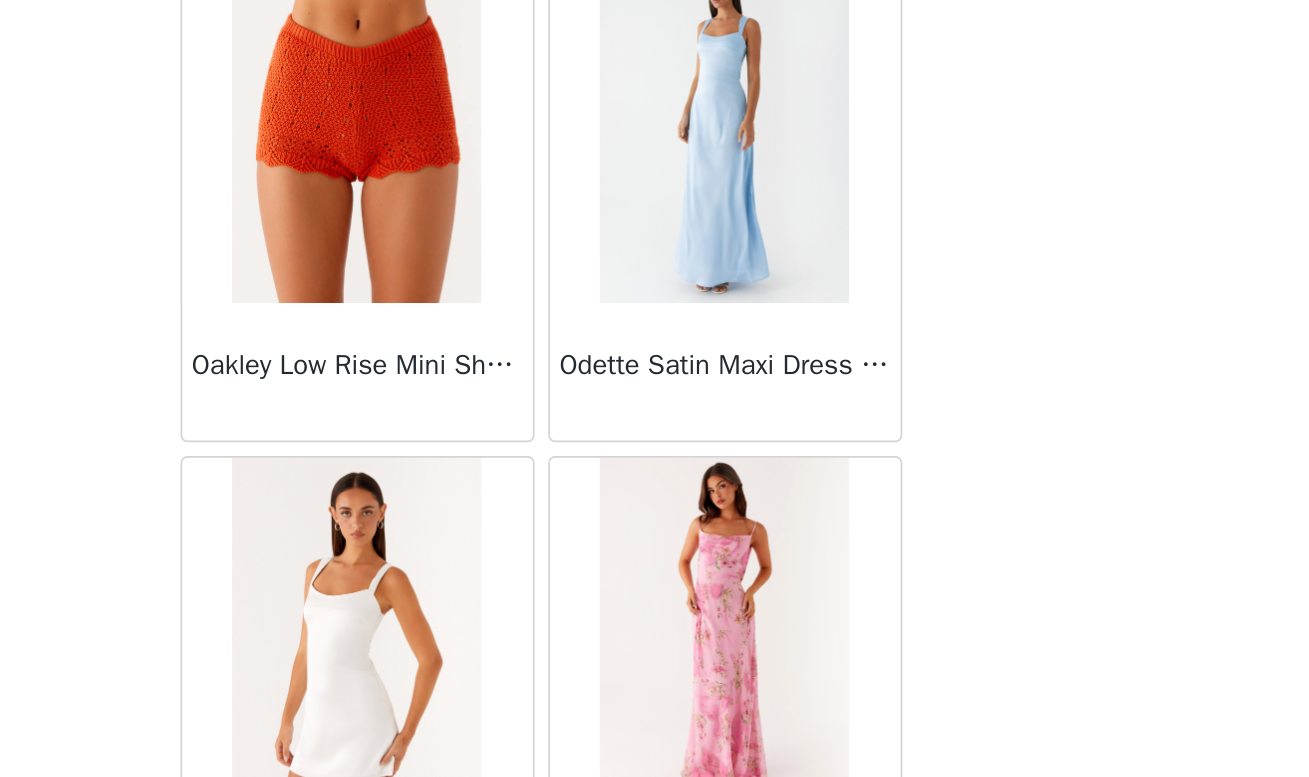 scroll, scrollTop: 45783, scrollLeft: 0, axis: vertical 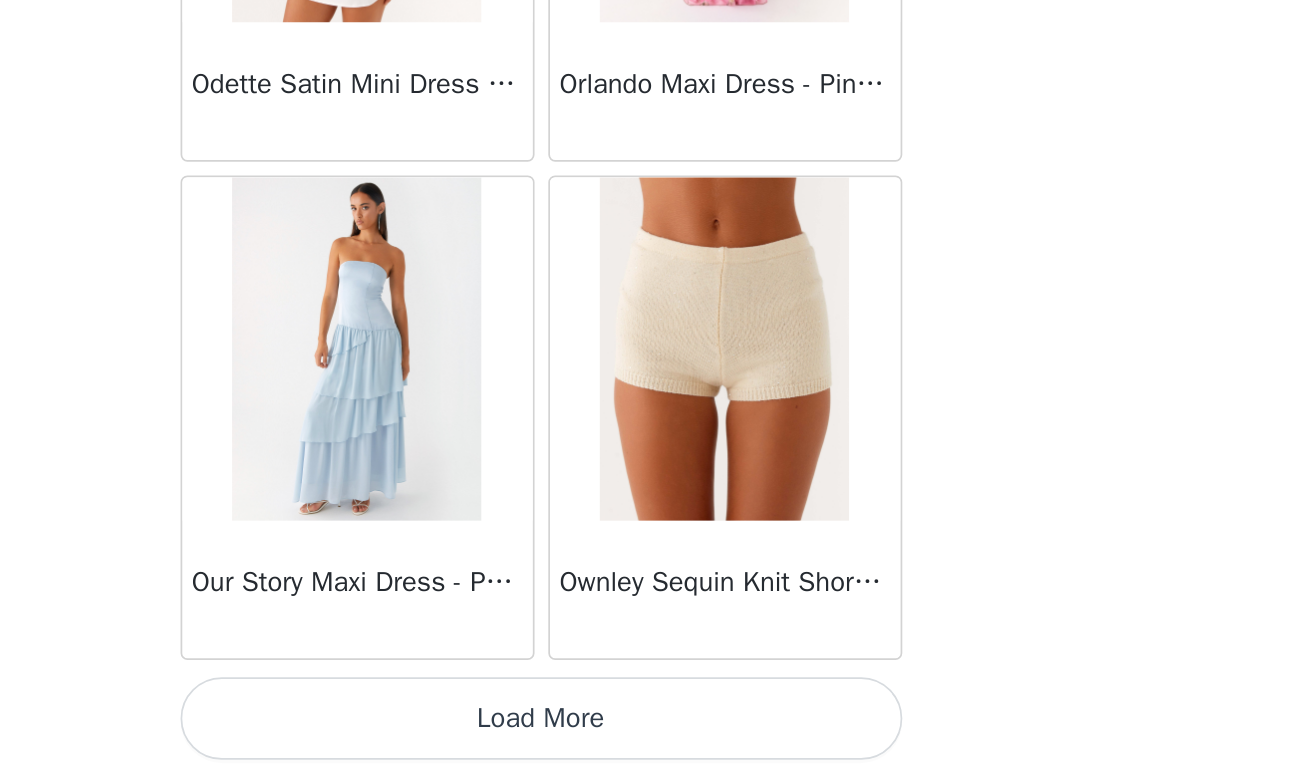 click on "Load More" at bounding box center [655, 743] 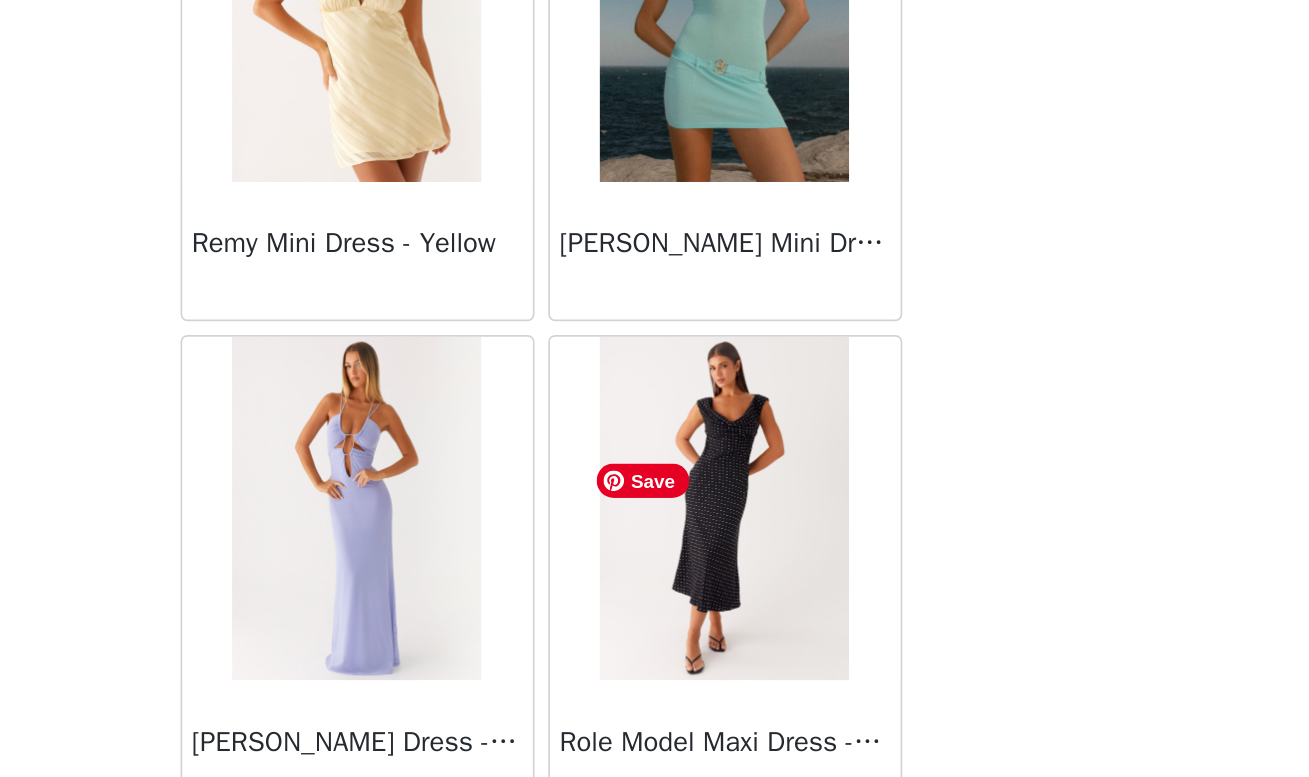 scroll, scrollTop: 48683, scrollLeft: 0, axis: vertical 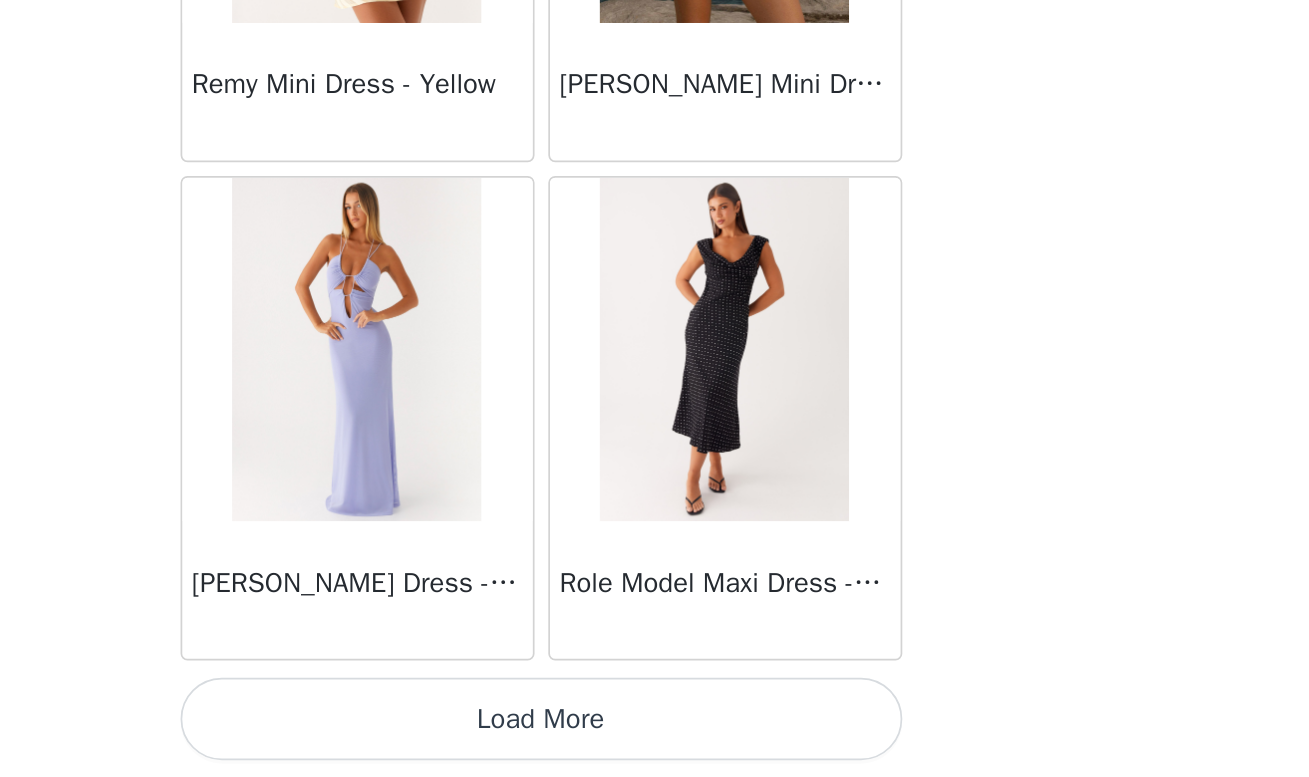 click on "Load More" at bounding box center (655, 743) 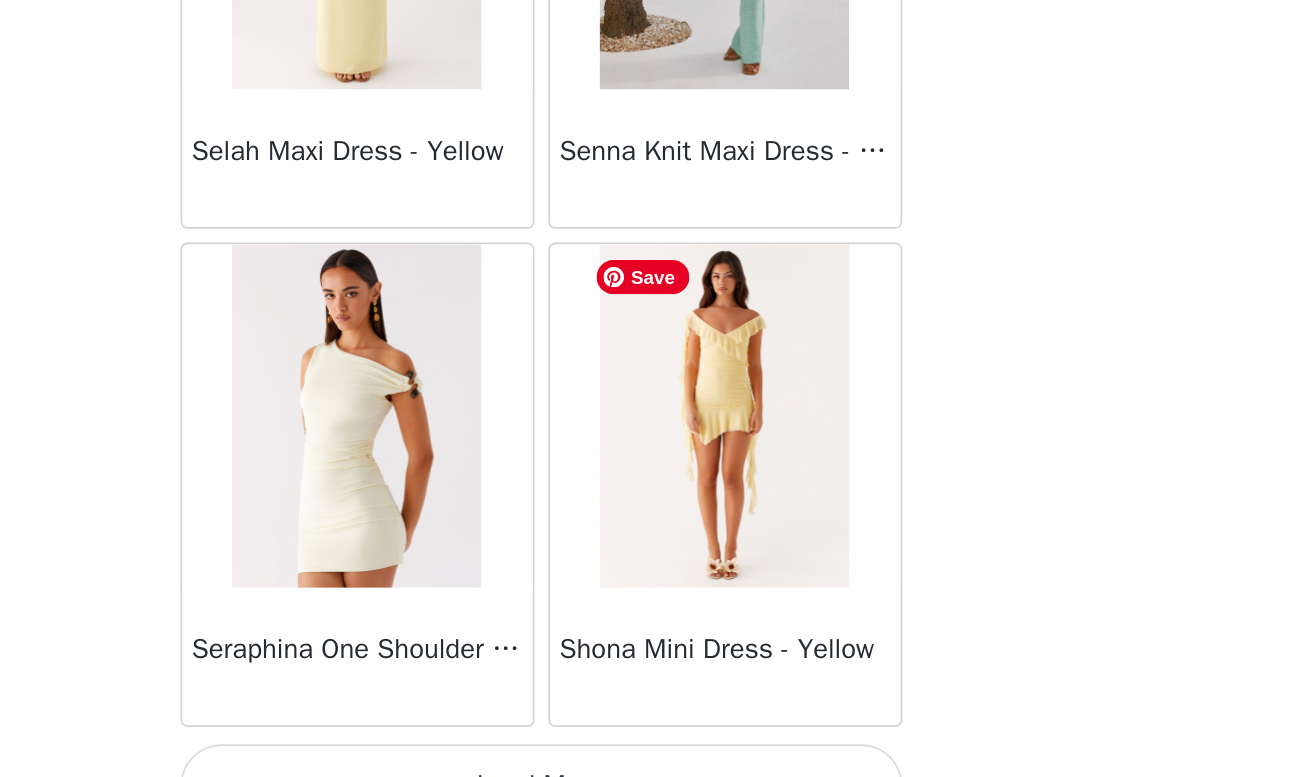 scroll, scrollTop: 51583, scrollLeft: 0, axis: vertical 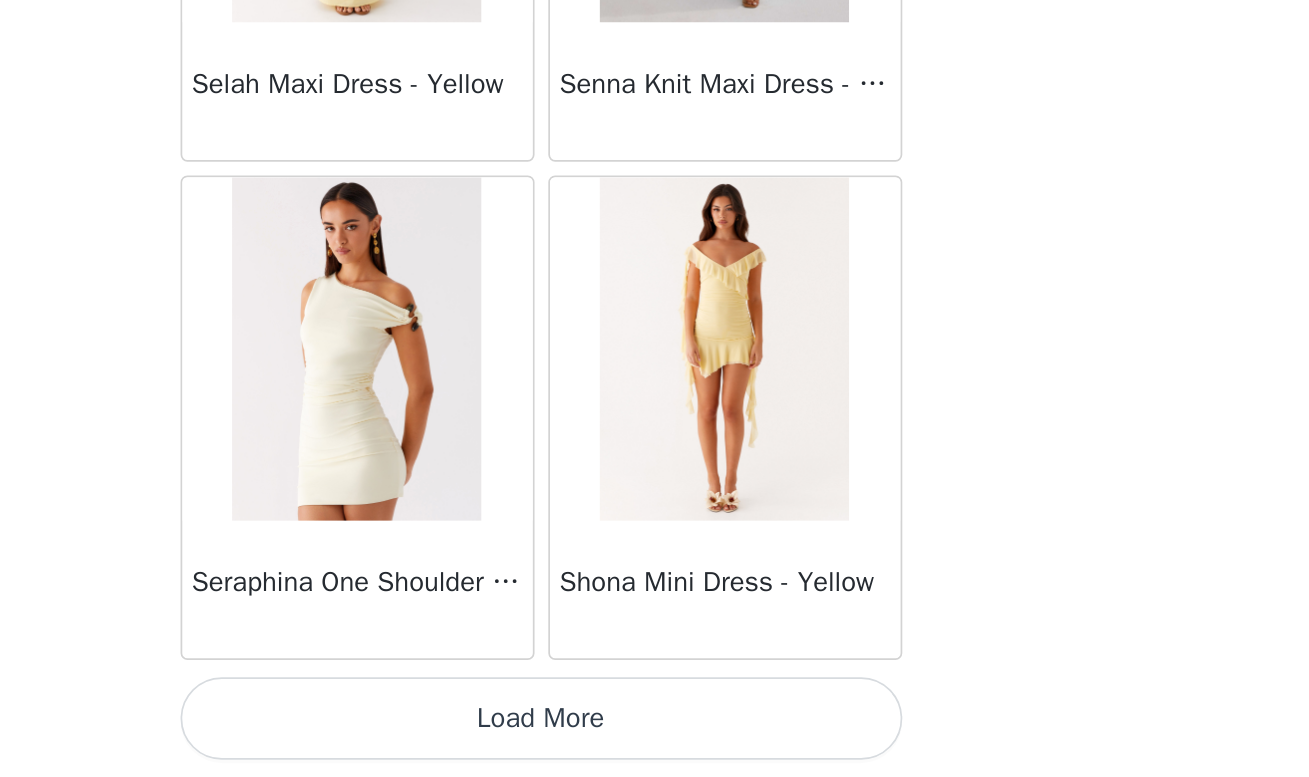 click on "Load More" at bounding box center [655, 743] 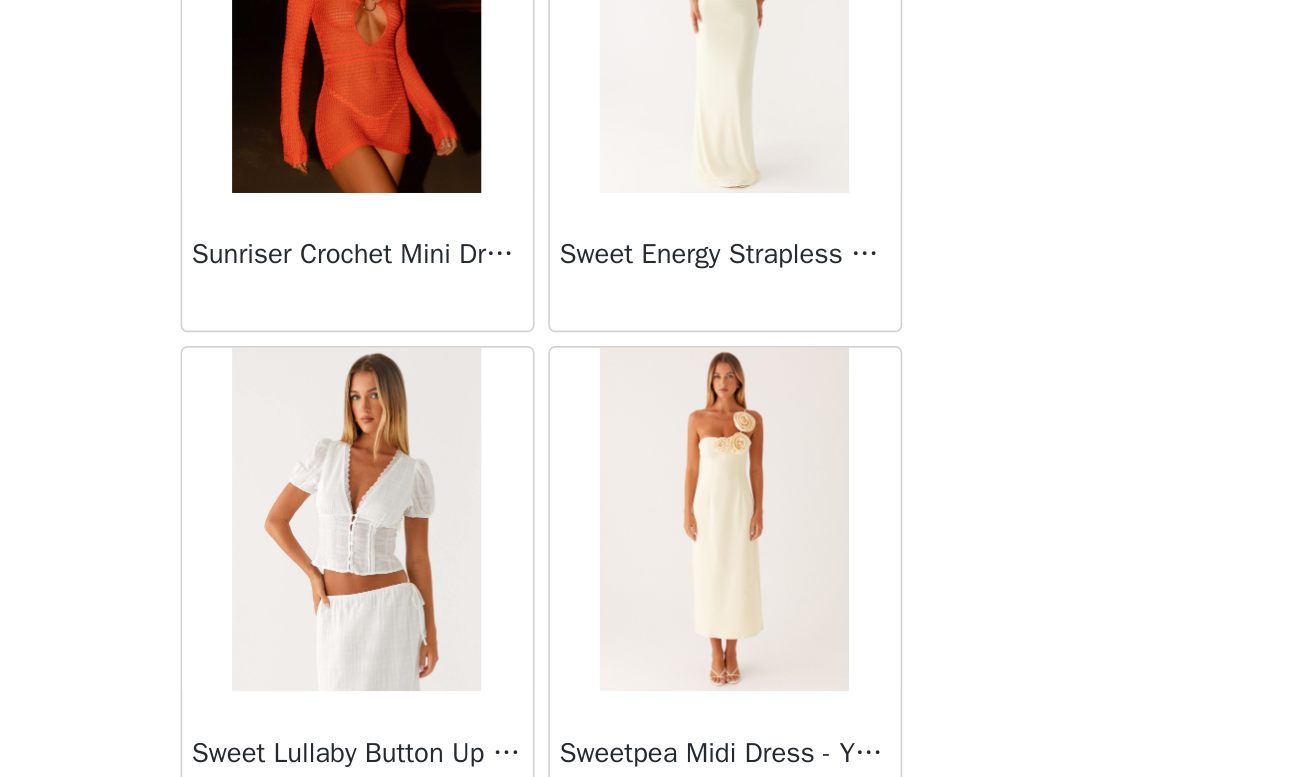 scroll, scrollTop: 54412, scrollLeft: 0, axis: vertical 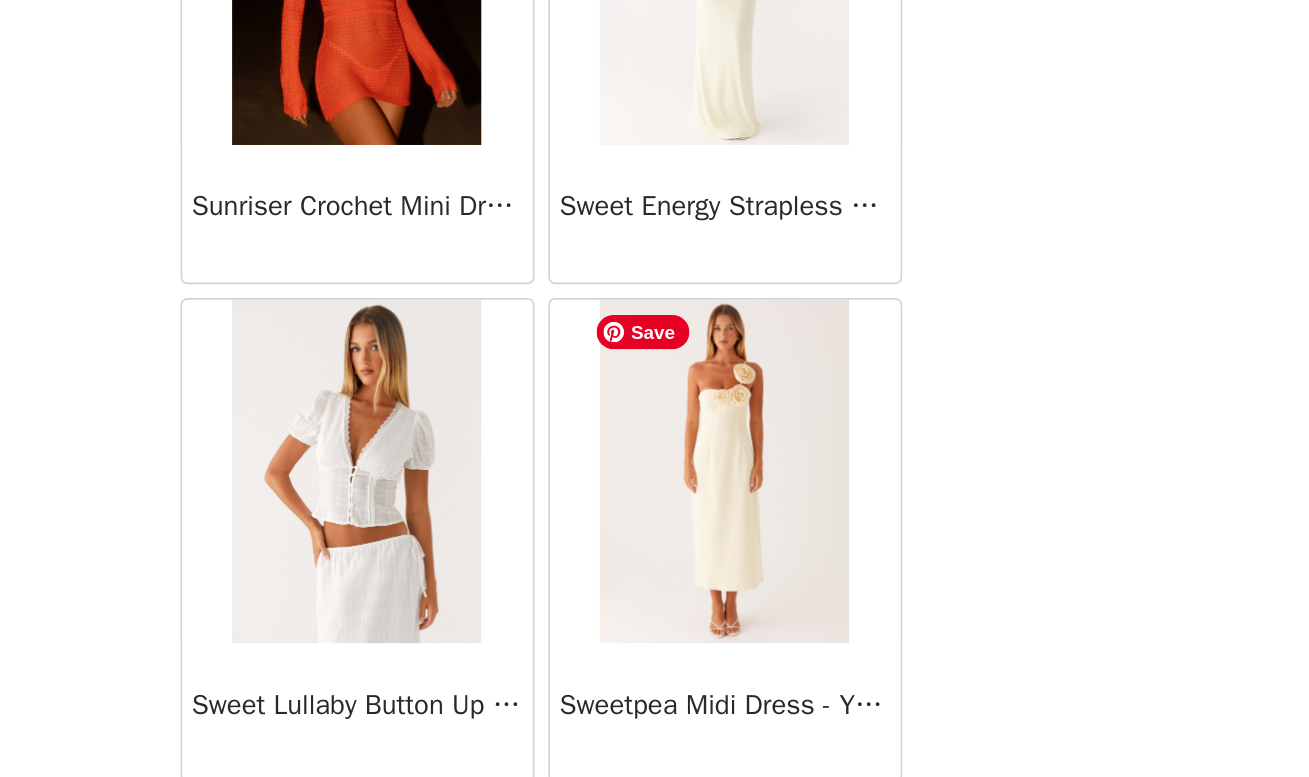 click at bounding box center (761, 599) 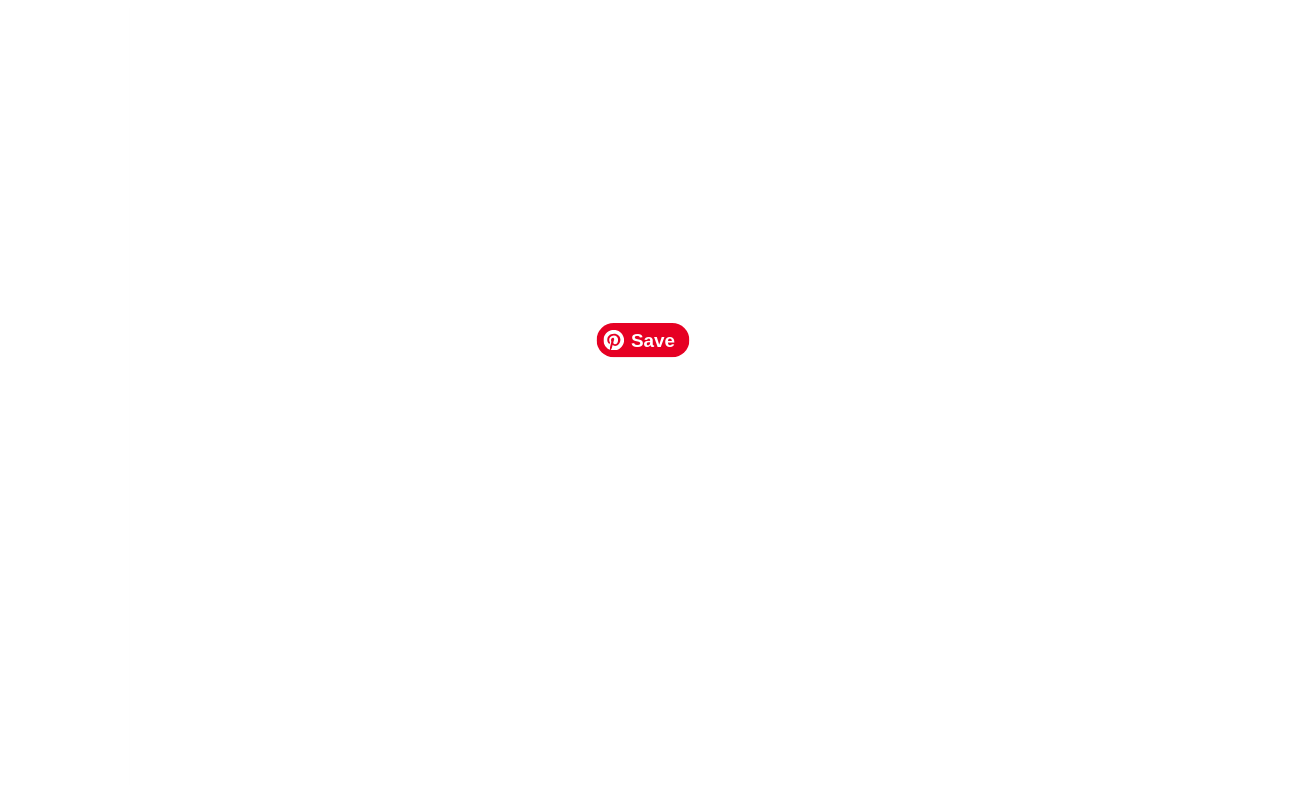 scroll, scrollTop: 0, scrollLeft: 0, axis: both 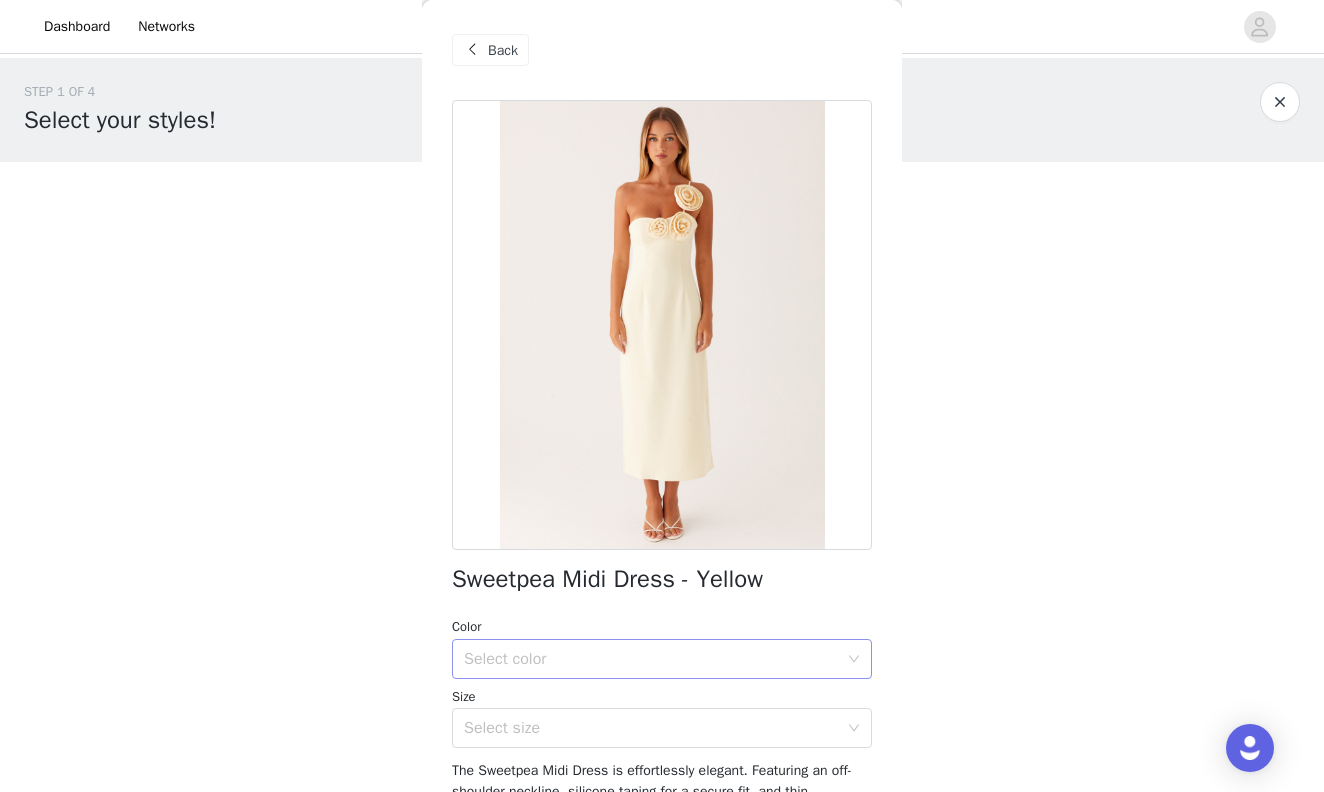 click on "Select color" at bounding box center (655, 659) 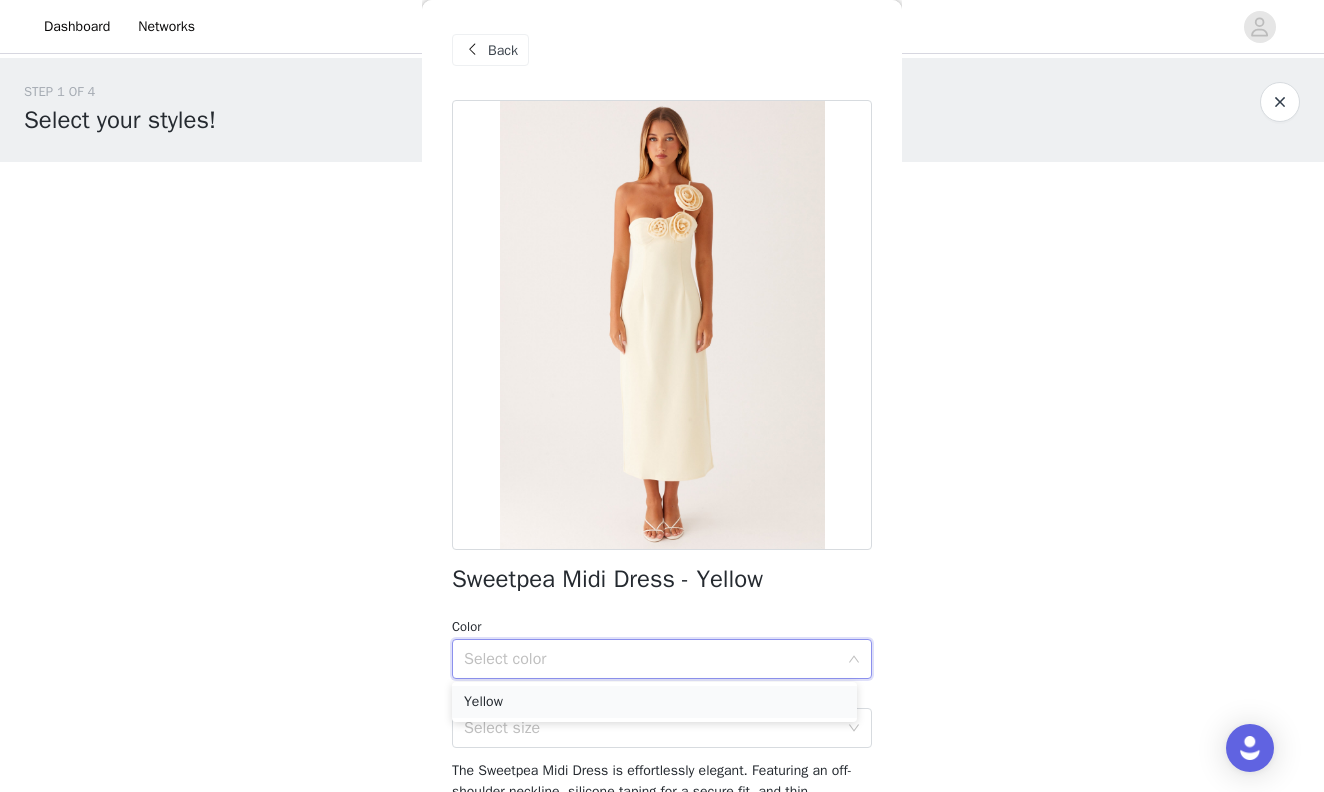 click on "Yellow" at bounding box center (654, 702) 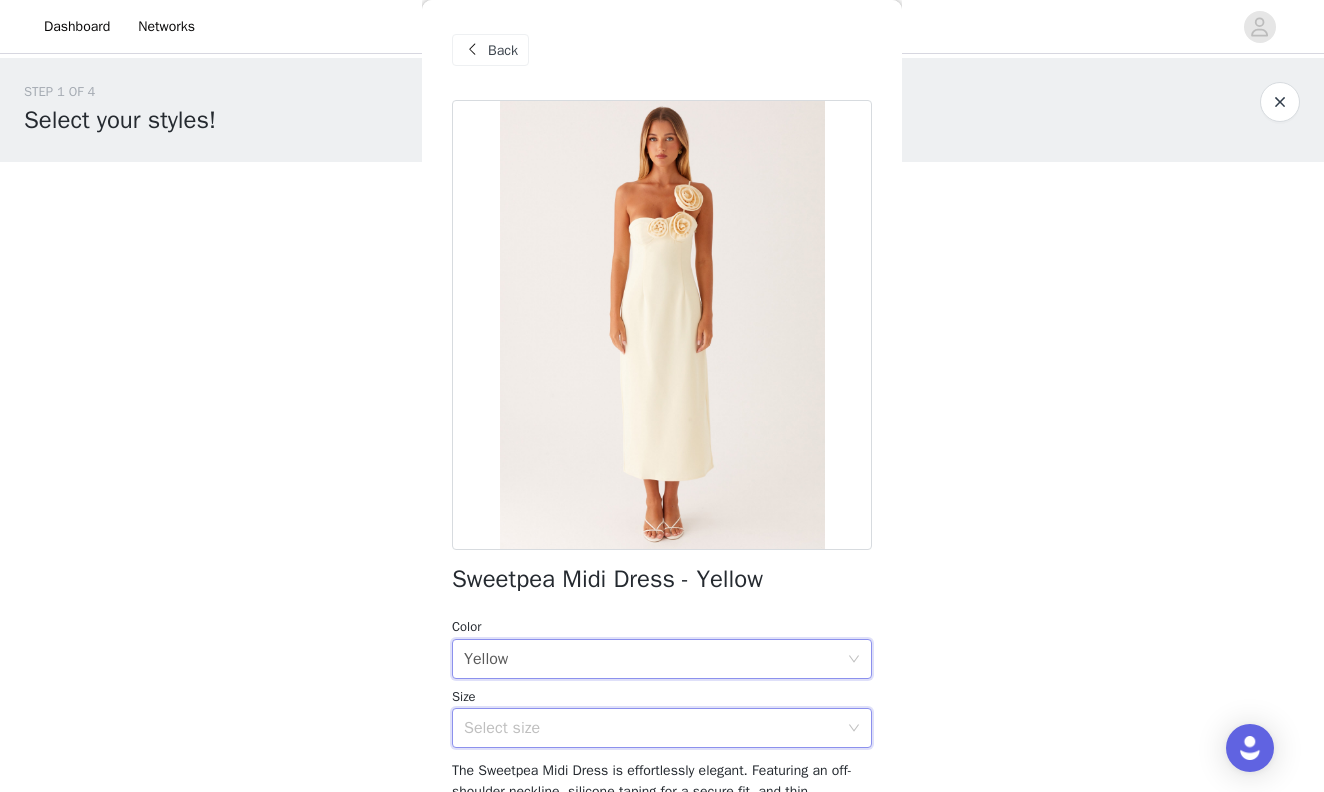 click on "Select size" at bounding box center [662, 728] 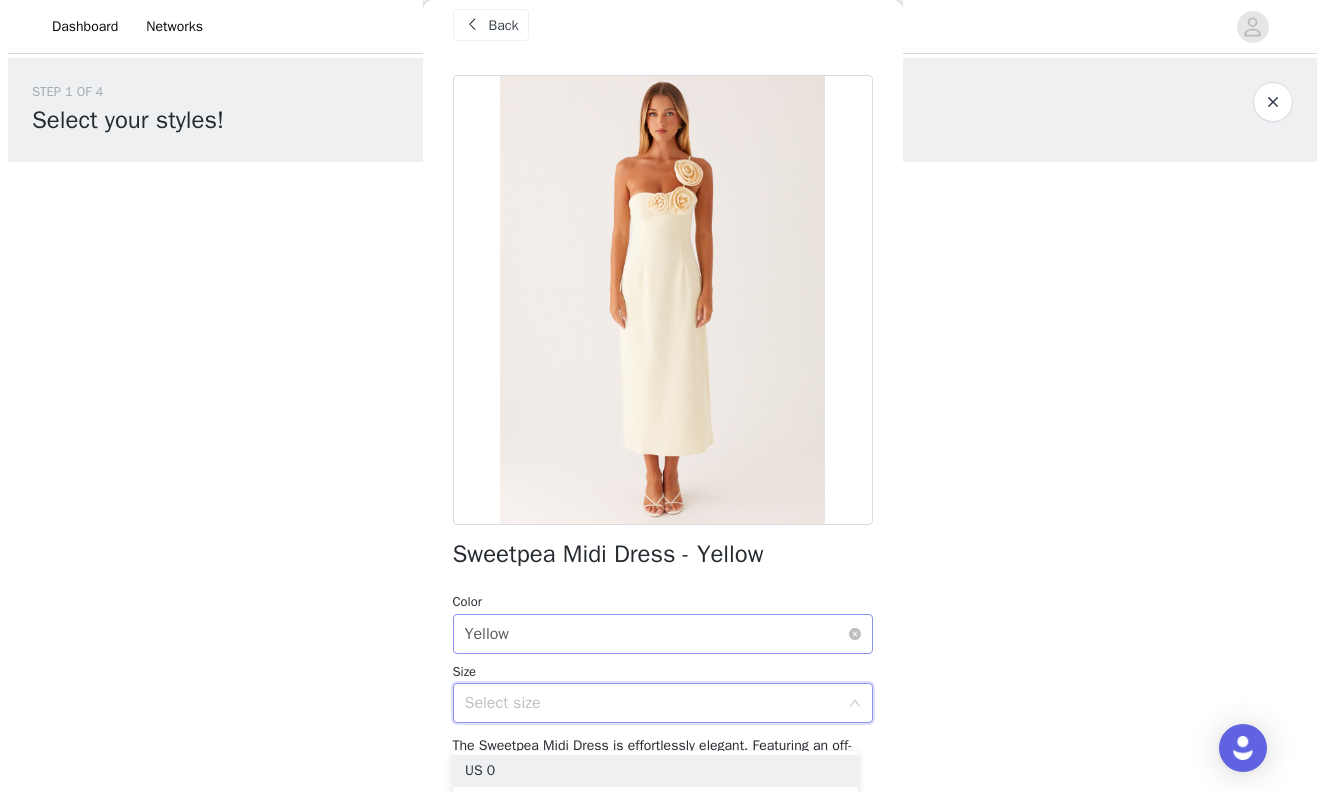 scroll, scrollTop: 231, scrollLeft: 0, axis: vertical 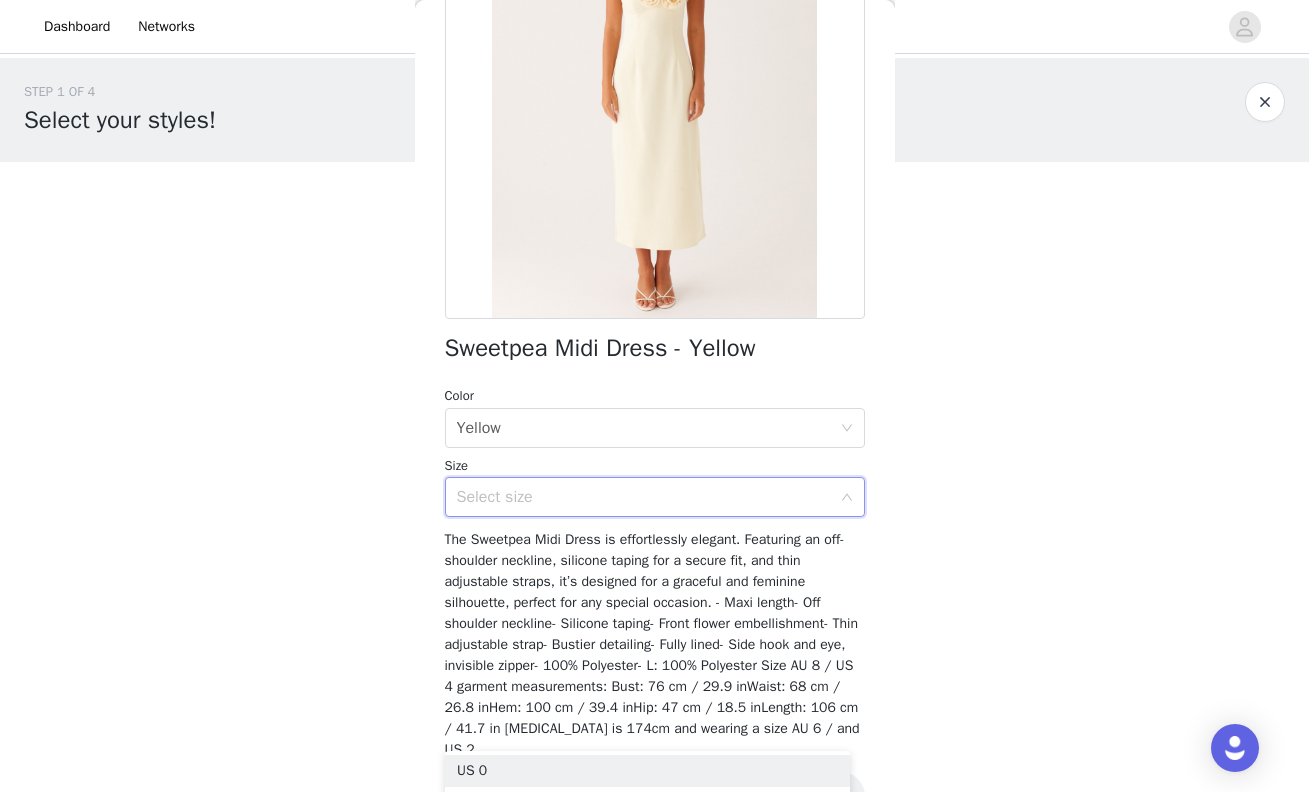 click on "Select size" at bounding box center (644, 497) 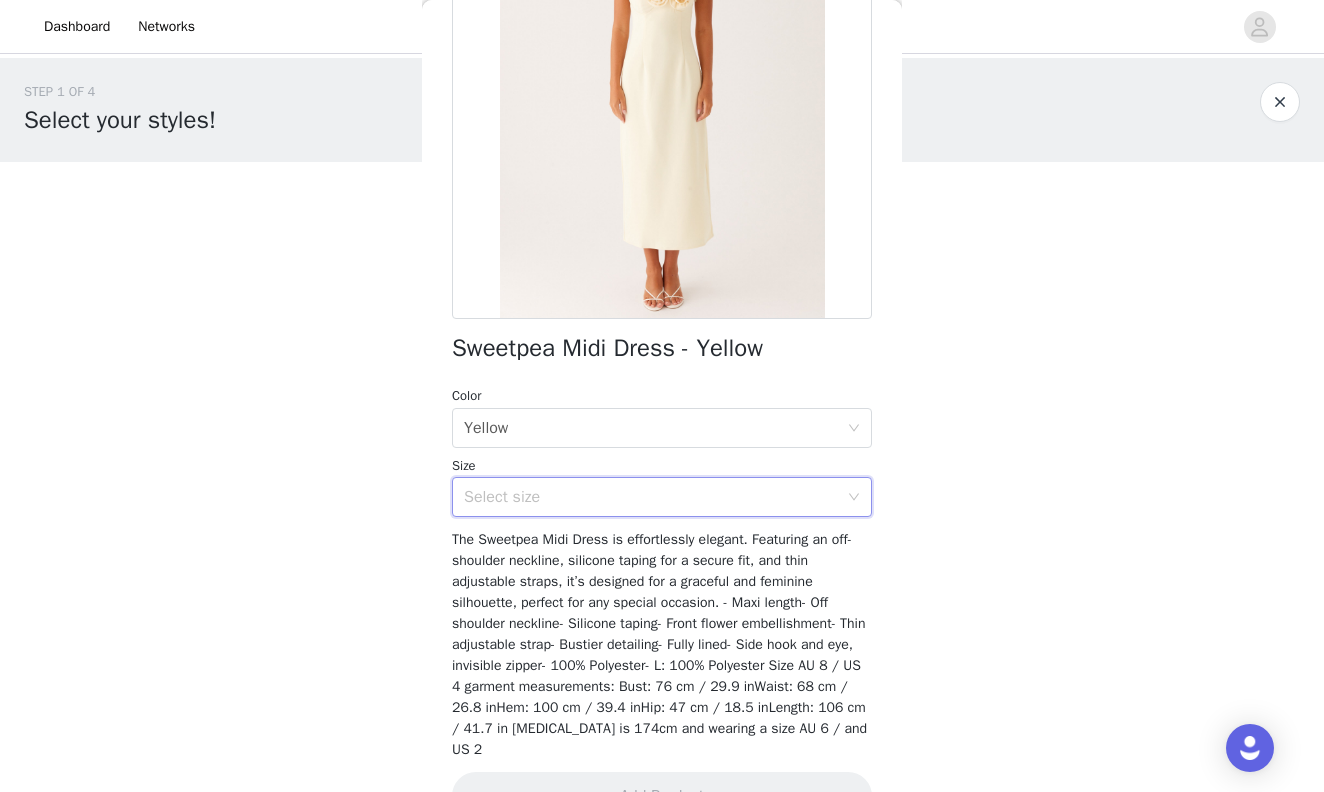 click on "Select size" at bounding box center (651, 497) 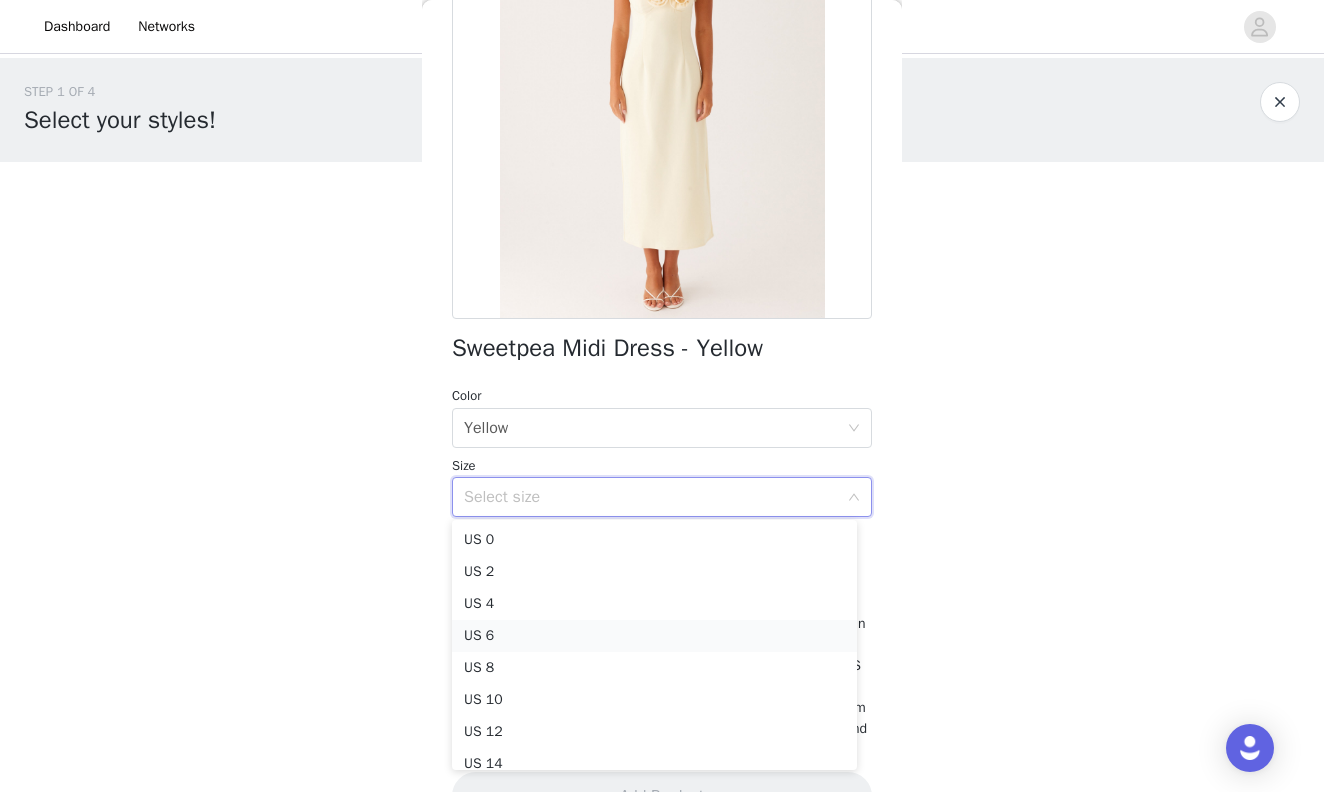 click on "US 6" at bounding box center (654, 636) 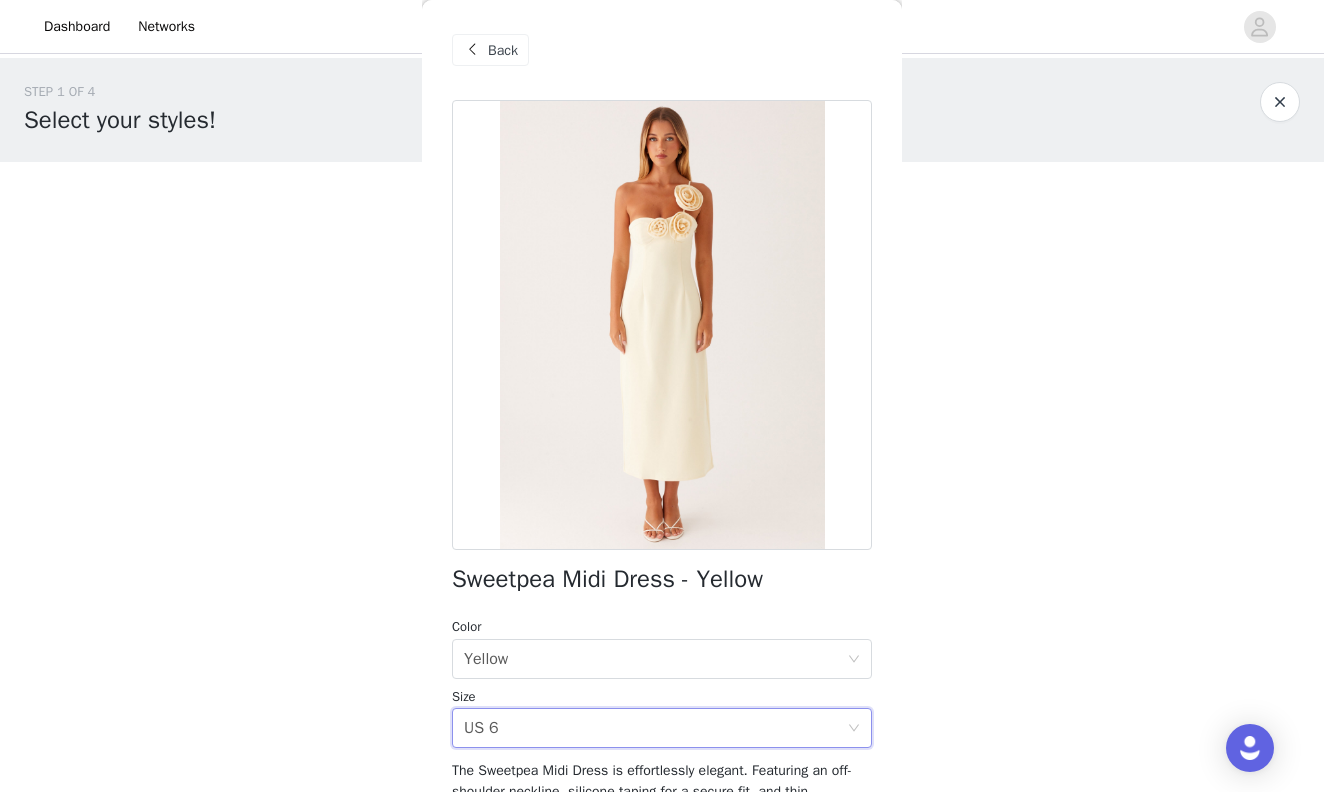 scroll, scrollTop: 282, scrollLeft: 0, axis: vertical 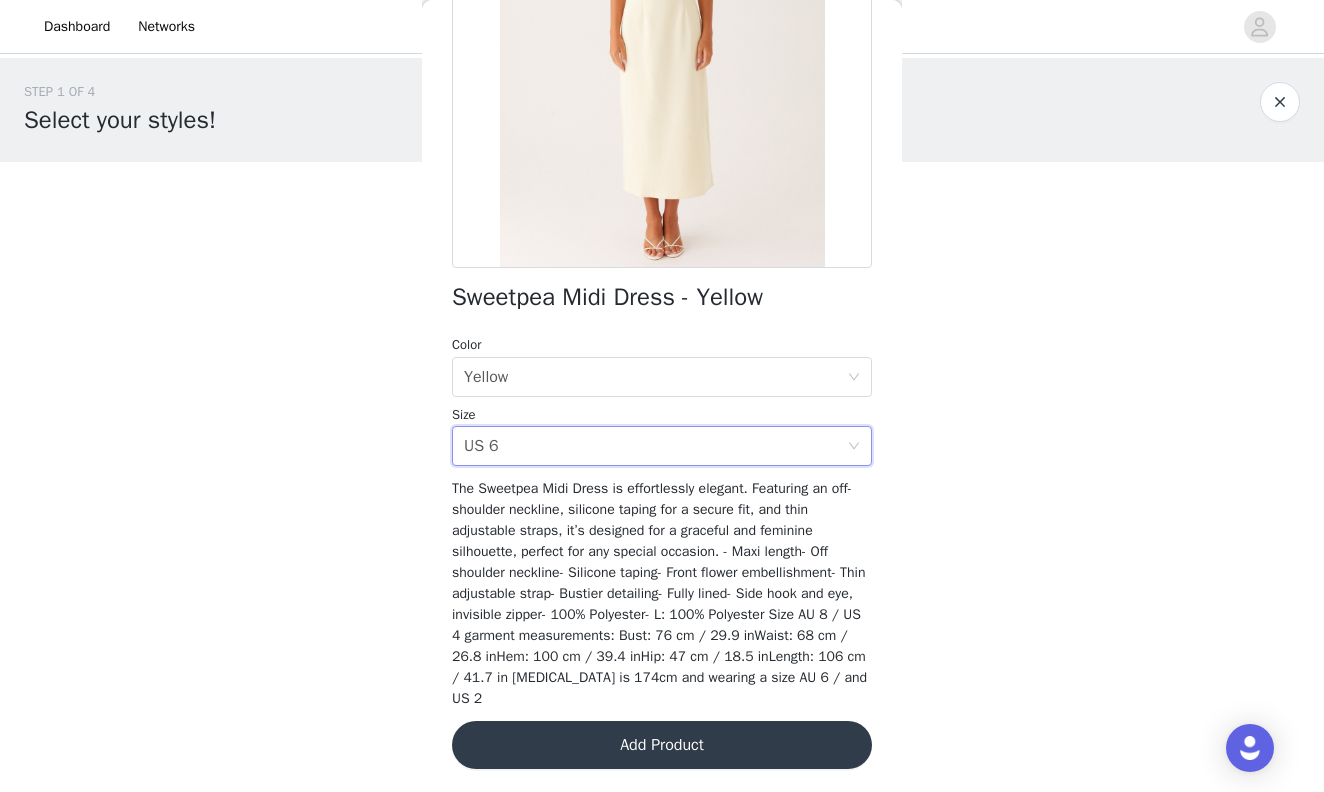 click on "Add Product" at bounding box center [662, 745] 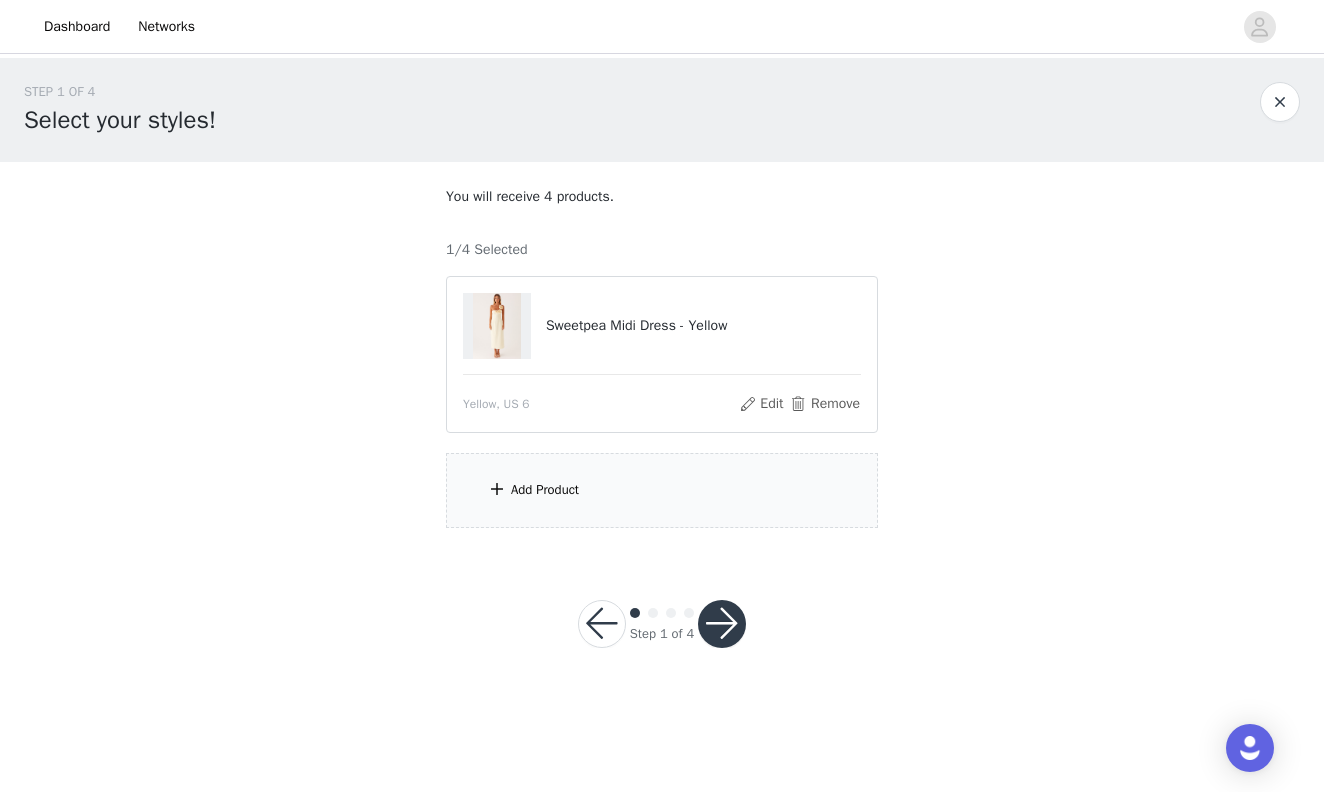click on "Add Product" at bounding box center [662, 490] 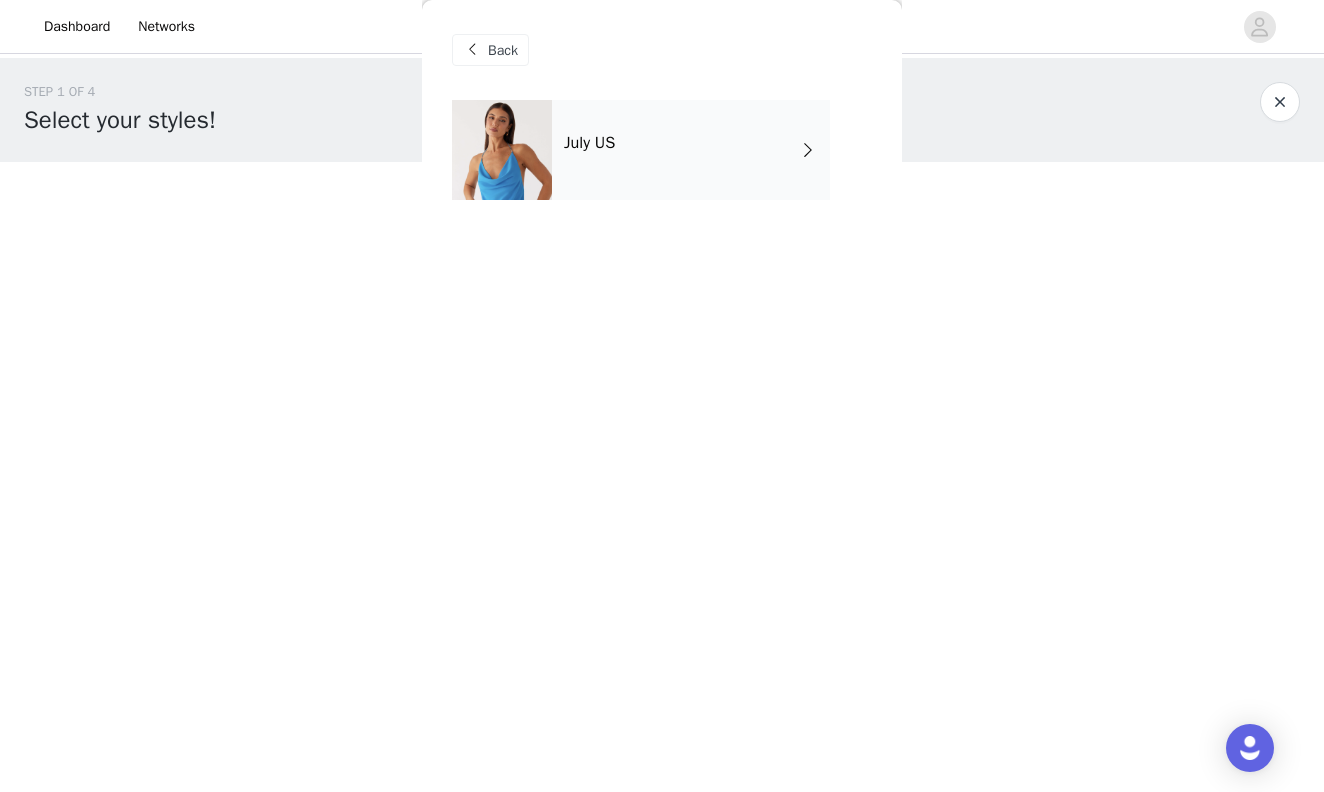 click on "July US" at bounding box center (691, 150) 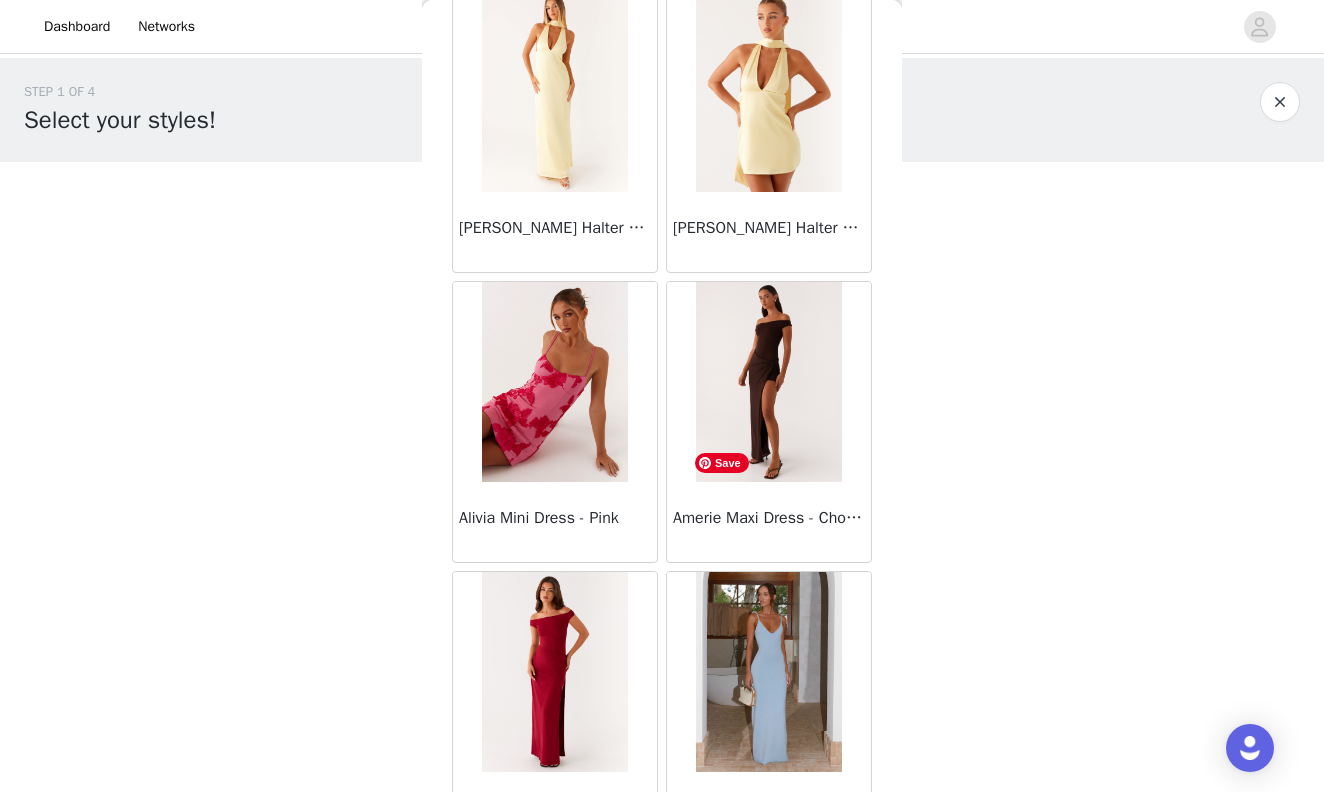 scroll, scrollTop: 2268, scrollLeft: 0, axis: vertical 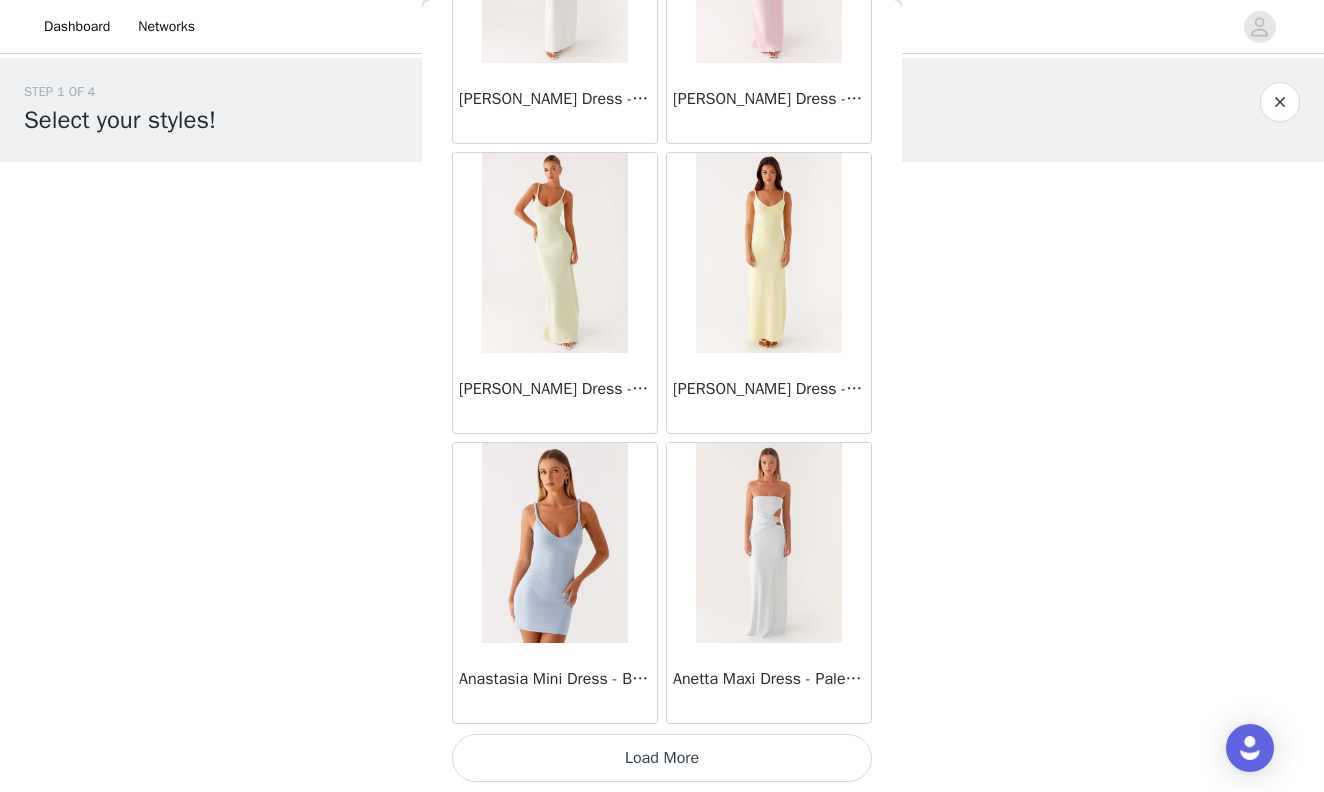 click on "Load More" at bounding box center (662, 758) 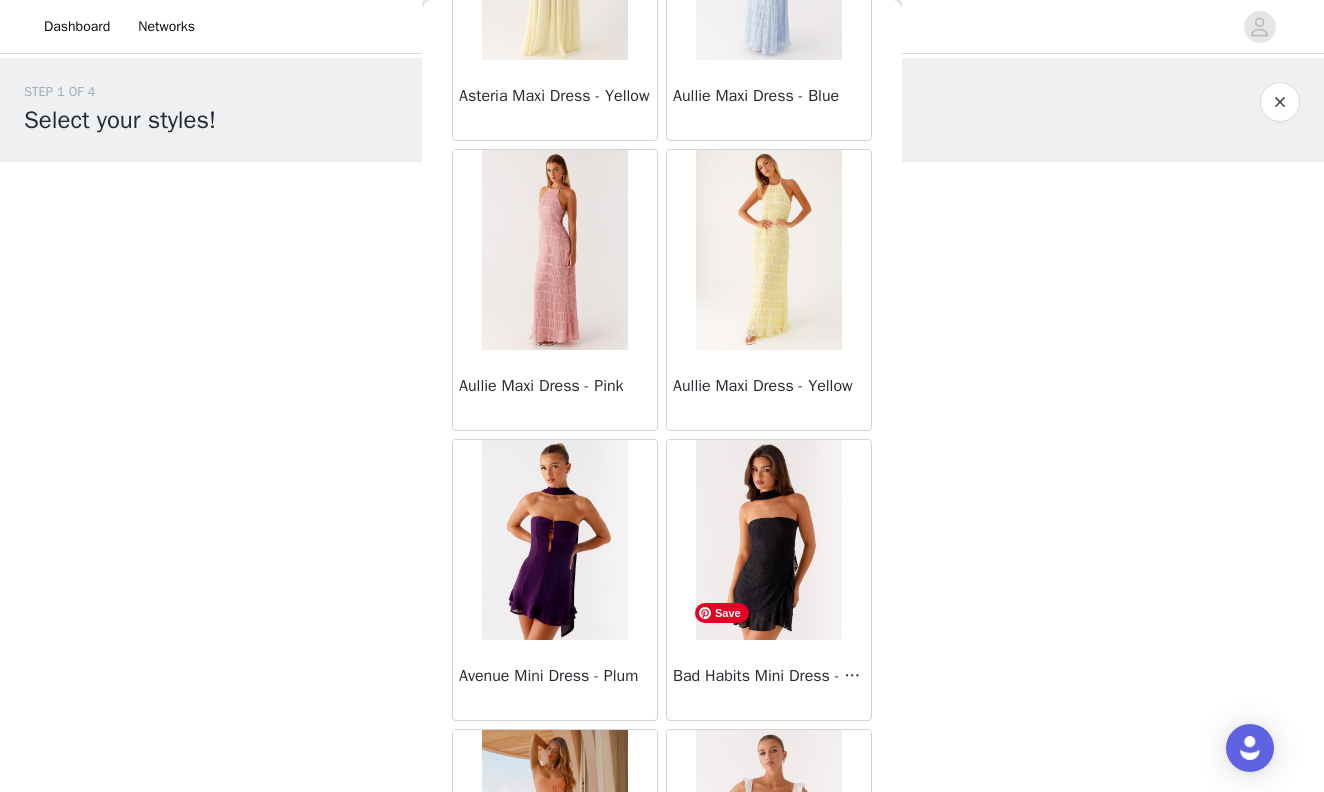 scroll, scrollTop: 5168, scrollLeft: 0, axis: vertical 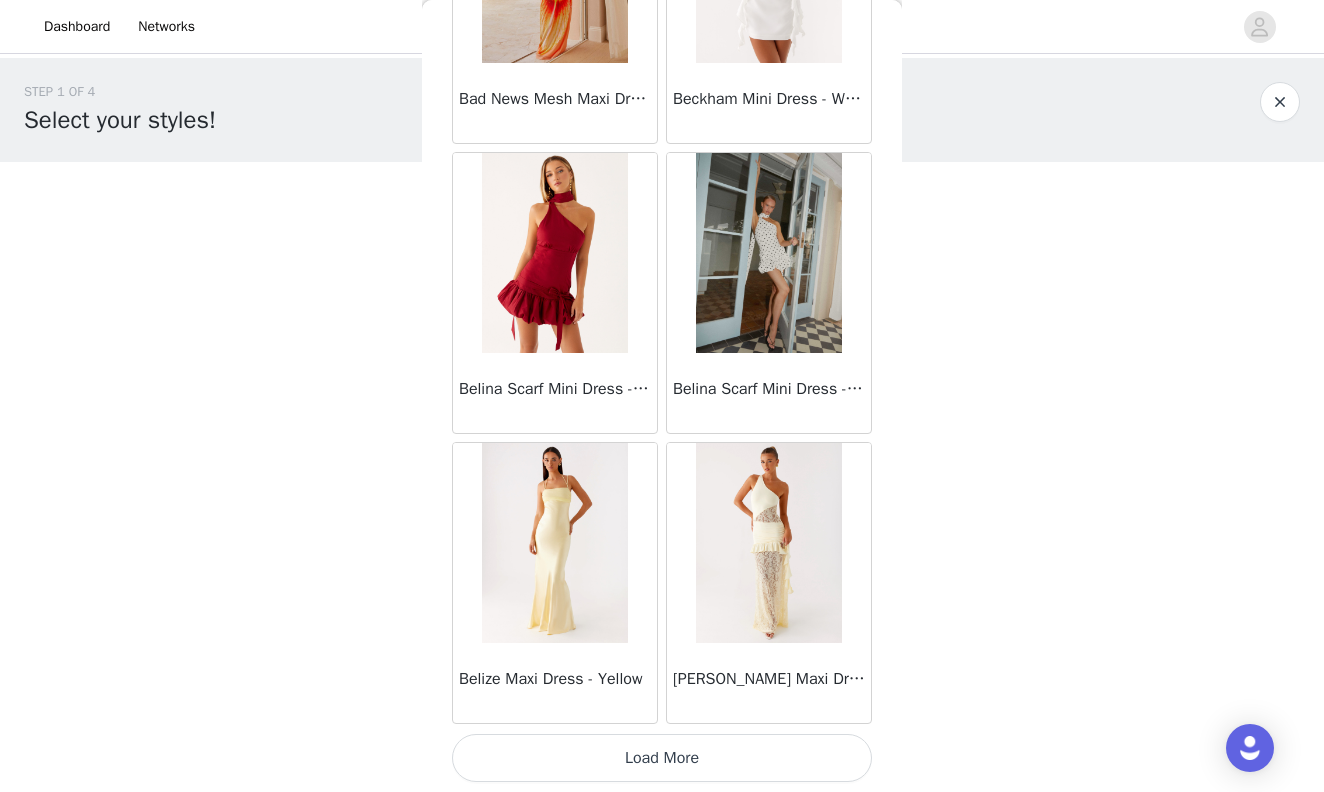 click on "Load More" at bounding box center [662, 758] 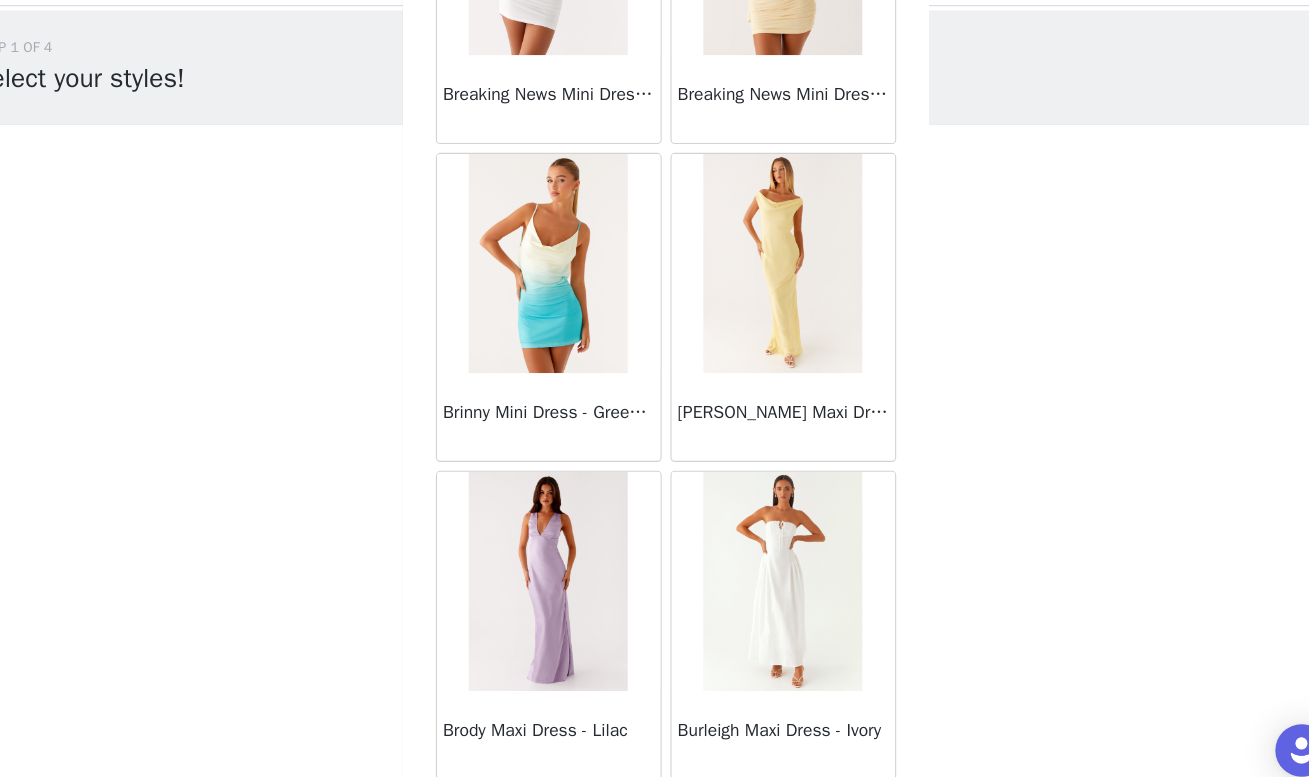 scroll, scrollTop: 8083, scrollLeft: 0, axis: vertical 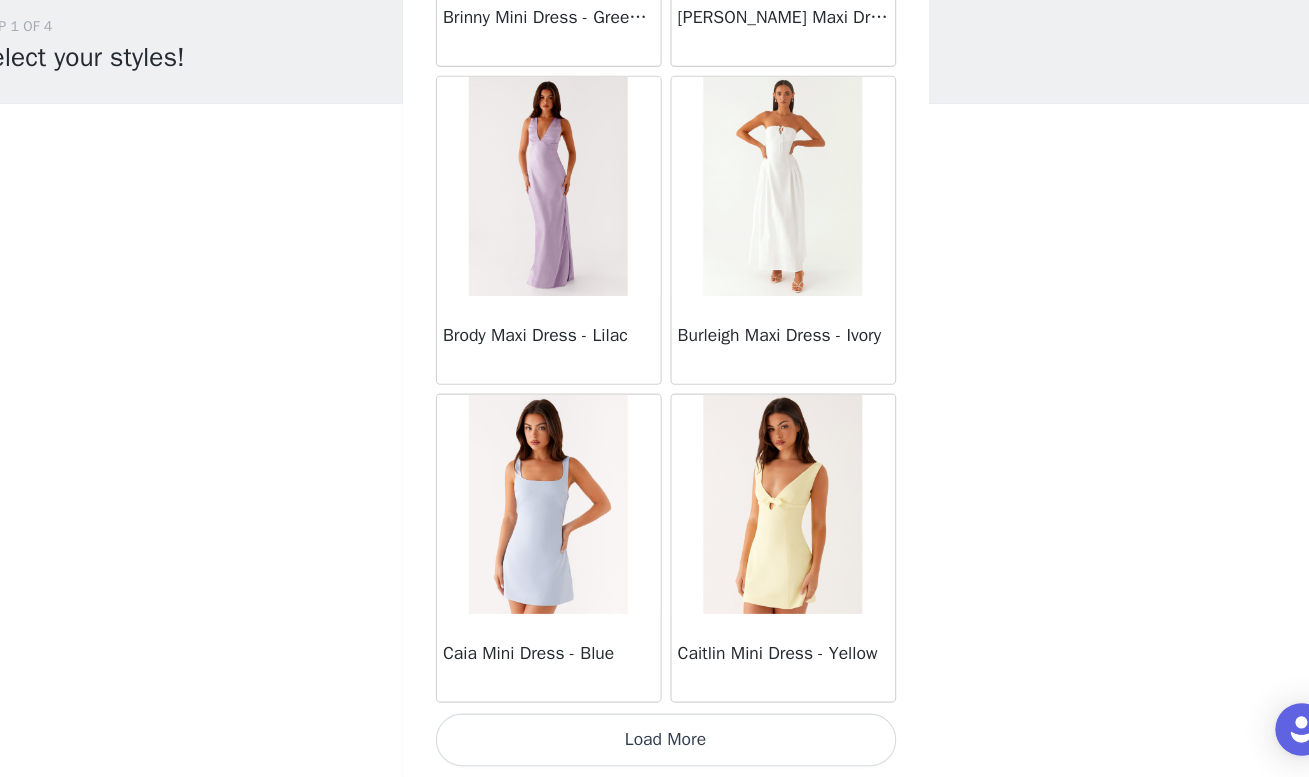 click on "Load More" at bounding box center [655, 743] 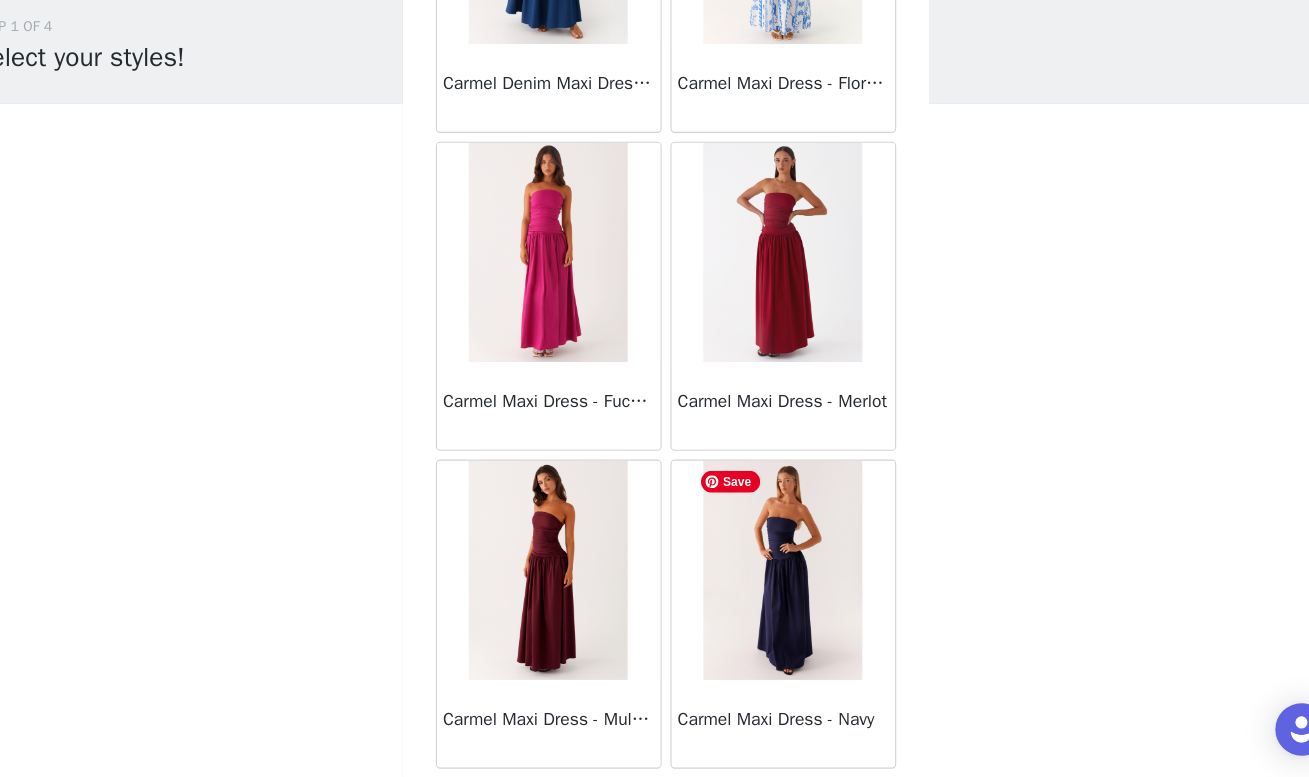 scroll, scrollTop: 10983, scrollLeft: 0, axis: vertical 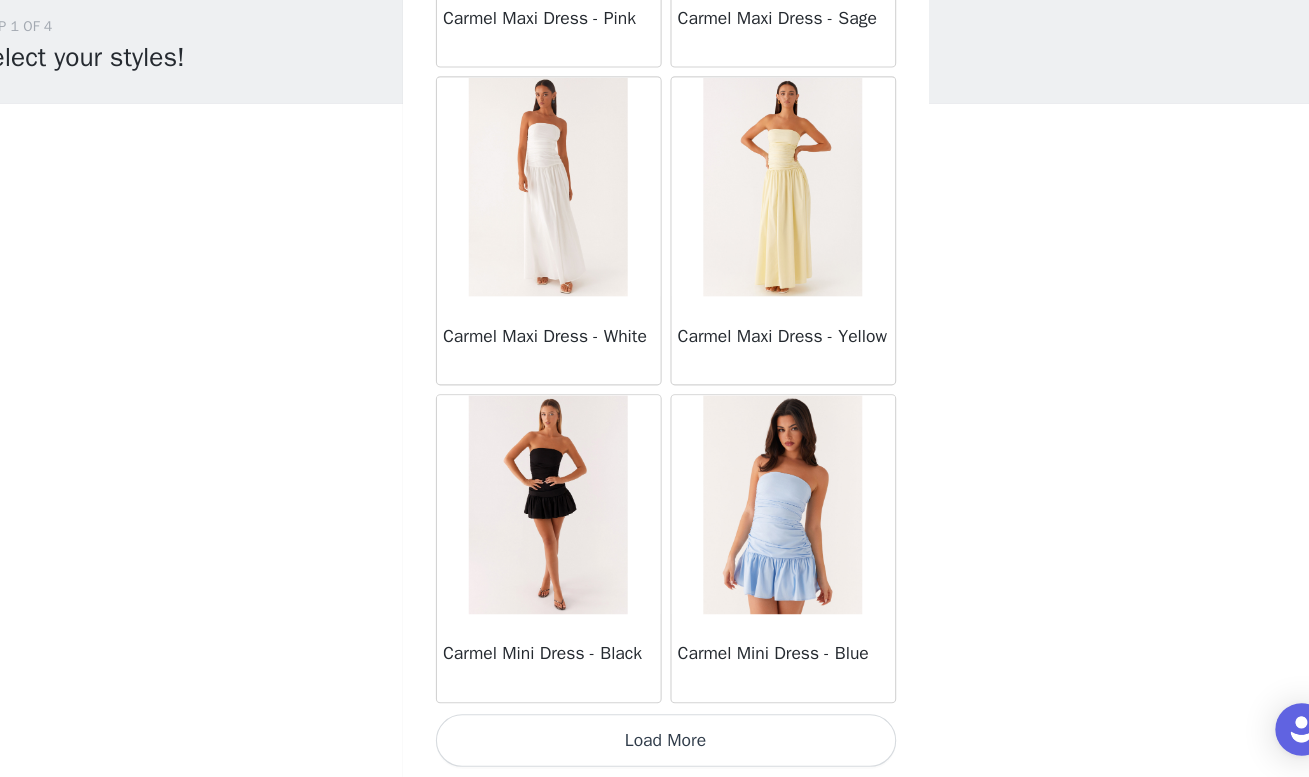 click on "Load More" at bounding box center (655, 743) 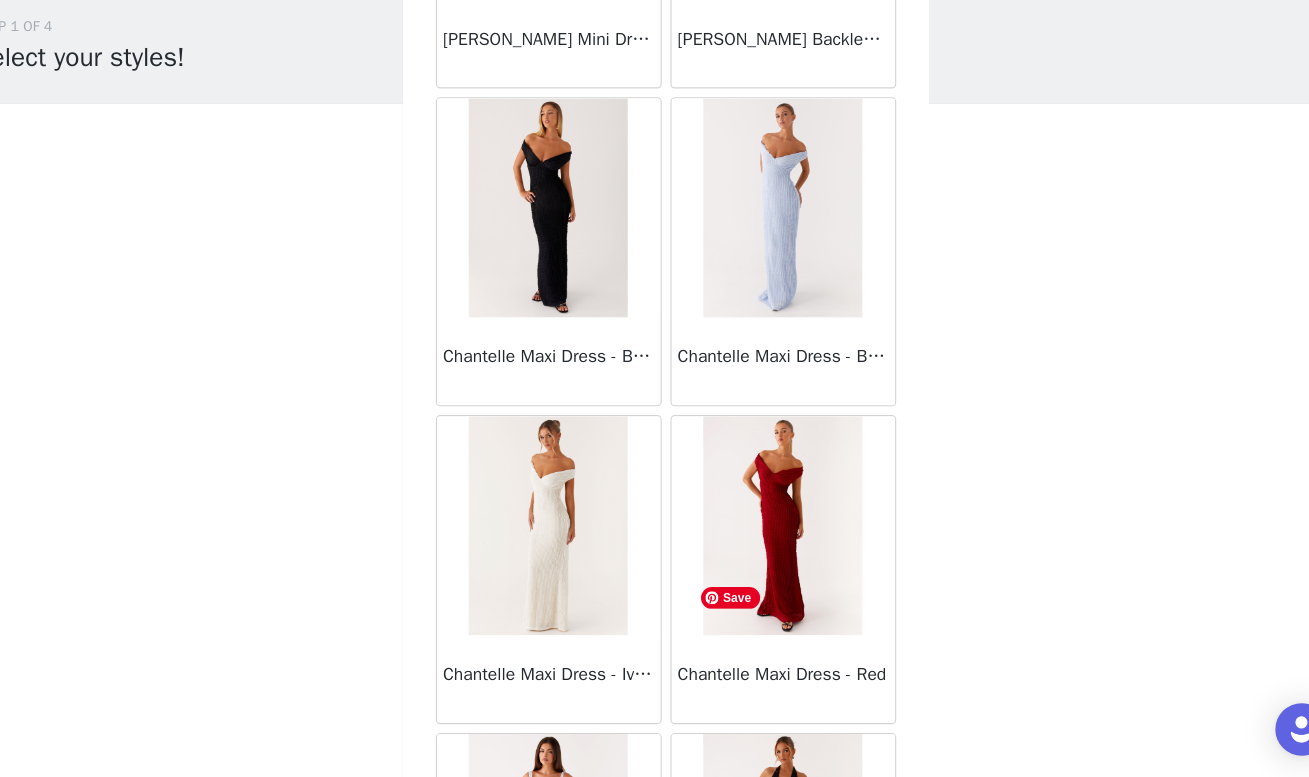 scroll, scrollTop: 13883, scrollLeft: 0, axis: vertical 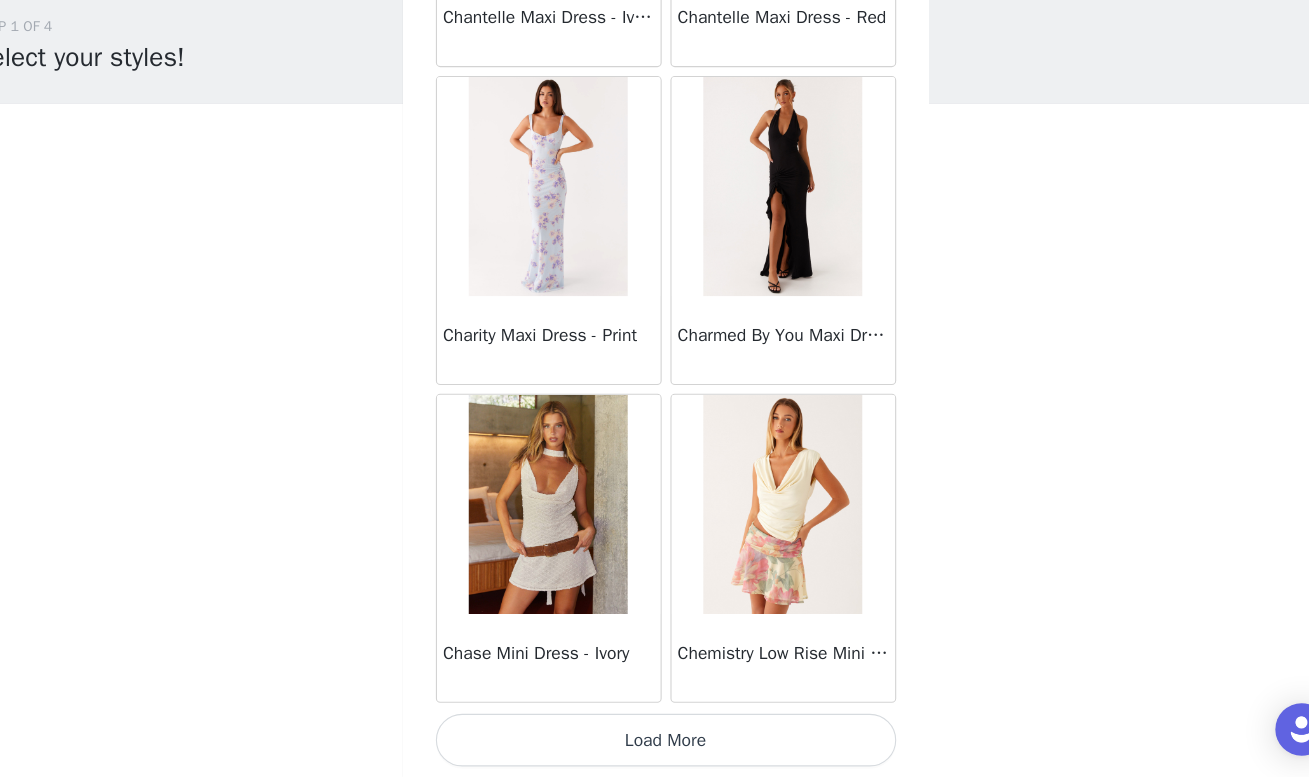 click on "Load More" at bounding box center [655, 743] 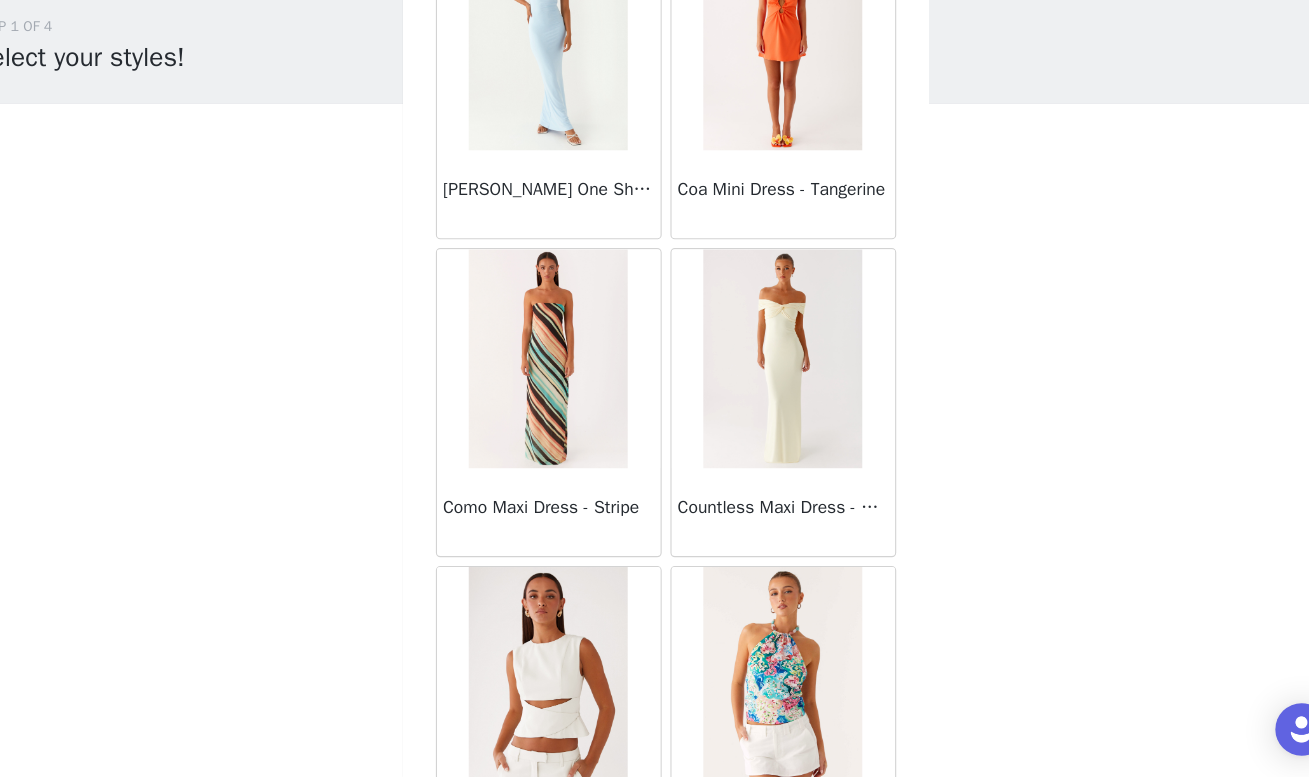 scroll, scrollTop: 16783, scrollLeft: 0, axis: vertical 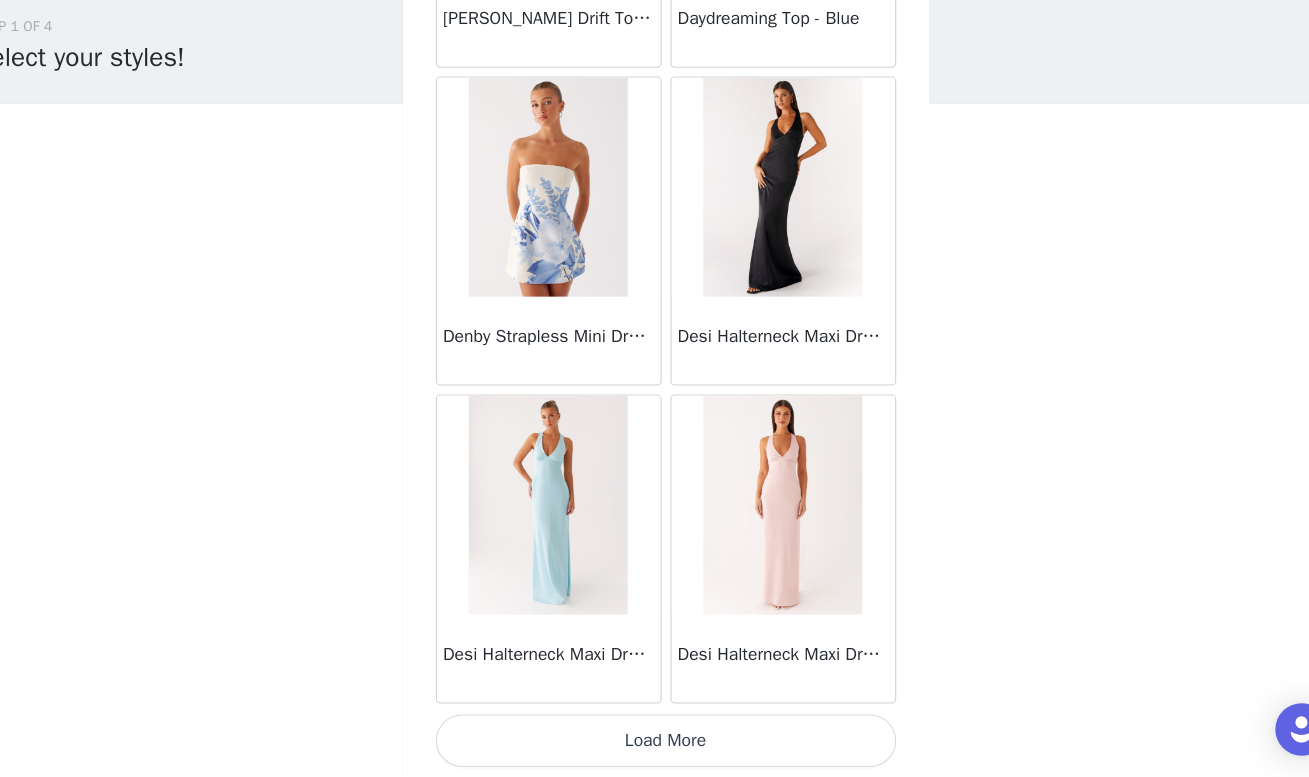 click on "Load More" at bounding box center (655, 743) 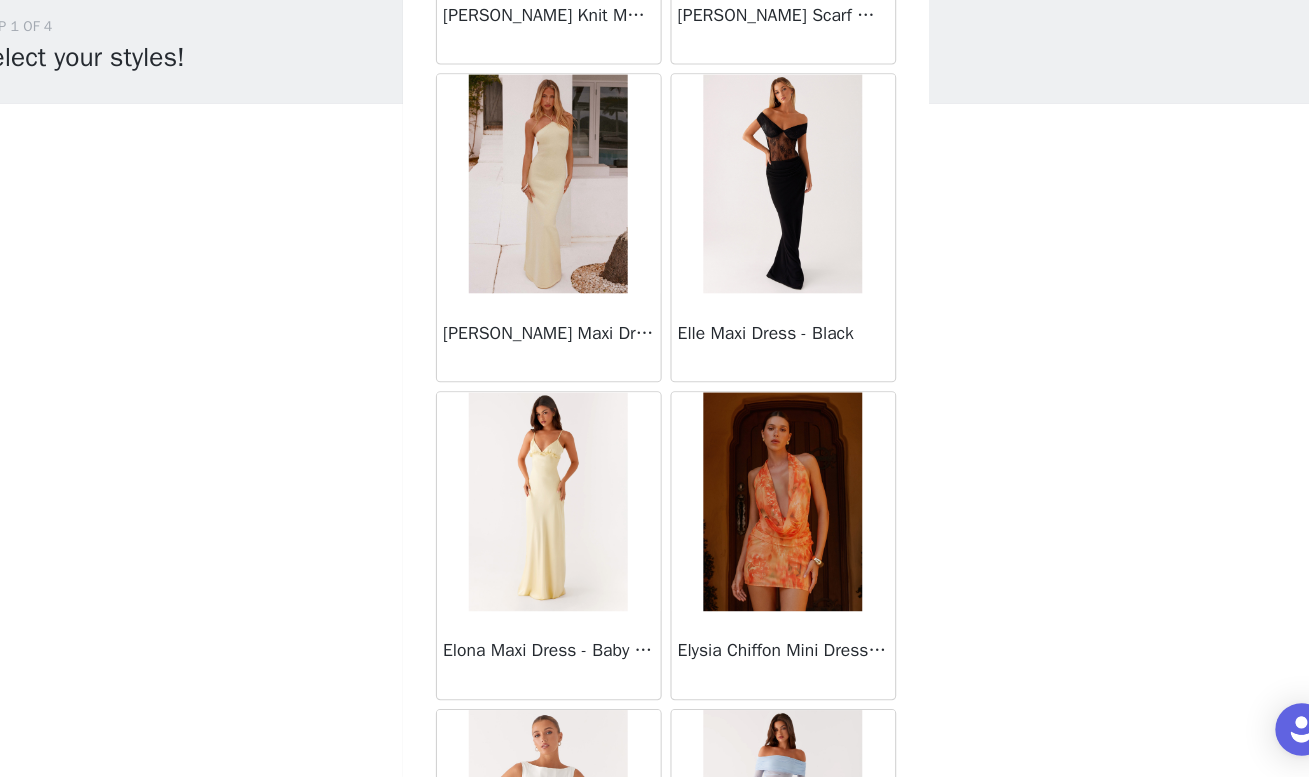 scroll, scrollTop: 19683, scrollLeft: 0, axis: vertical 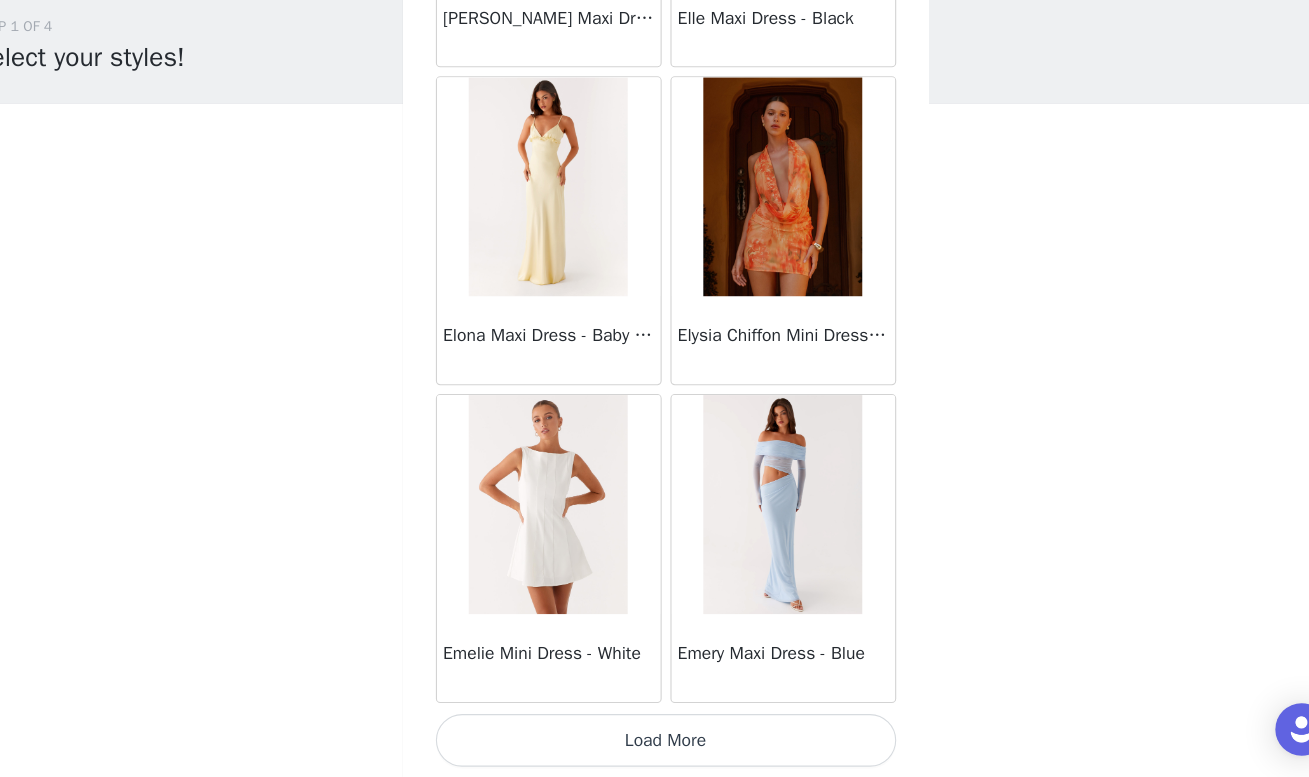 click on "Load More" at bounding box center [655, 743] 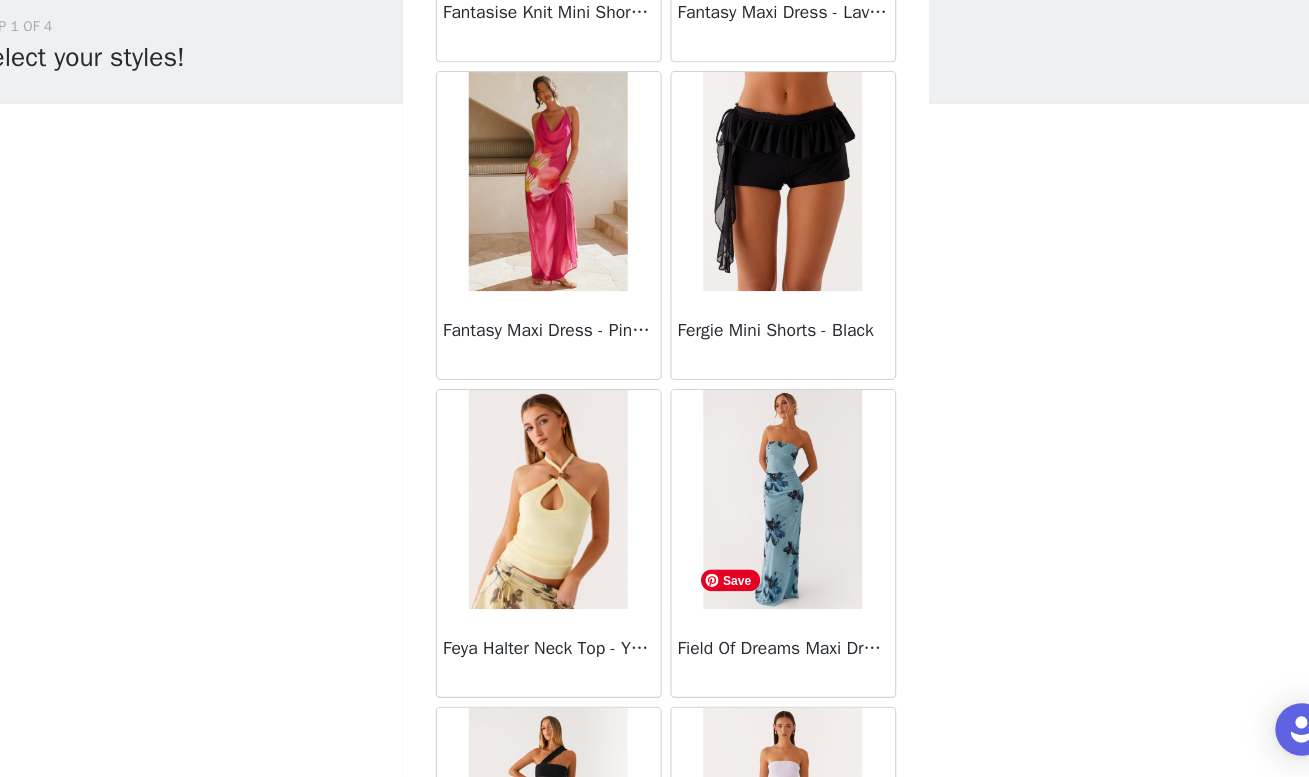 scroll, scrollTop: 22583, scrollLeft: 0, axis: vertical 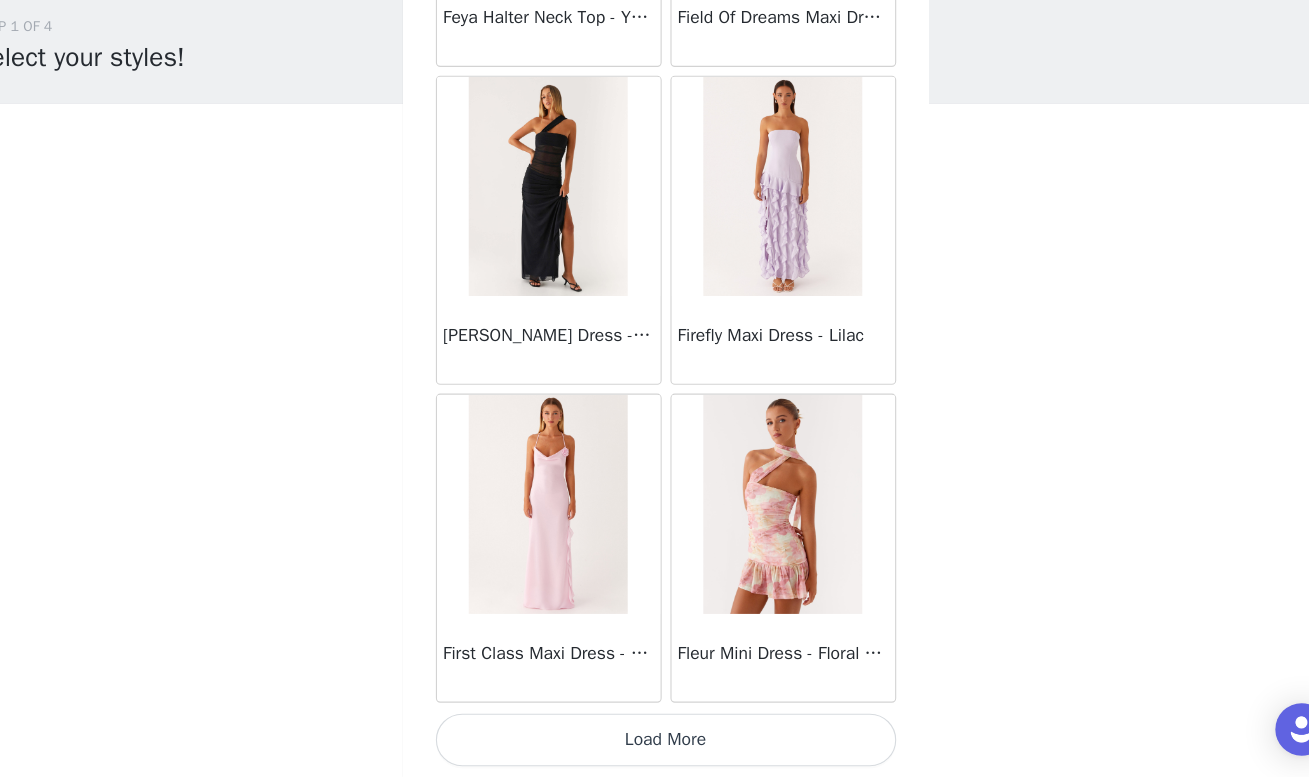 click on "Load More" at bounding box center (655, 743) 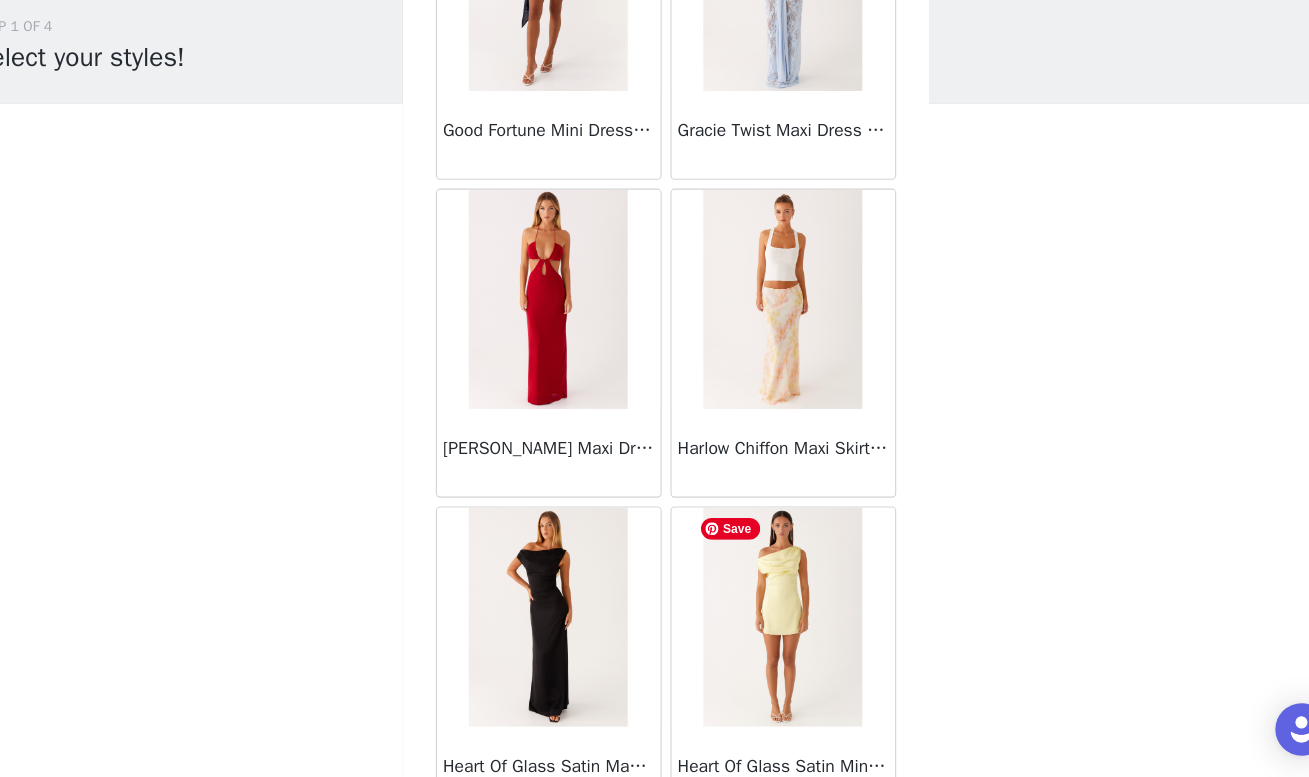 scroll, scrollTop: 25483, scrollLeft: 0, axis: vertical 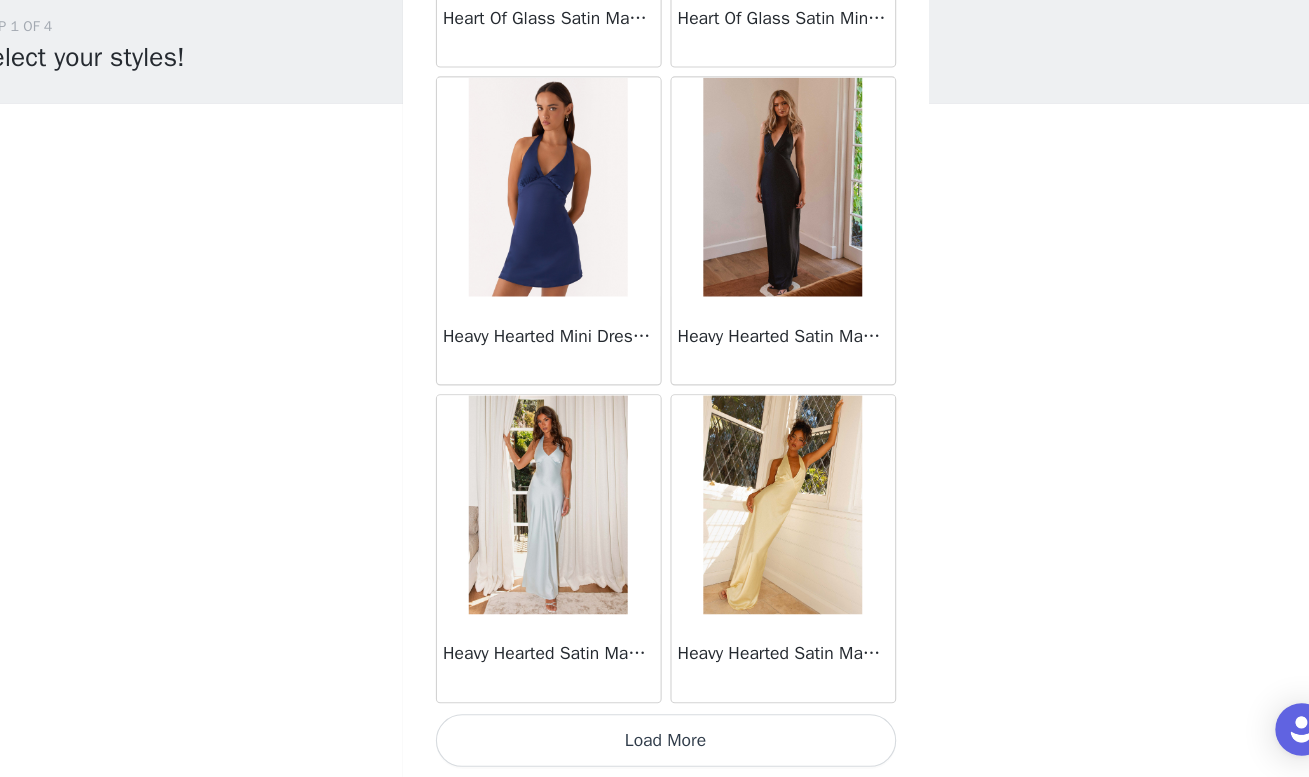 click on "Load More" at bounding box center (655, 743) 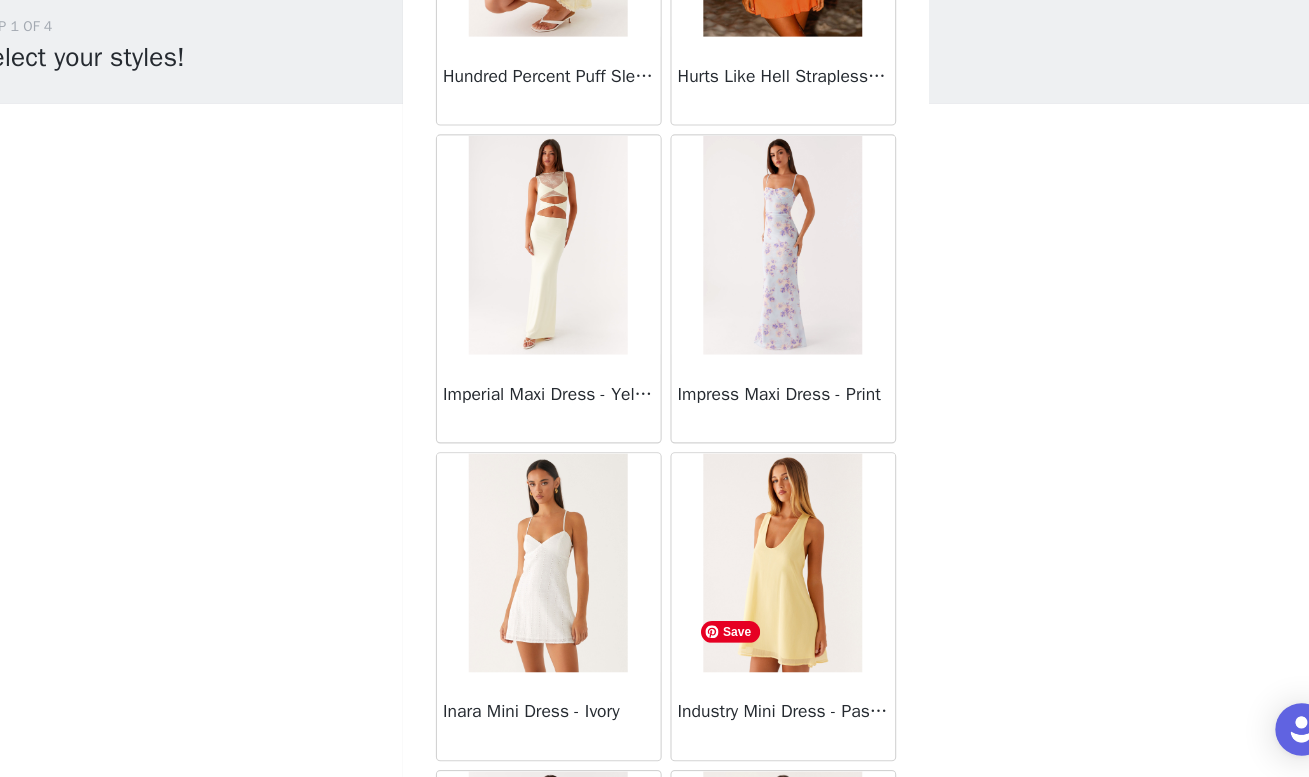 scroll, scrollTop: 28383, scrollLeft: 0, axis: vertical 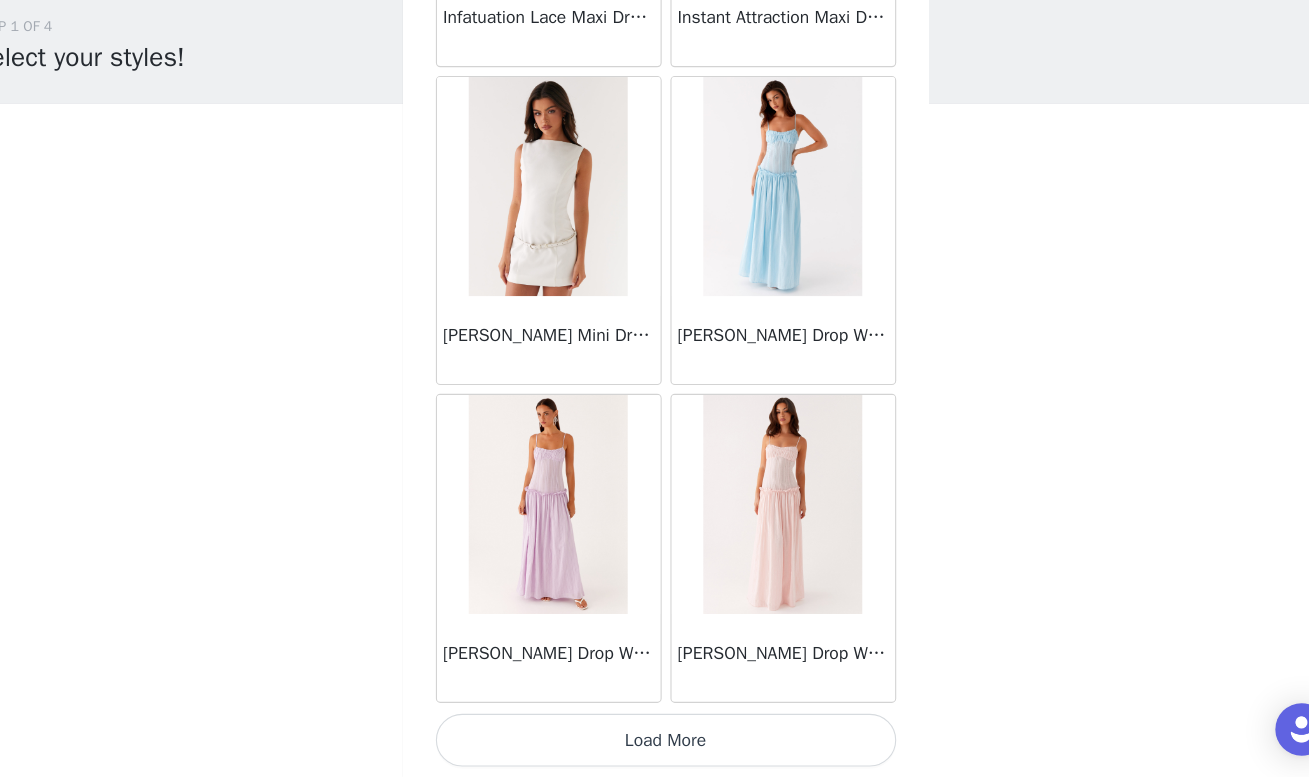 click on "Load More" at bounding box center (655, 743) 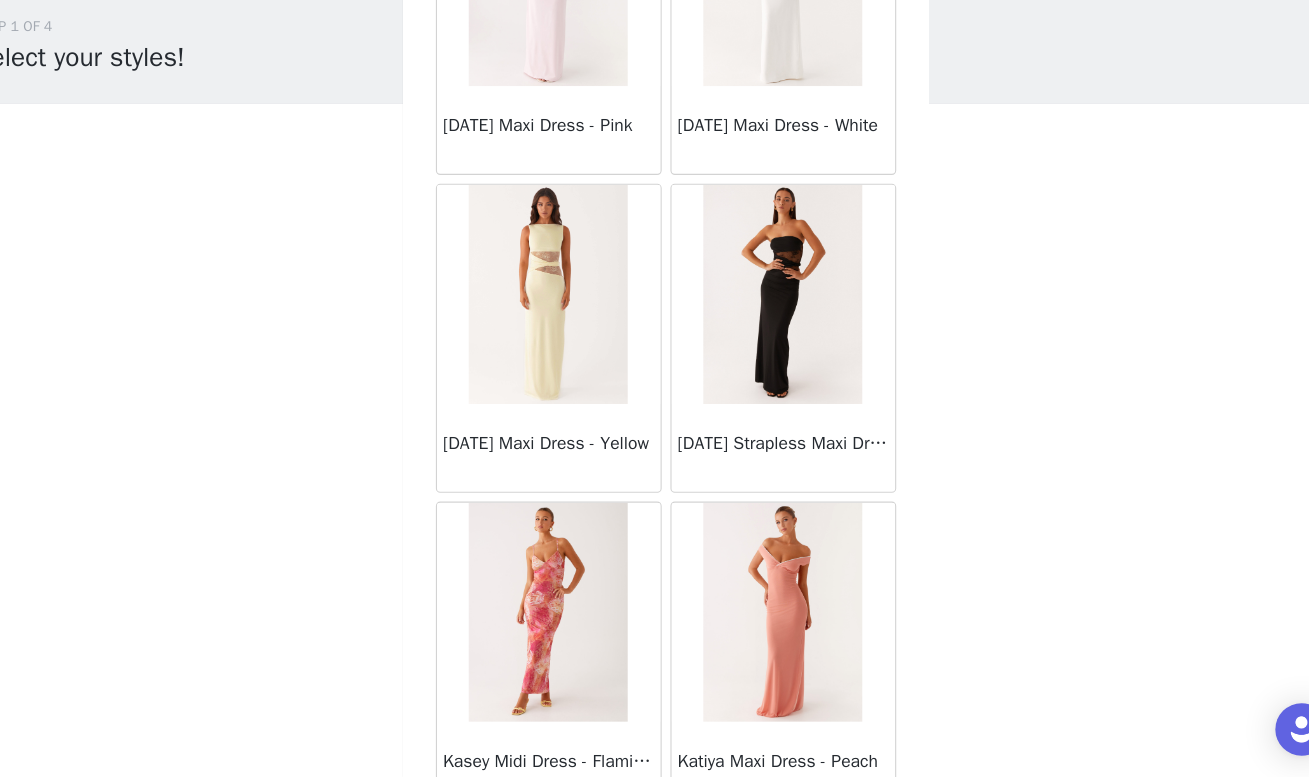 scroll, scrollTop: 31283, scrollLeft: 0, axis: vertical 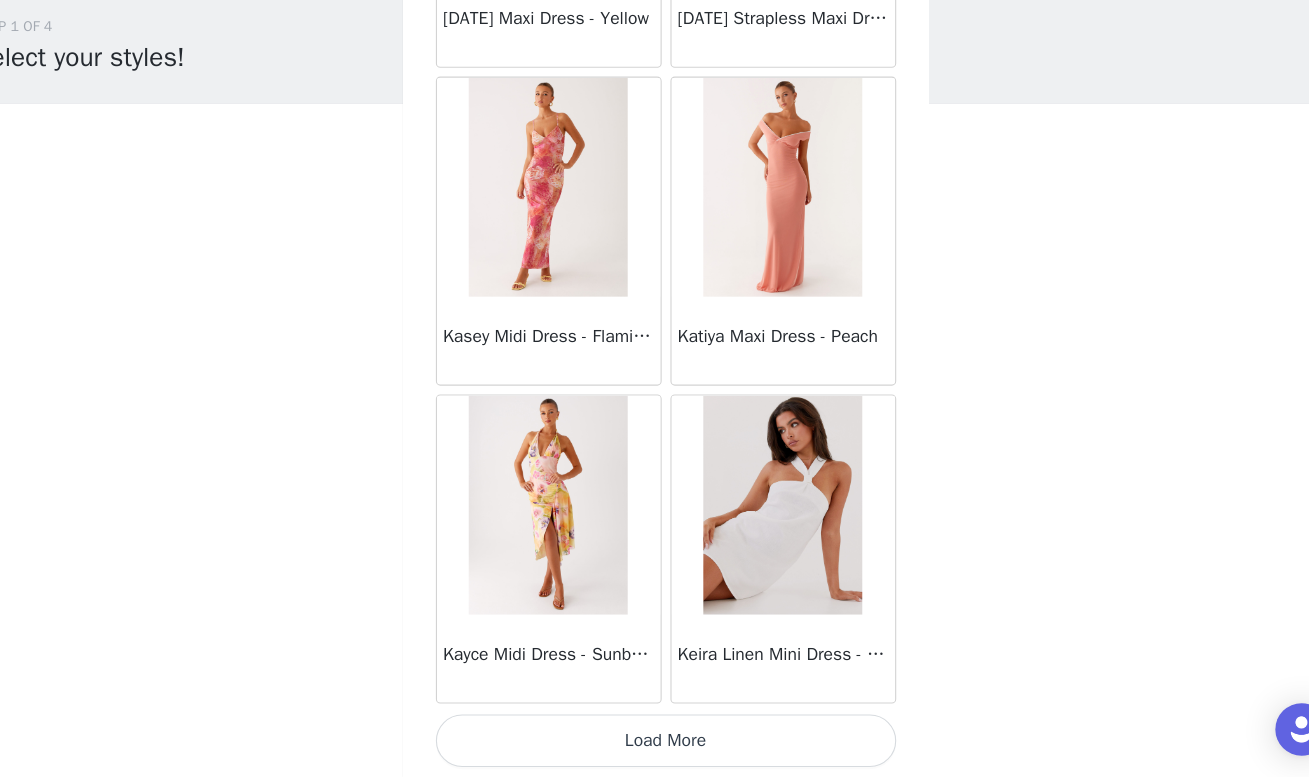 click on "Load More" at bounding box center [655, 743] 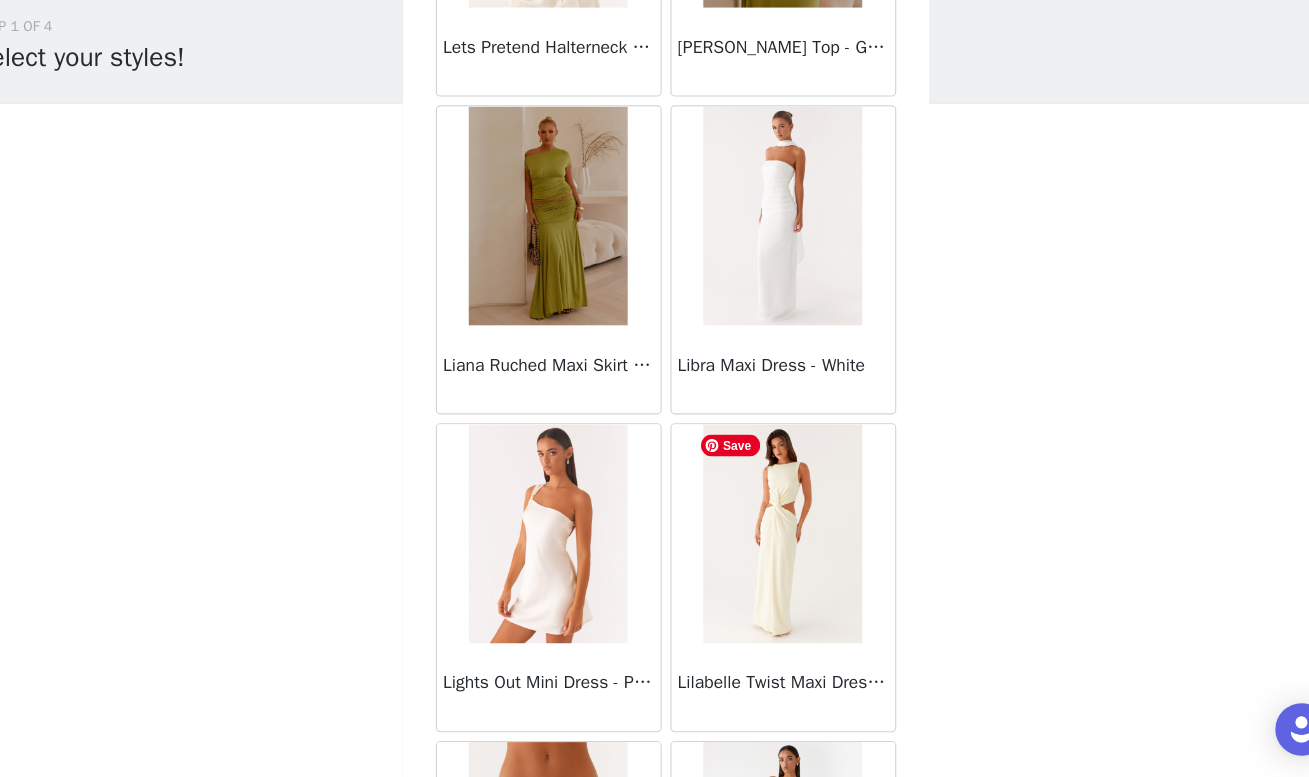 scroll, scrollTop: 34183, scrollLeft: 0, axis: vertical 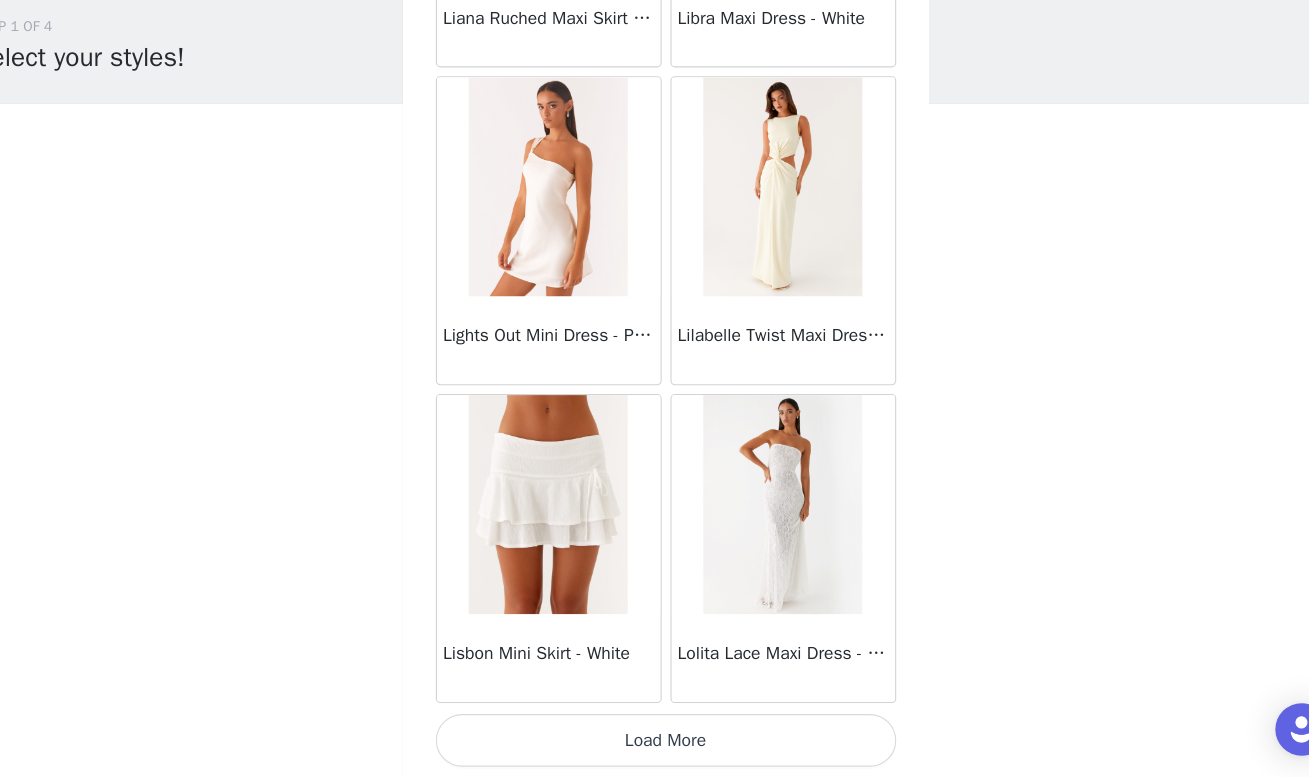 click on "Load More" at bounding box center [655, 743] 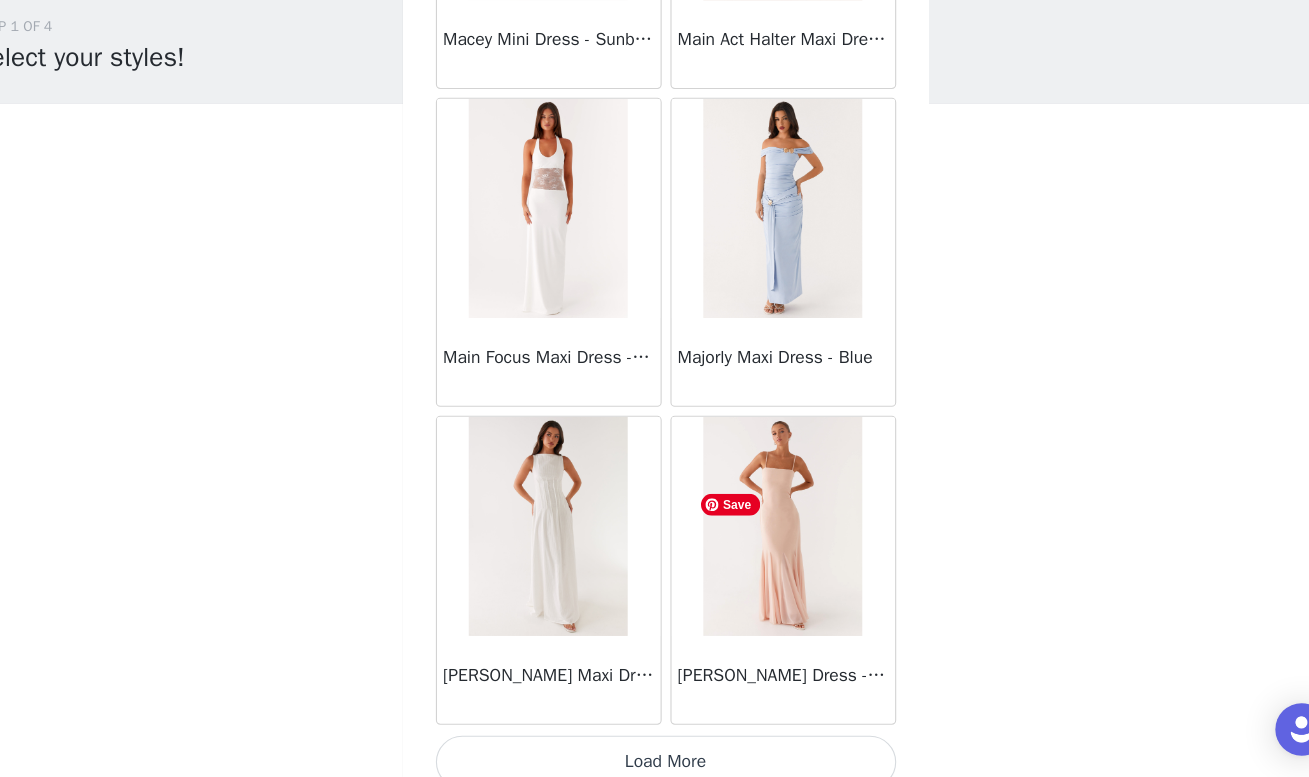 scroll, scrollTop: 37083, scrollLeft: 0, axis: vertical 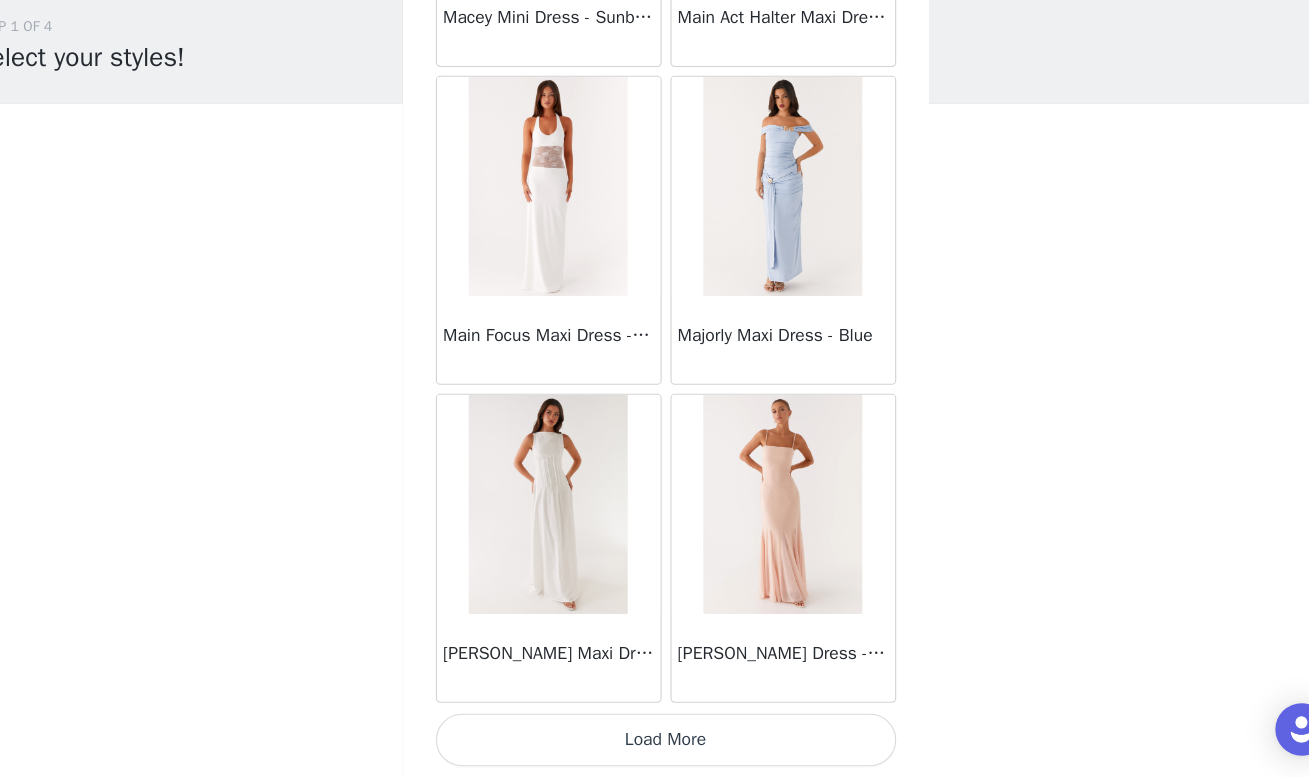 click on "Load More" at bounding box center (655, 743) 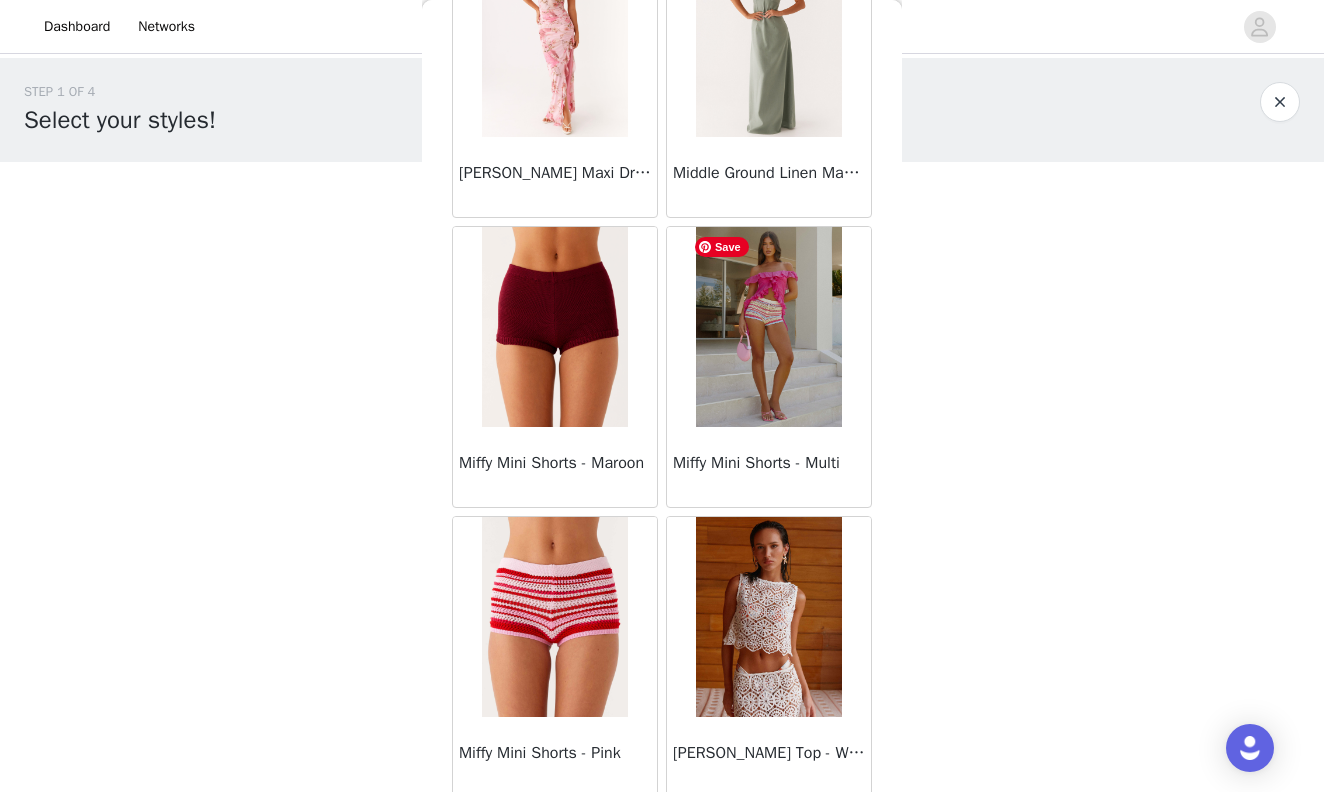 scroll, scrollTop: 39968, scrollLeft: 0, axis: vertical 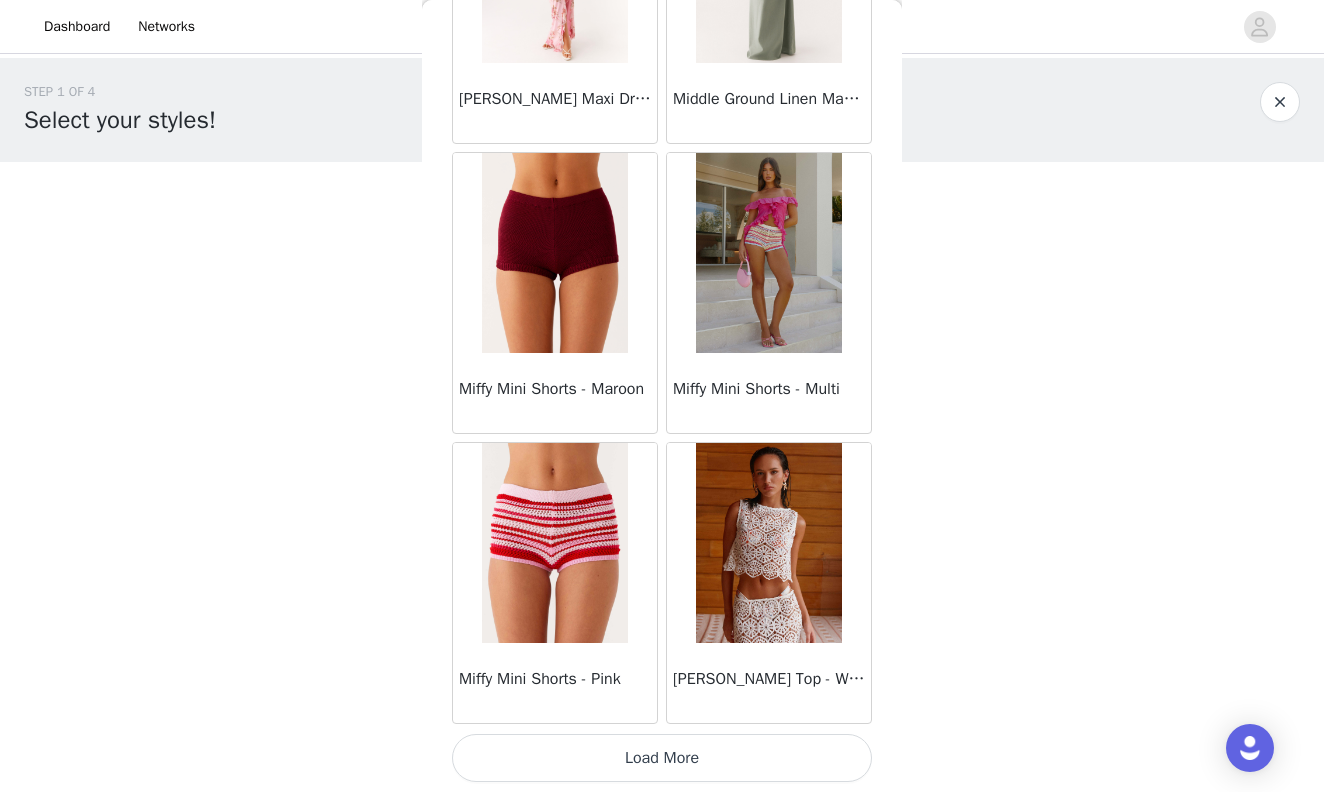 click on "Load More" at bounding box center (662, 758) 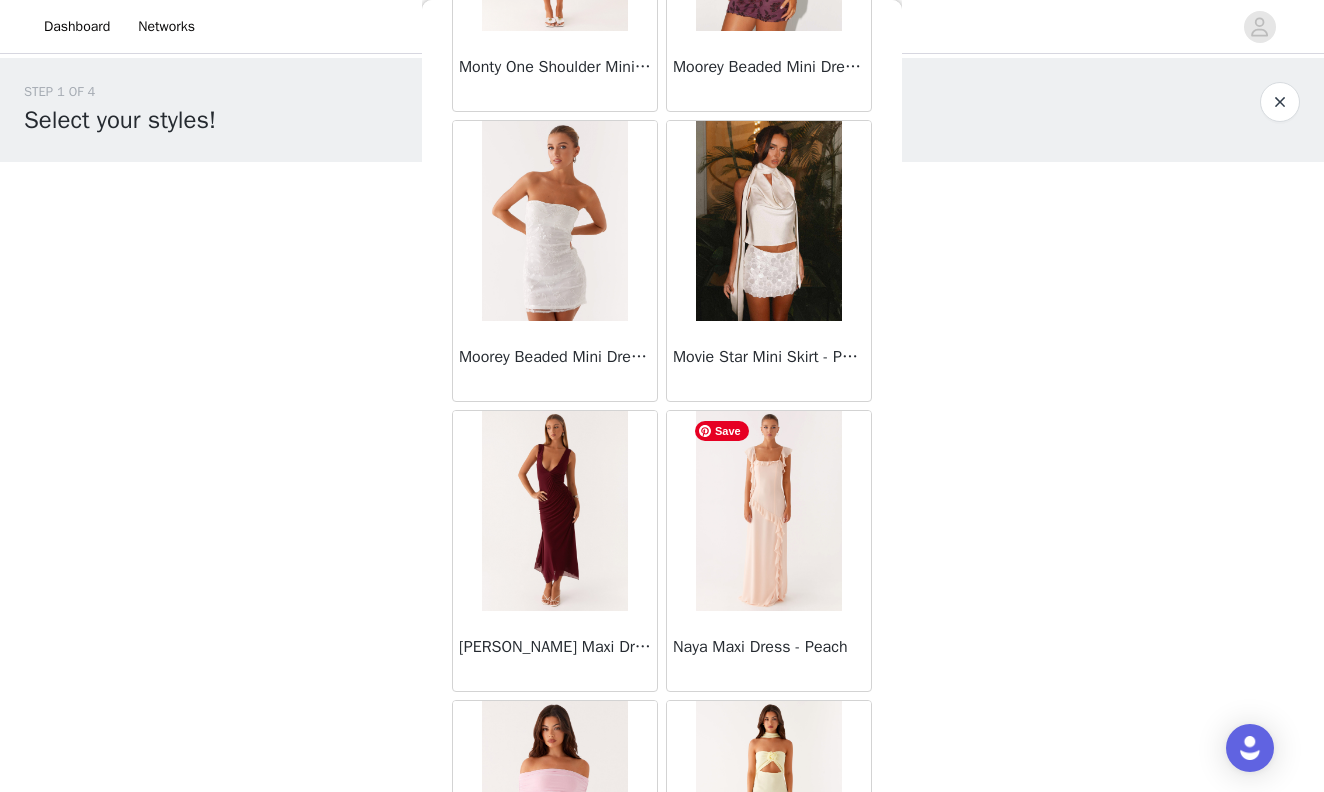scroll, scrollTop: 42868, scrollLeft: 0, axis: vertical 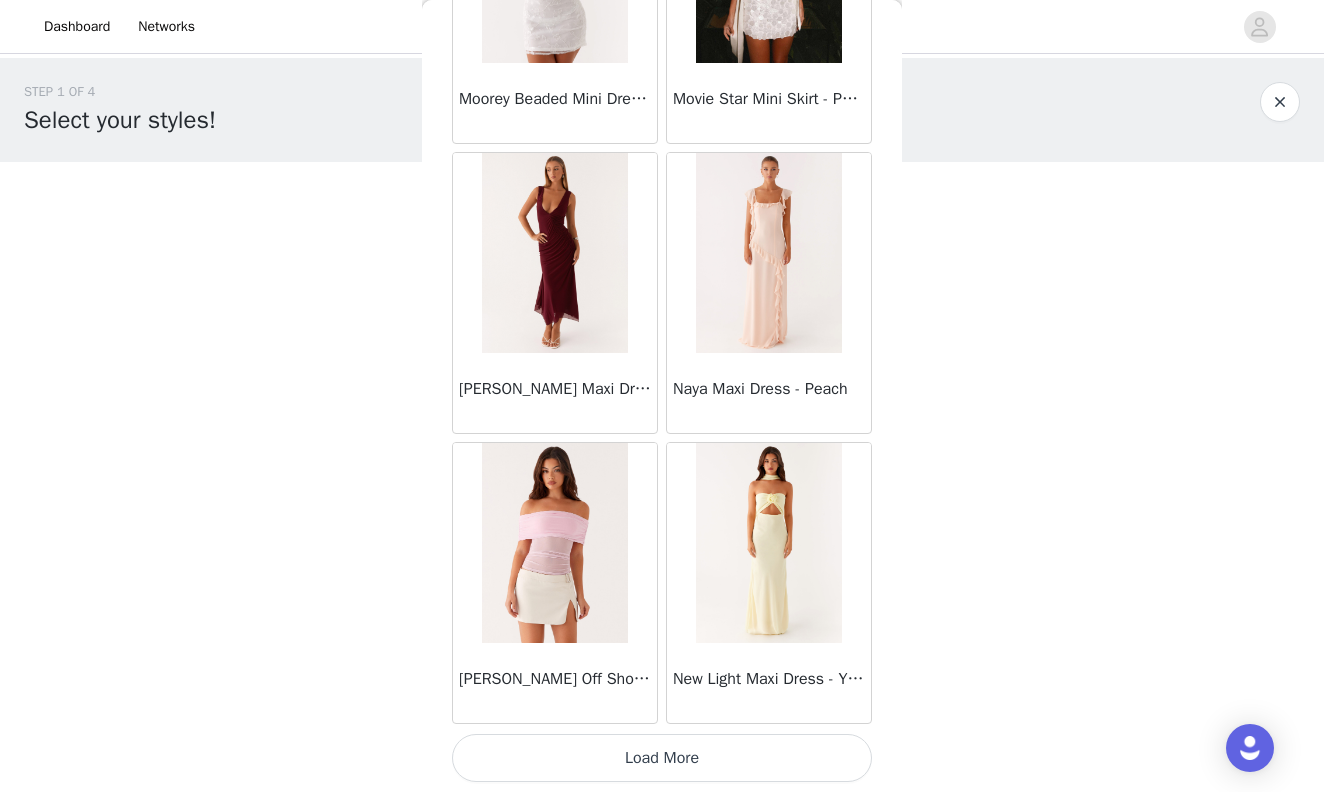 click on "Load More" at bounding box center (662, 758) 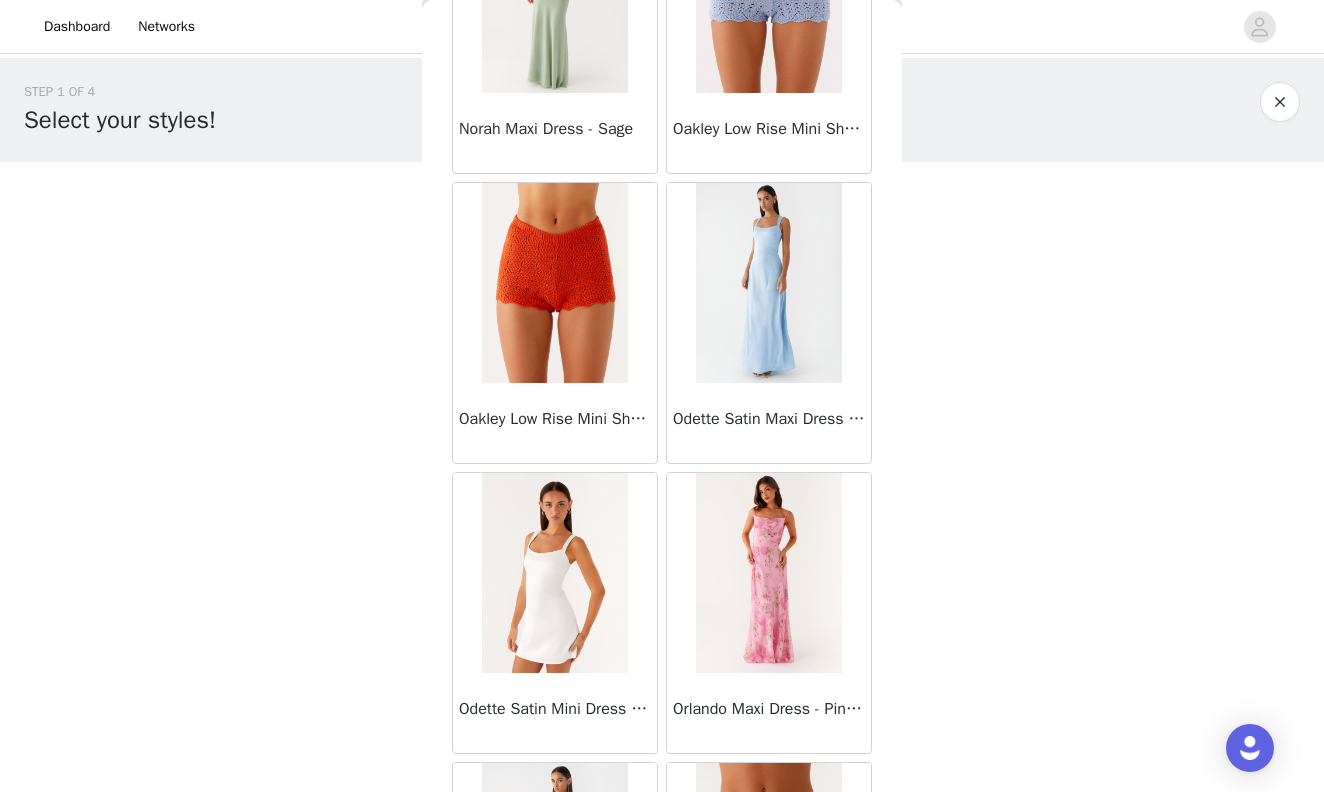 scroll, scrollTop: 45768, scrollLeft: 0, axis: vertical 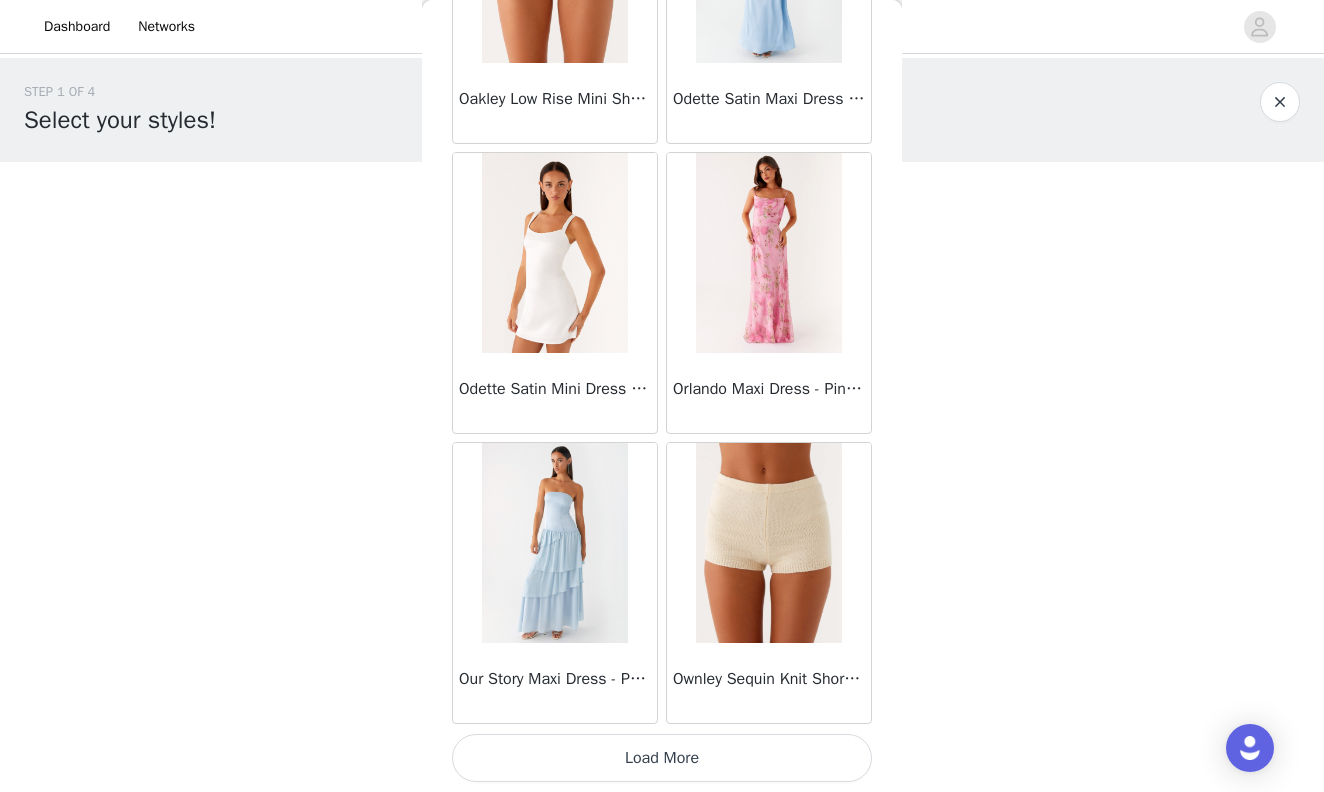 click on "Load More" at bounding box center (662, 758) 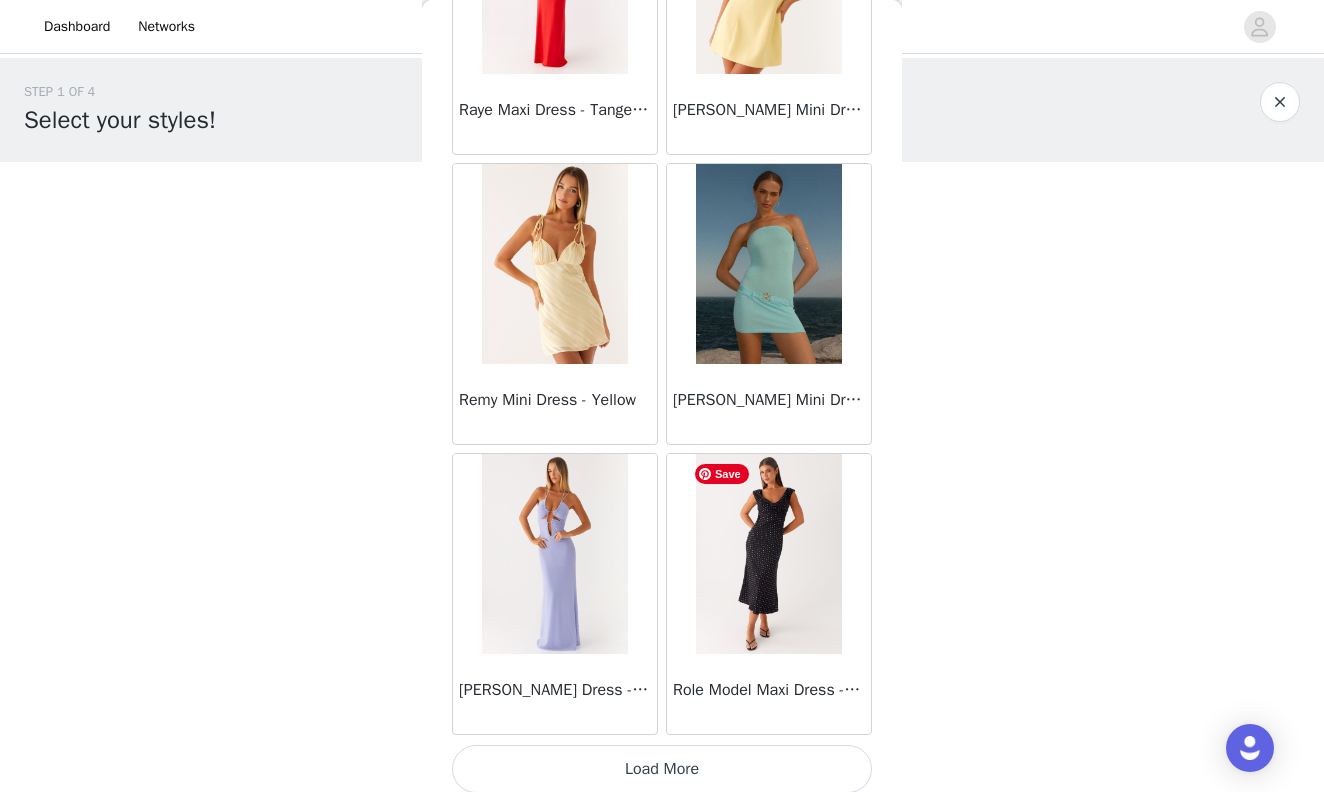 scroll, scrollTop: 48668, scrollLeft: 0, axis: vertical 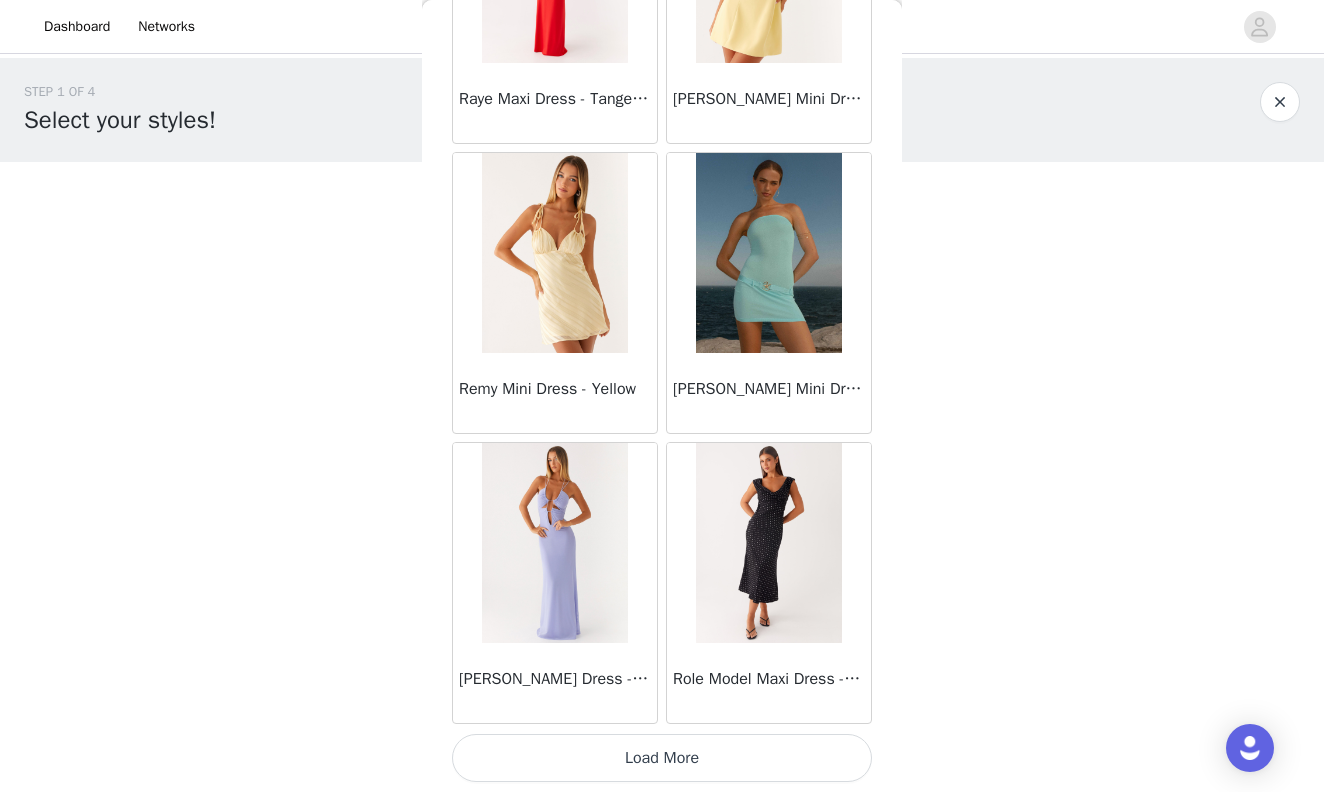 click on "Load More" at bounding box center (662, 758) 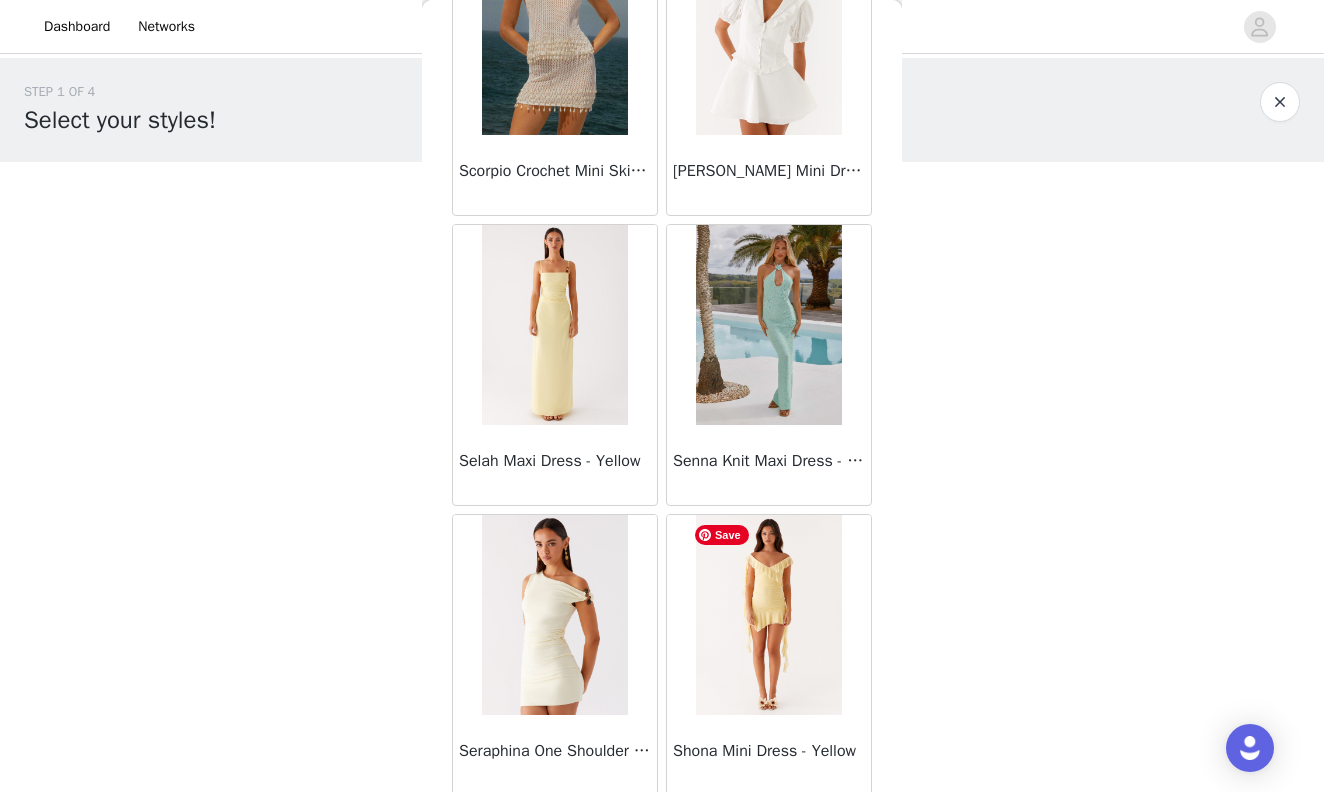 scroll, scrollTop: 51568, scrollLeft: 0, axis: vertical 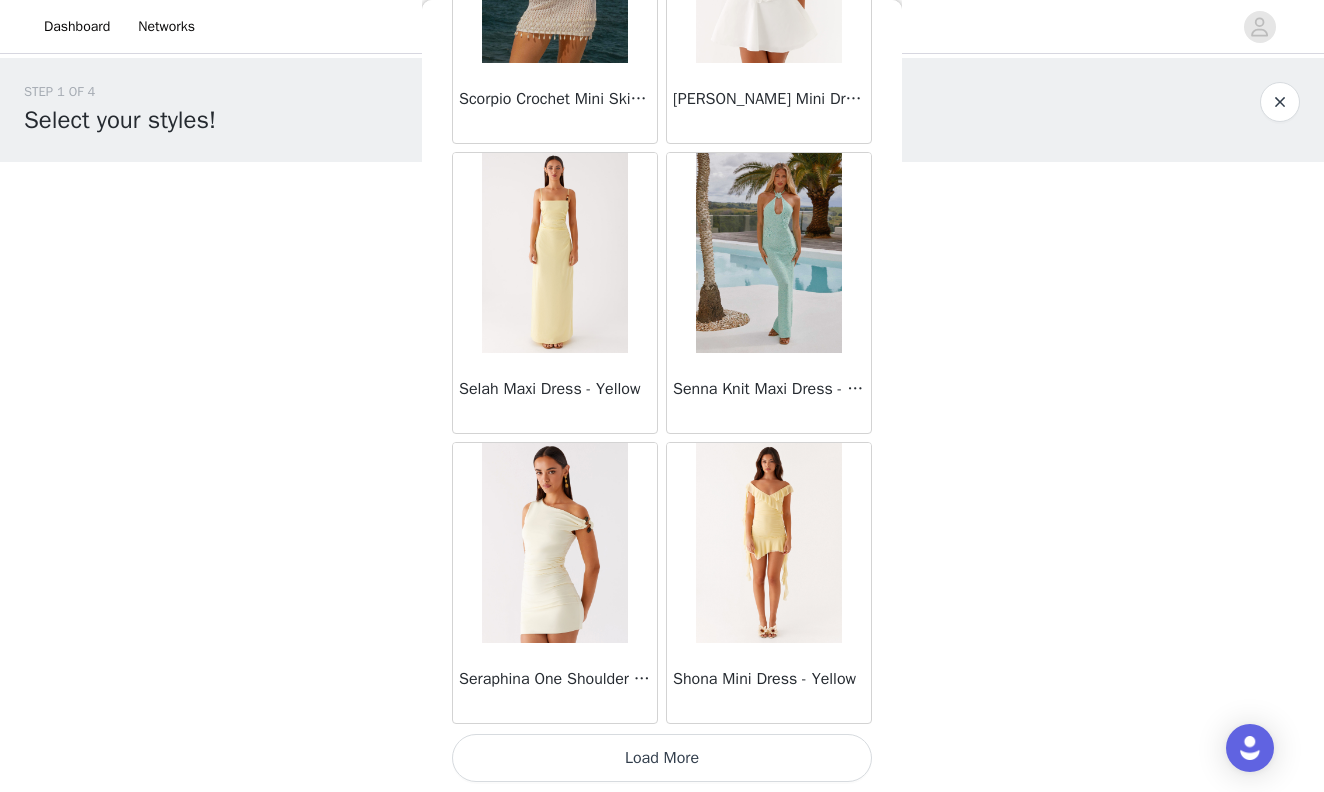 click on "Load More" at bounding box center [662, 758] 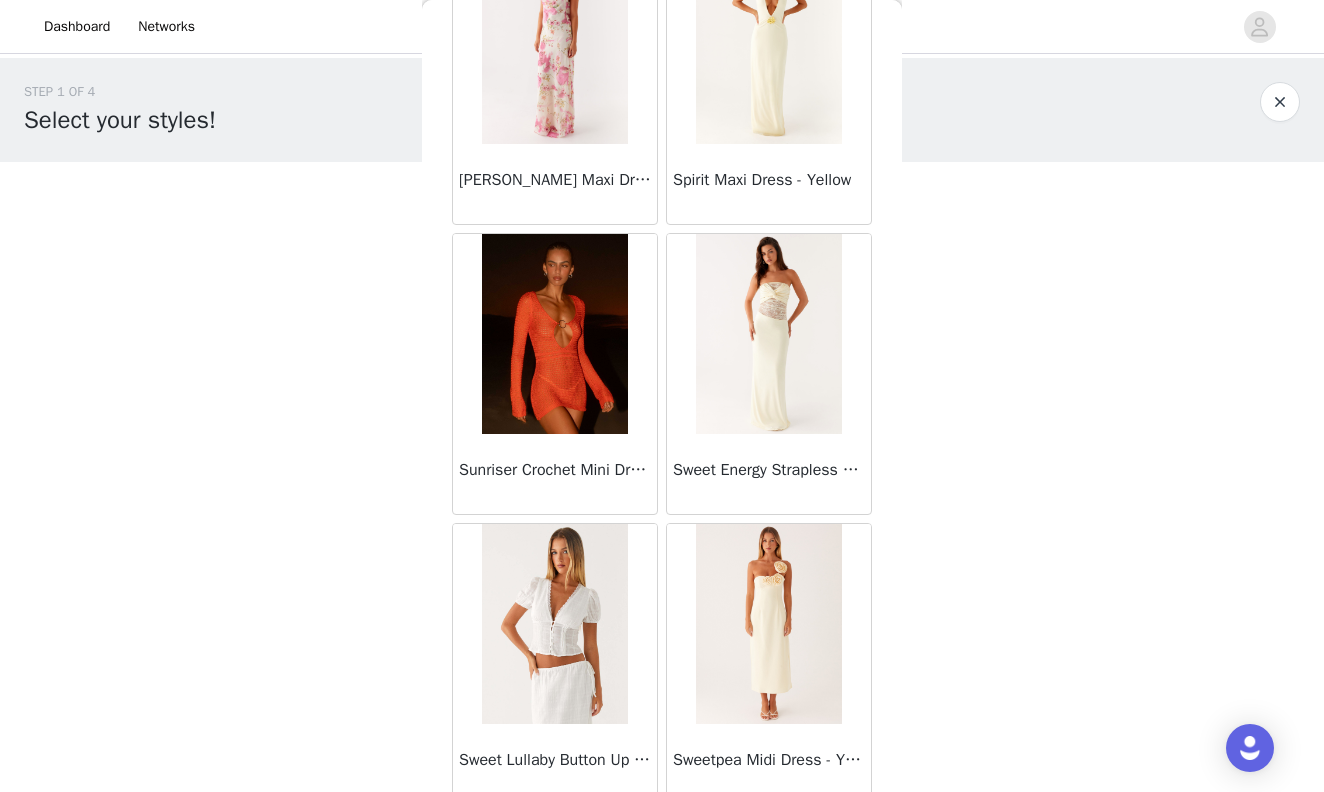scroll, scrollTop: 54468, scrollLeft: 0, axis: vertical 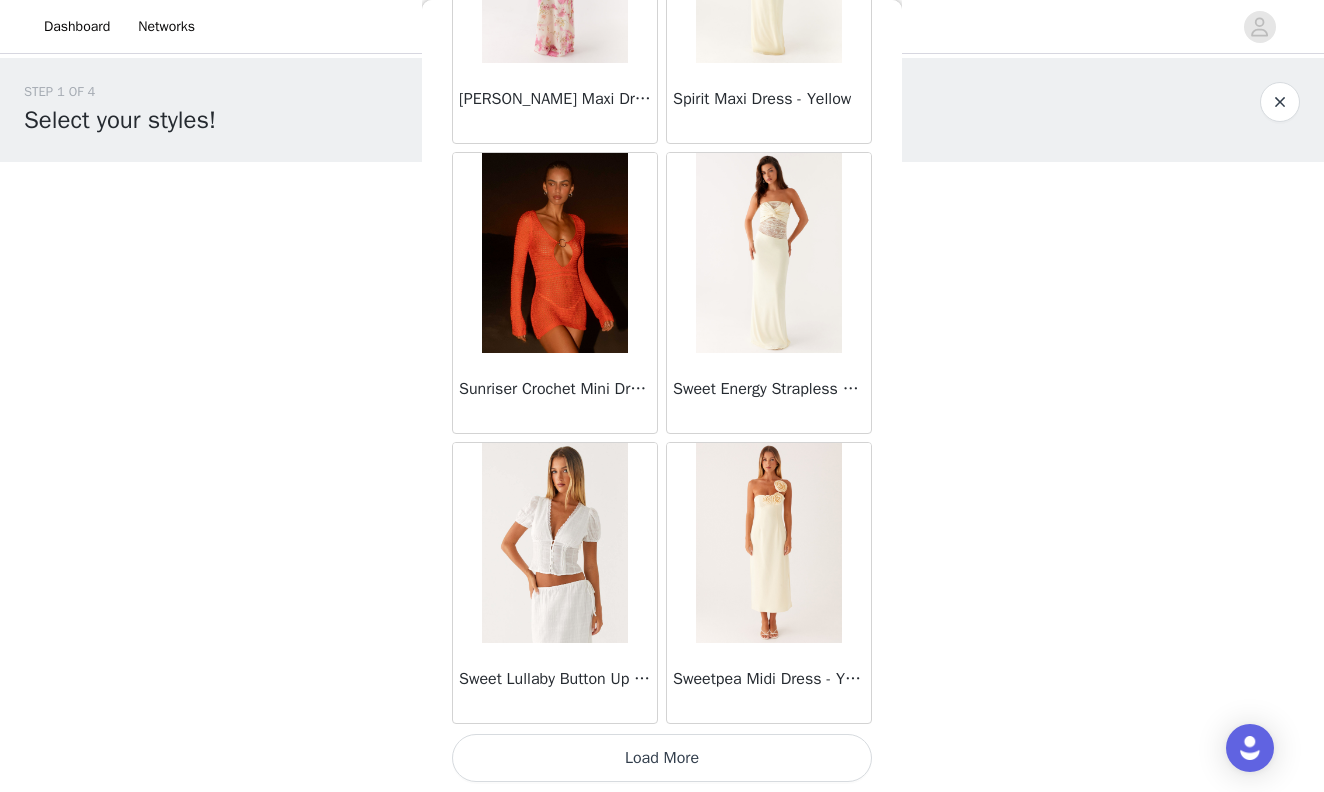 drag, startPoint x: 671, startPoint y: 762, endPoint x: 670, endPoint y: 733, distance: 29.017237 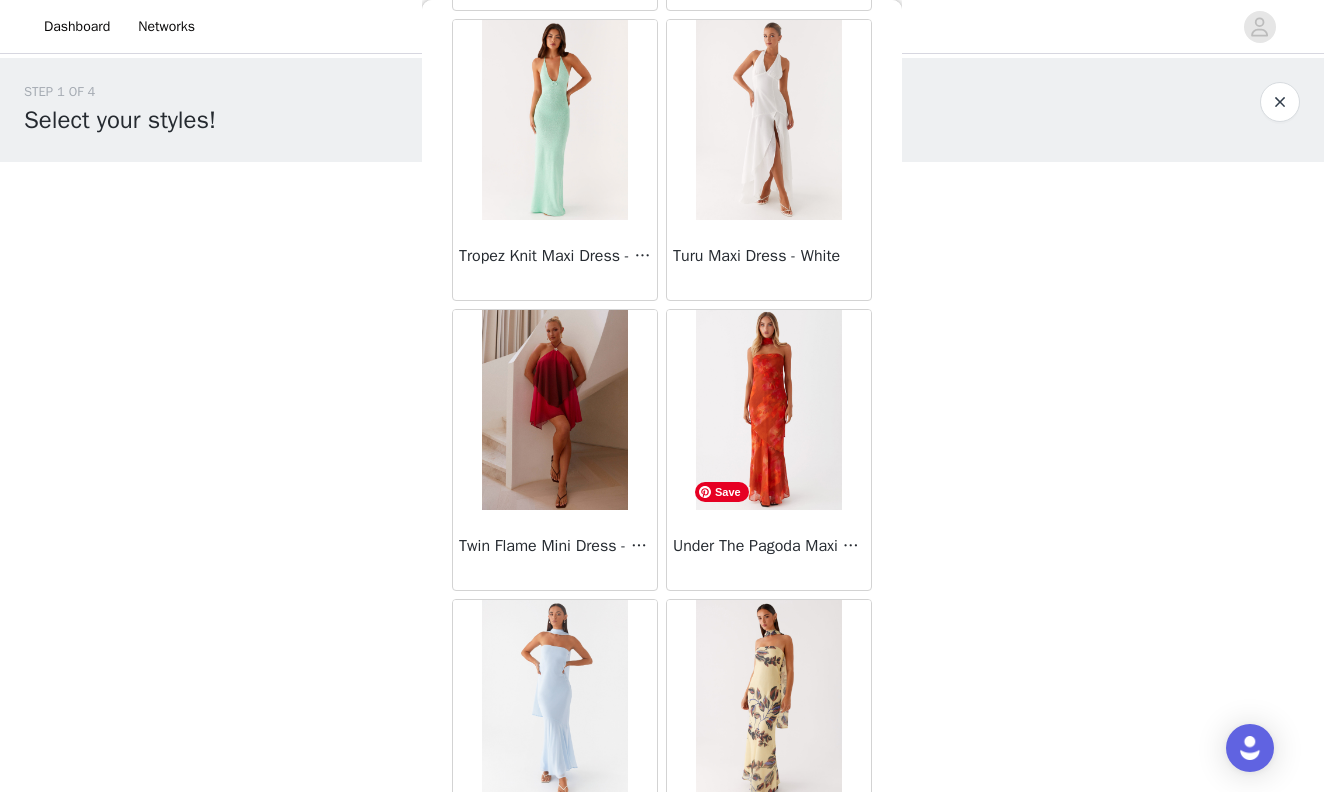 scroll, scrollTop: 57368, scrollLeft: 0, axis: vertical 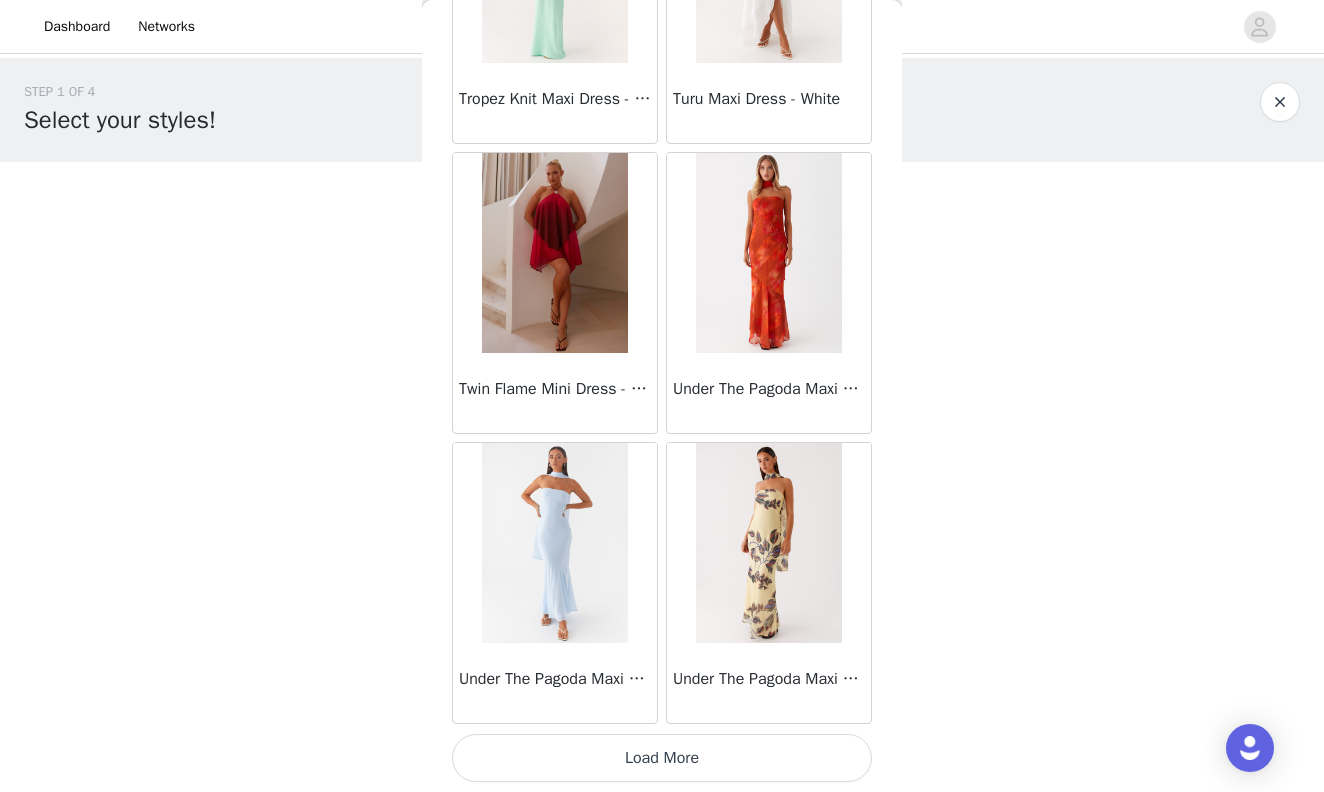 click on "Load More" at bounding box center (662, 758) 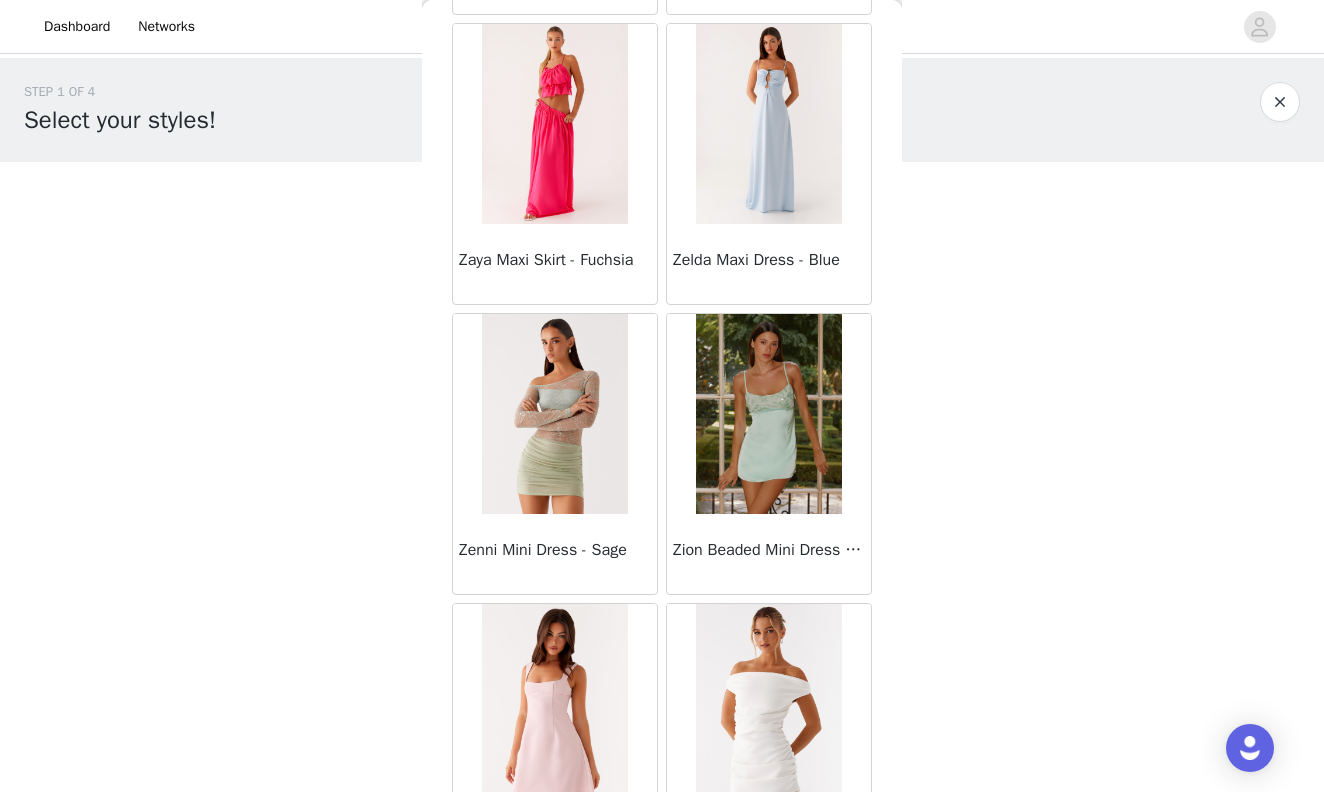 scroll, scrollTop: 60268, scrollLeft: 0, axis: vertical 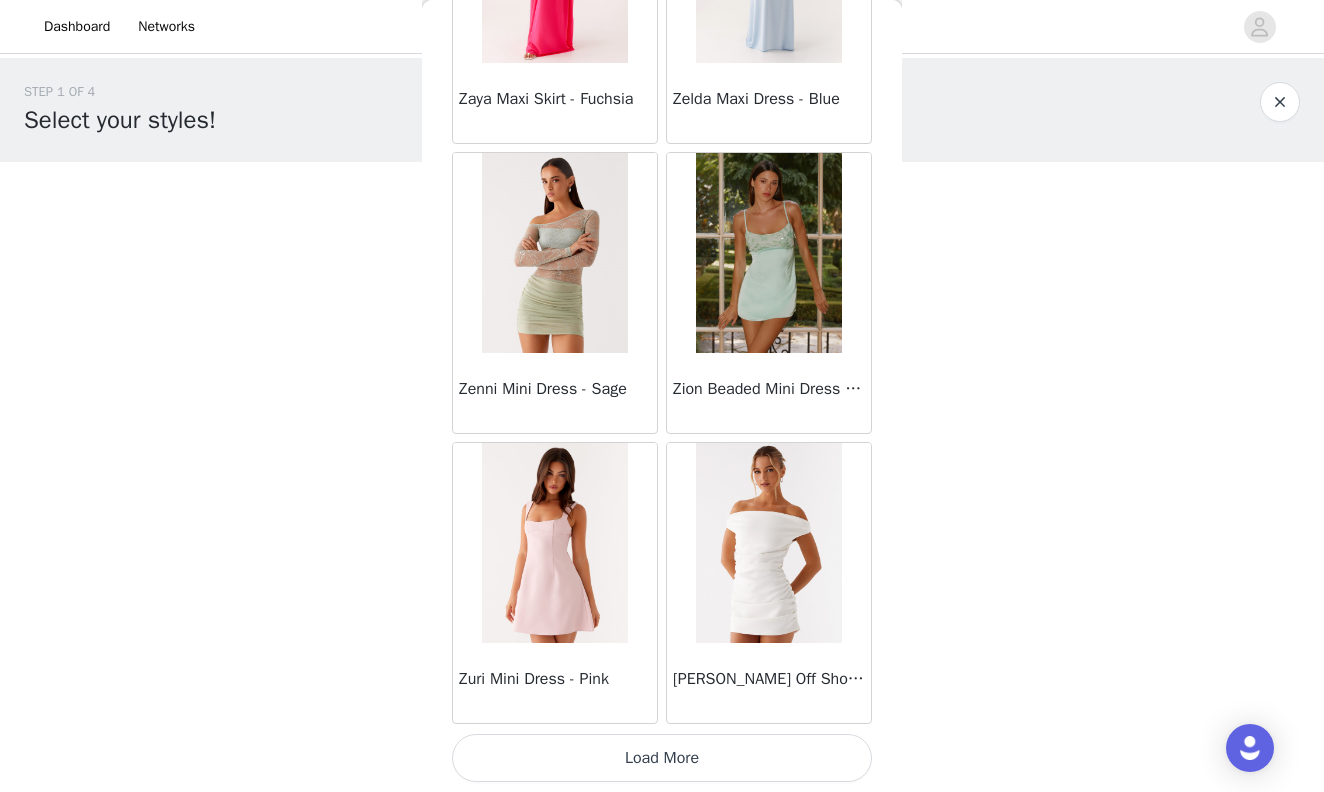click on "Load More" at bounding box center (662, 758) 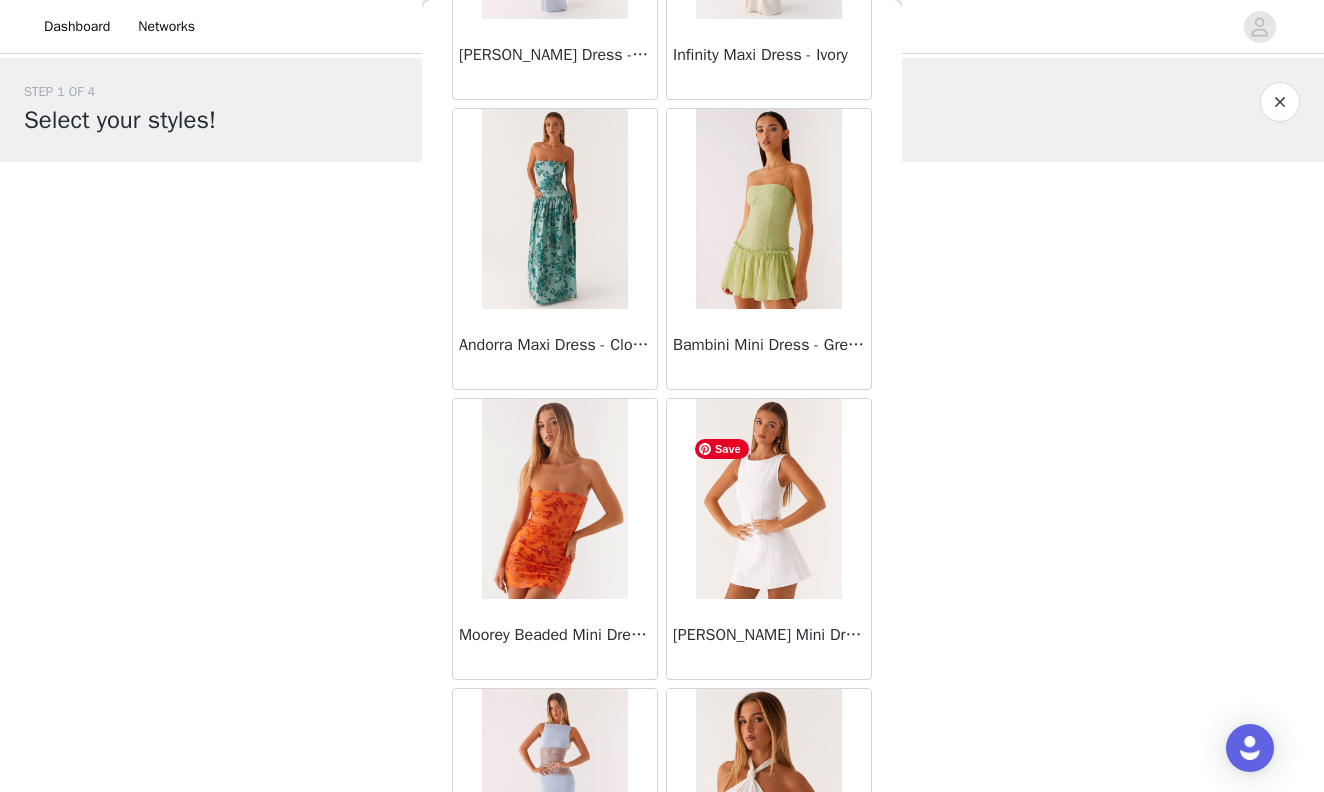 scroll, scrollTop: 63168, scrollLeft: 0, axis: vertical 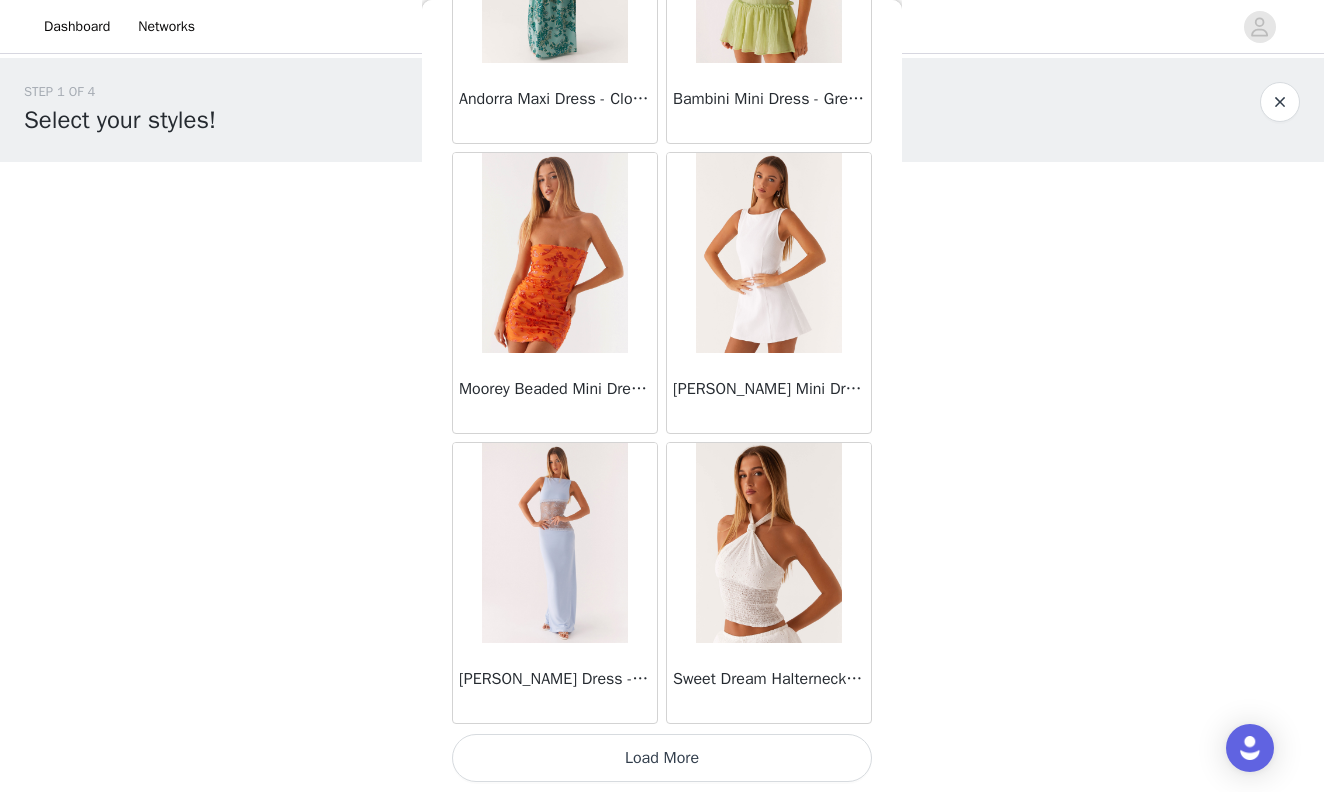click on "Load More" at bounding box center [662, 758] 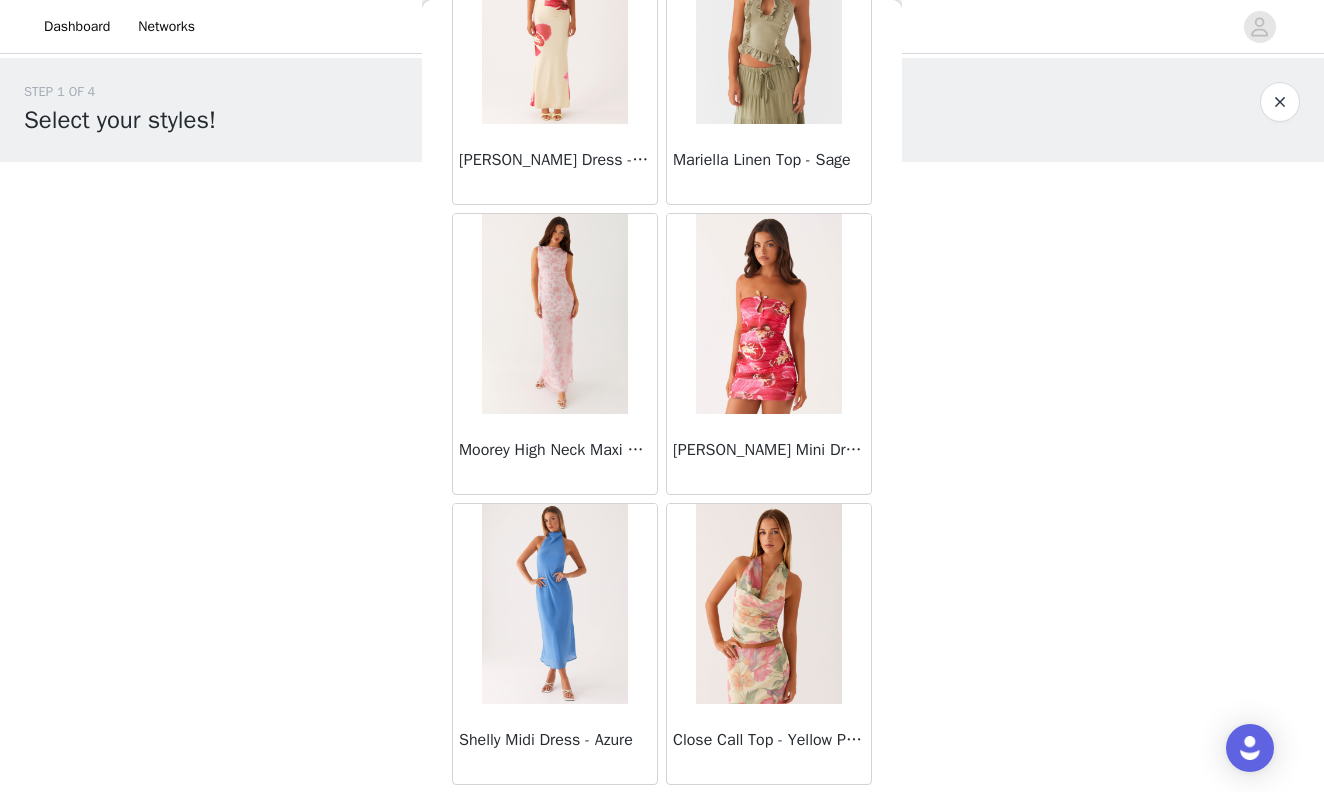 scroll, scrollTop: 66068, scrollLeft: 0, axis: vertical 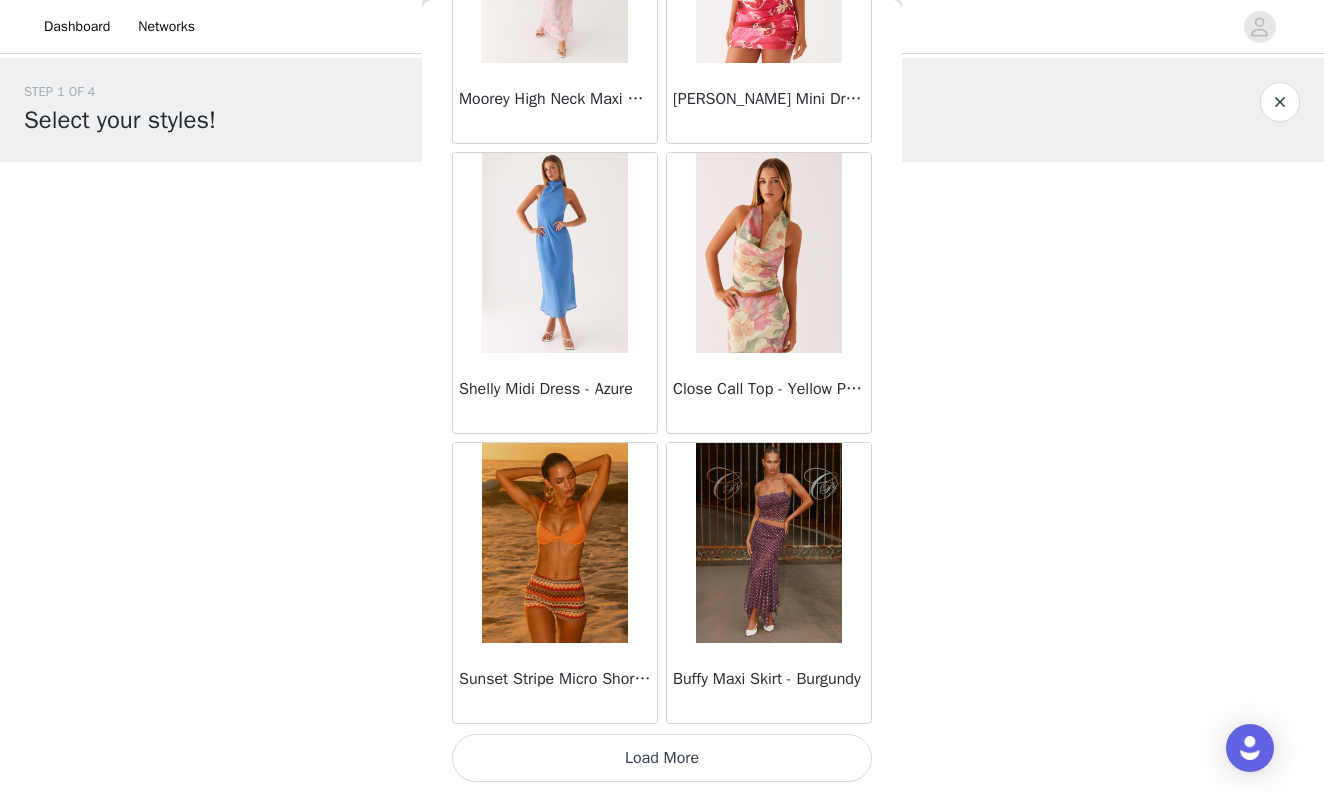 click on "Load More" at bounding box center [662, 758] 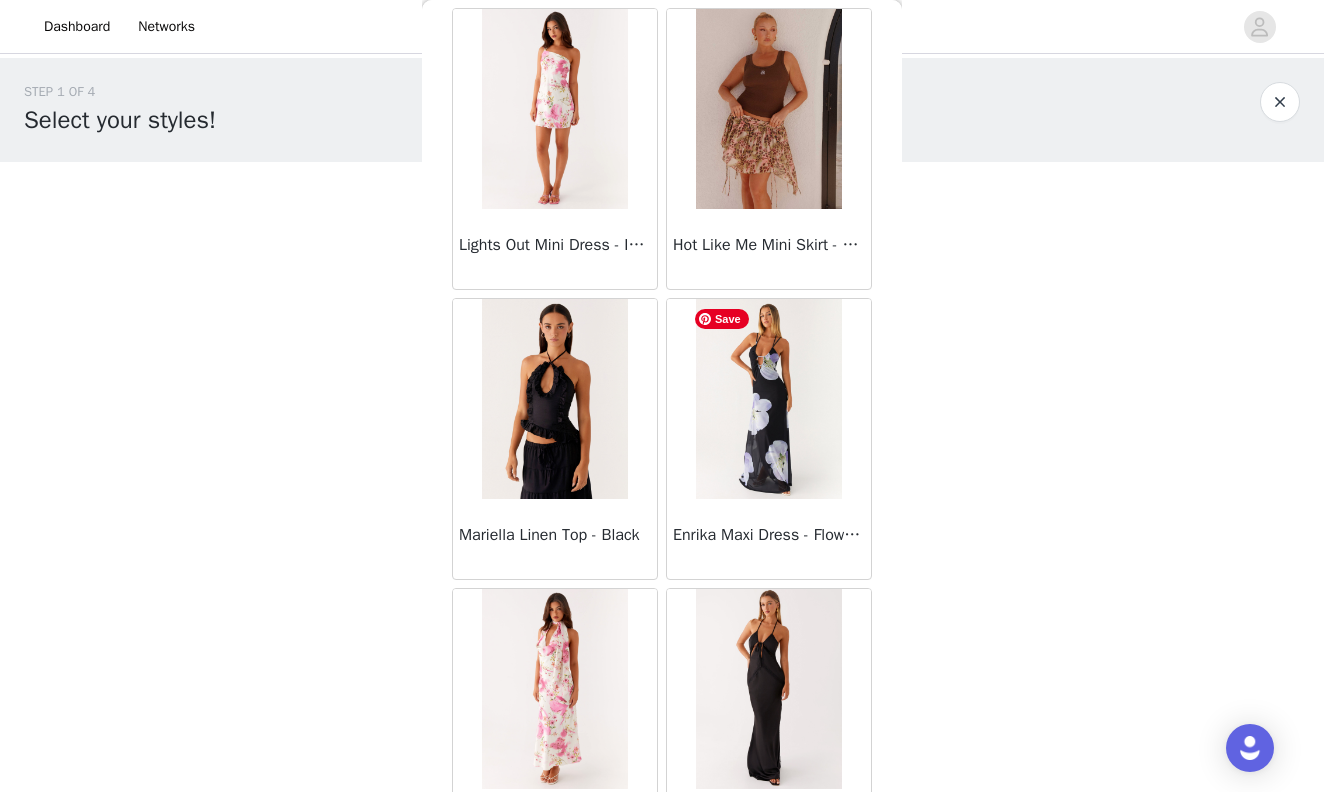 scroll, scrollTop: 68968, scrollLeft: 0, axis: vertical 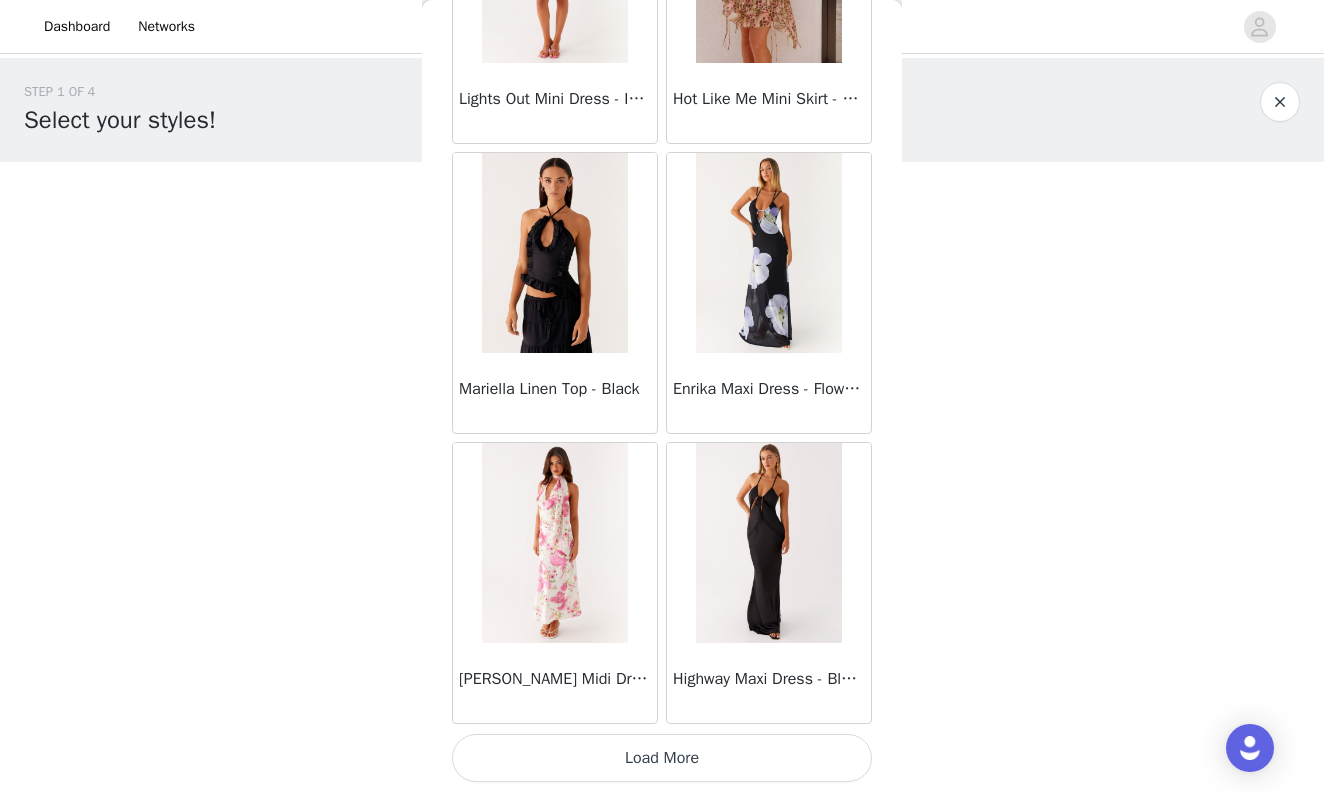 click on "Load More" at bounding box center (662, 758) 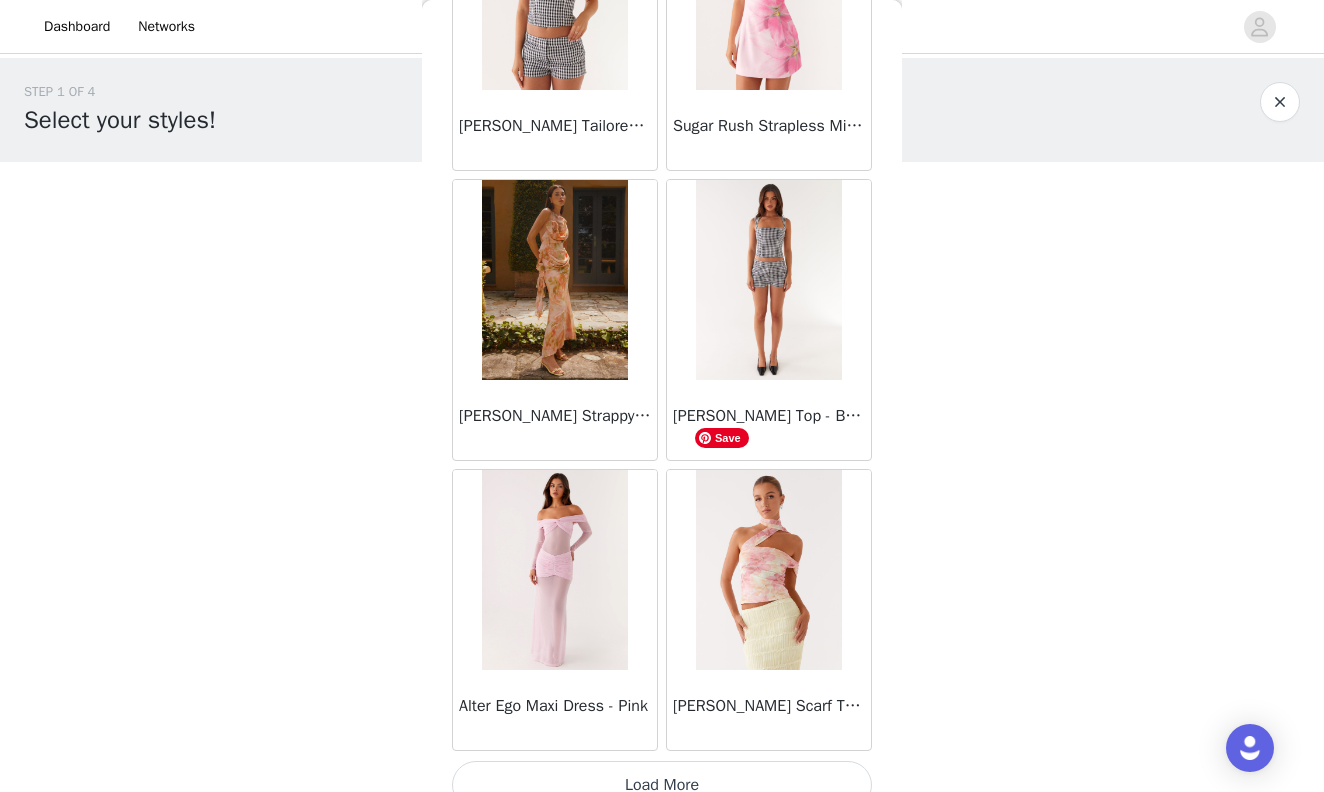 scroll, scrollTop: 71868, scrollLeft: 0, axis: vertical 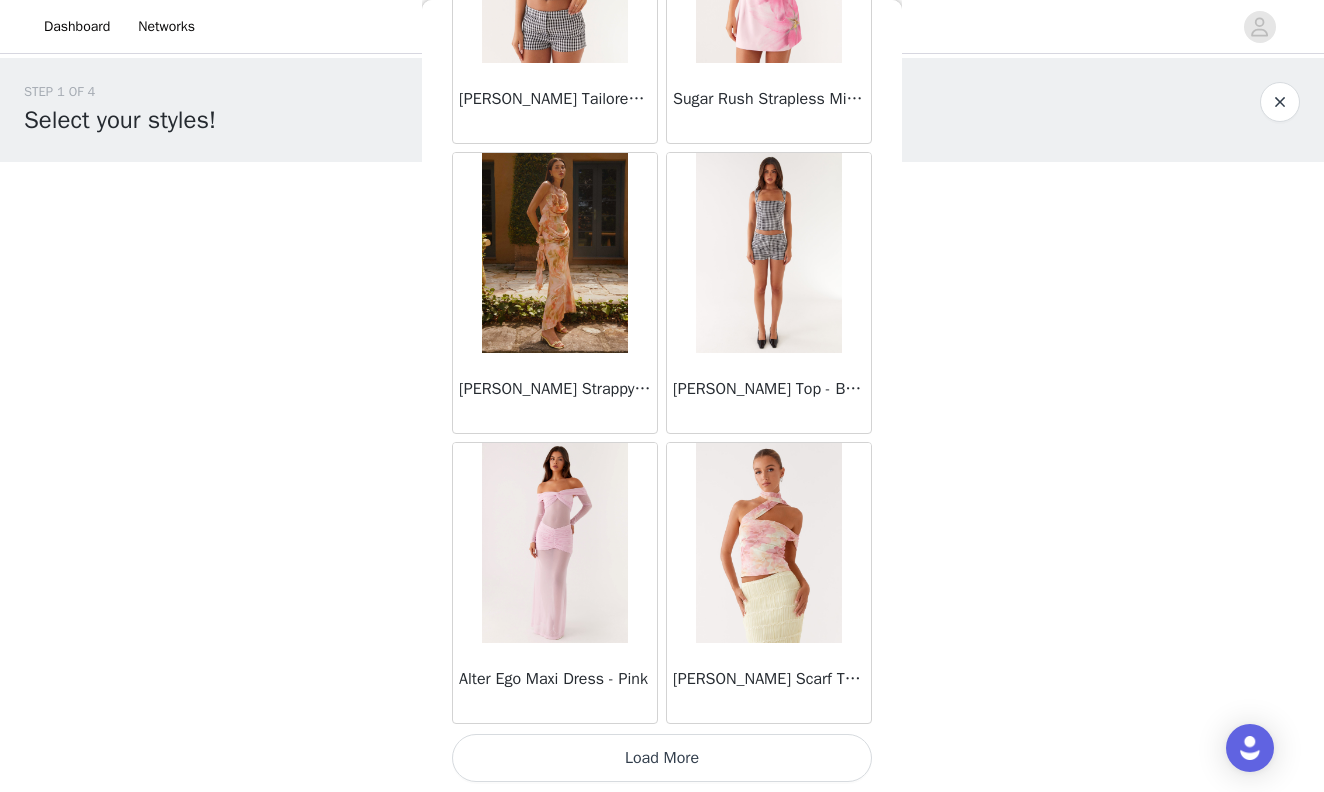click on "Load More" at bounding box center (662, 758) 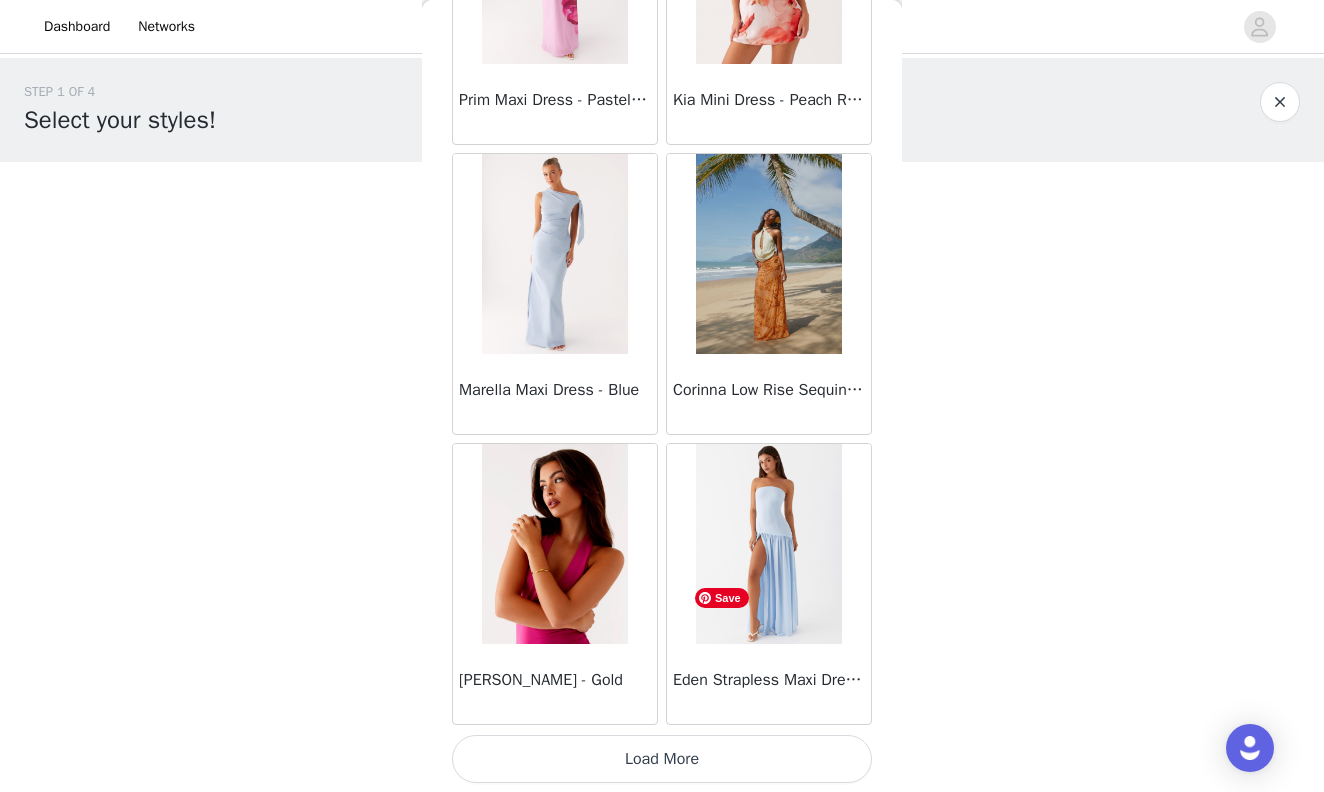 scroll, scrollTop: 74768, scrollLeft: 0, axis: vertical 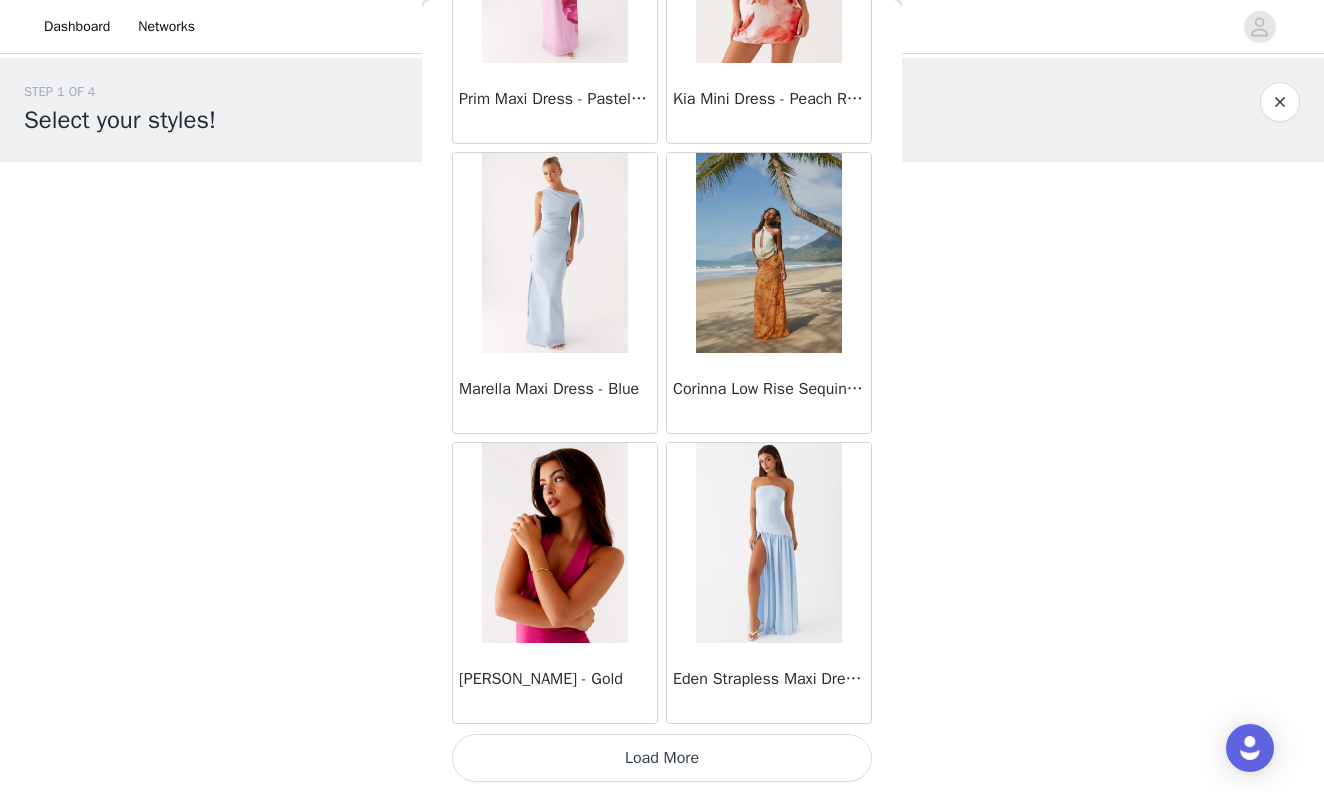 click on "Load More" at bounding box center [662, 758] 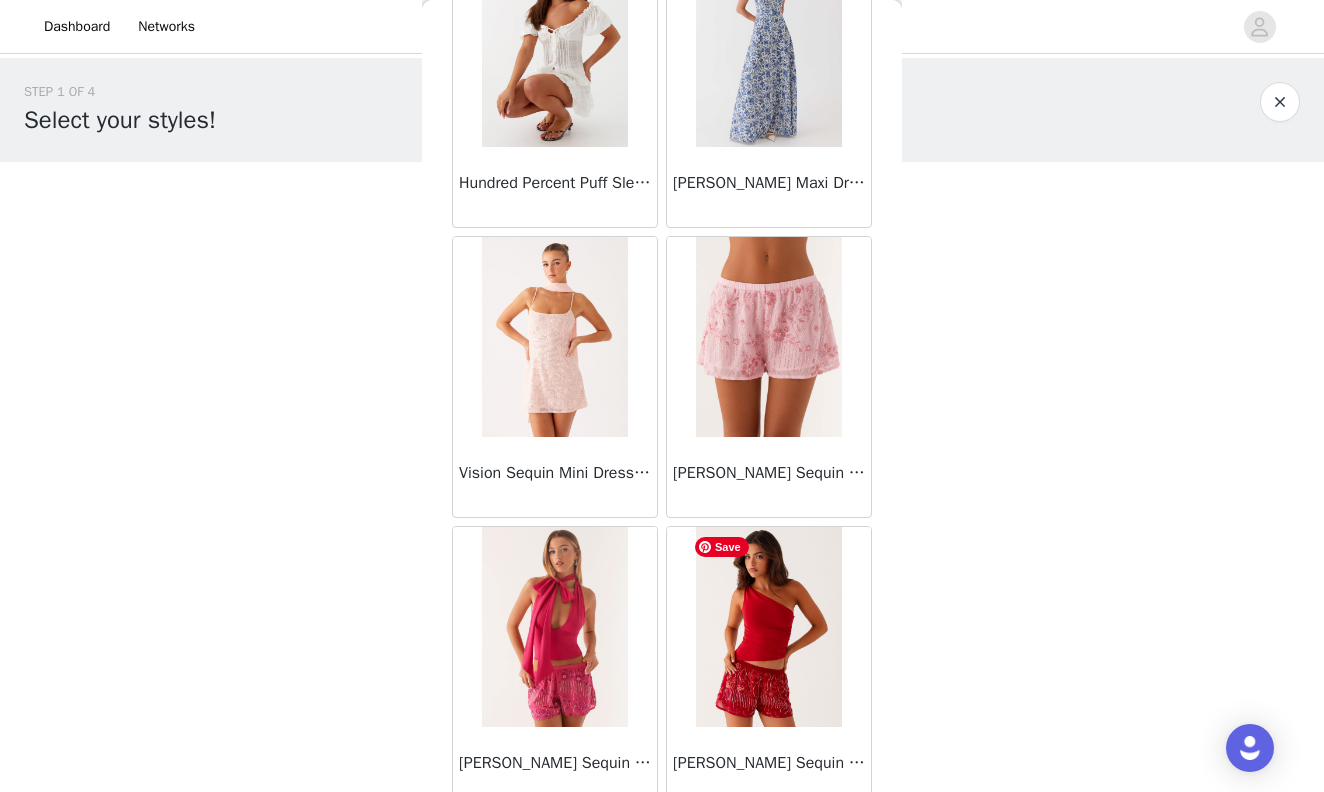 scroll, scrollTop: 77668, scrollLeft: 0, axis: vertical 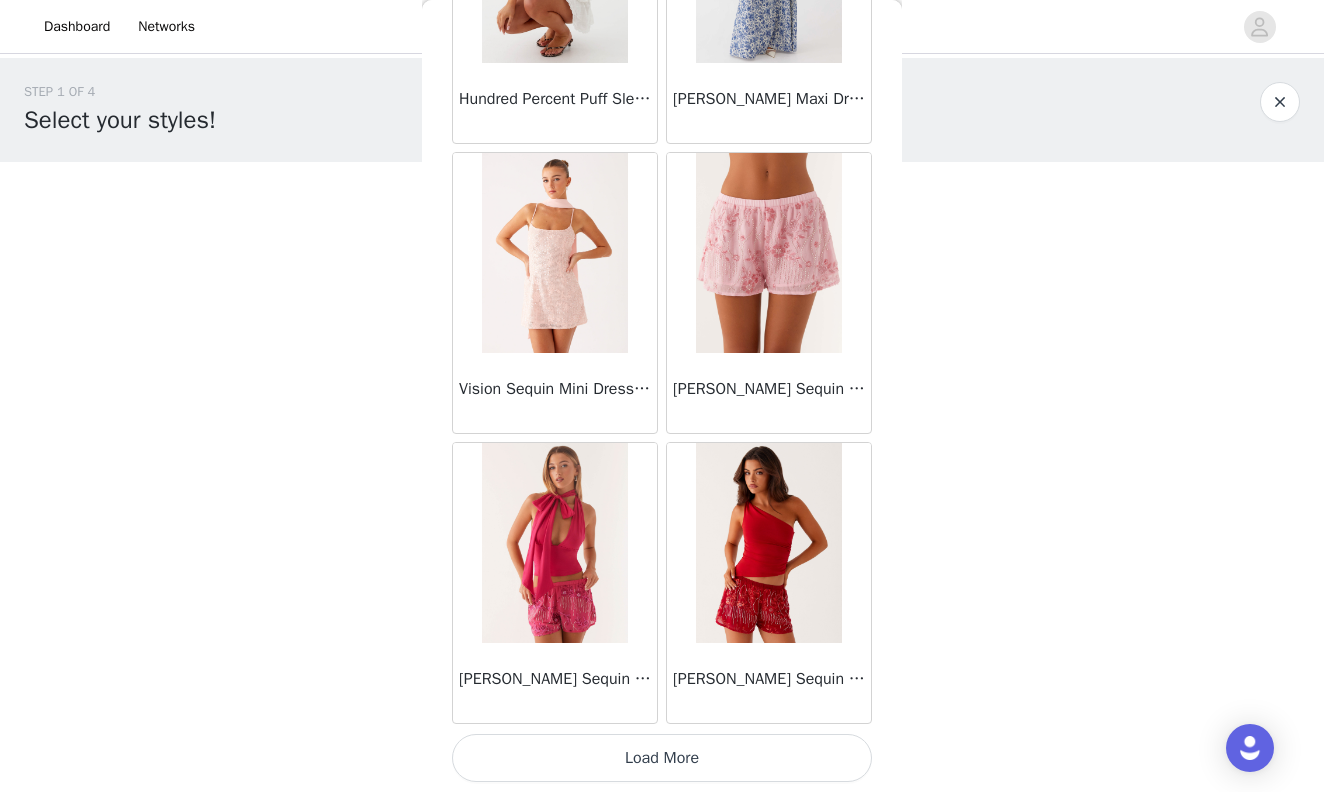 click on "Load More" at bounding box center [662, 758] 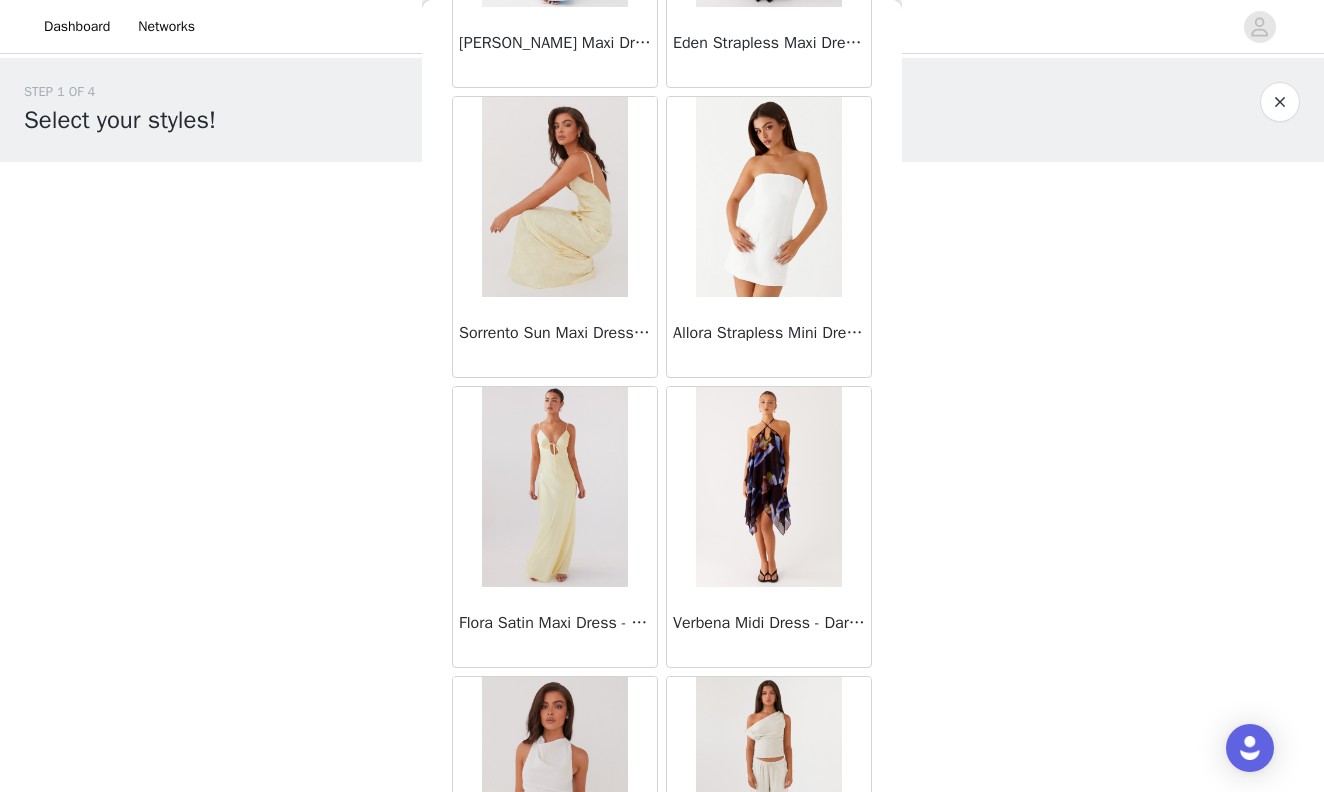 scroll, scrollTop: 76400, scrollLeft: 0, axis: vertical 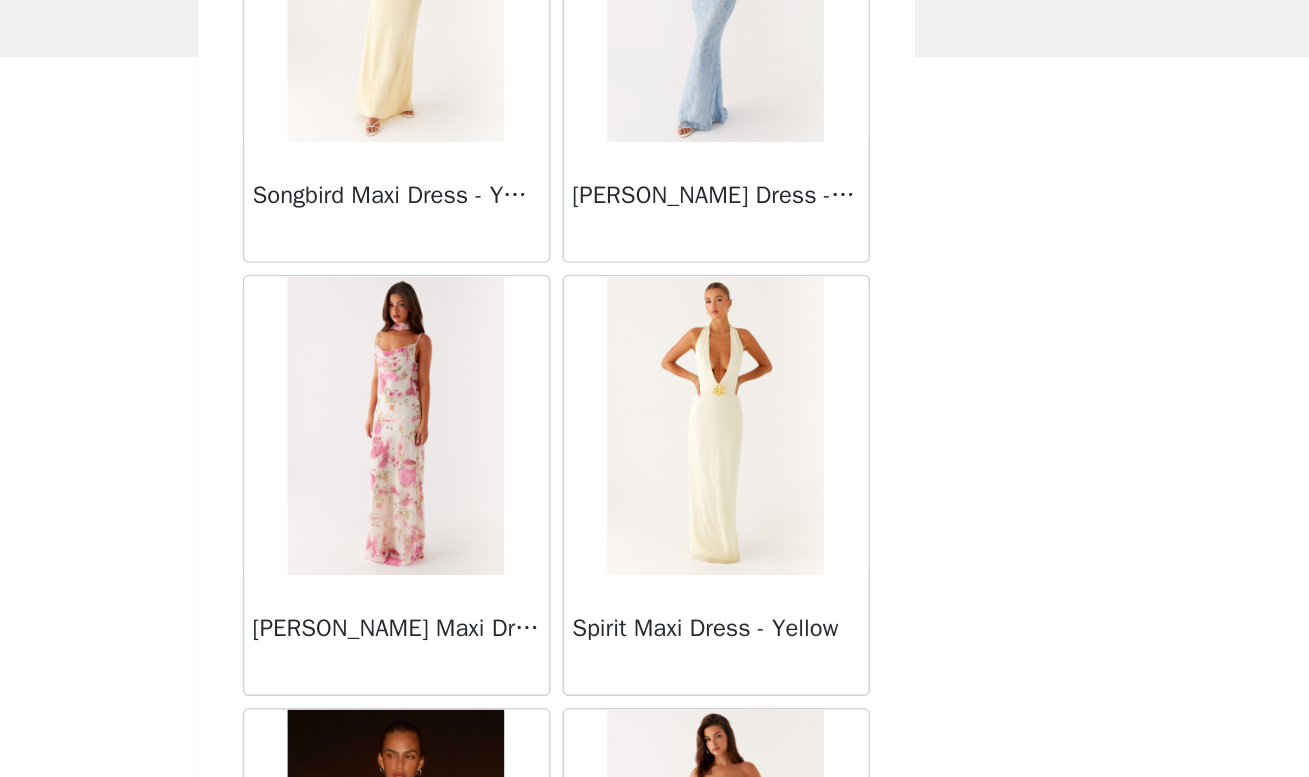 click on "Spirit Maxi Dress - Yellow" at bounding box center [762, 449] 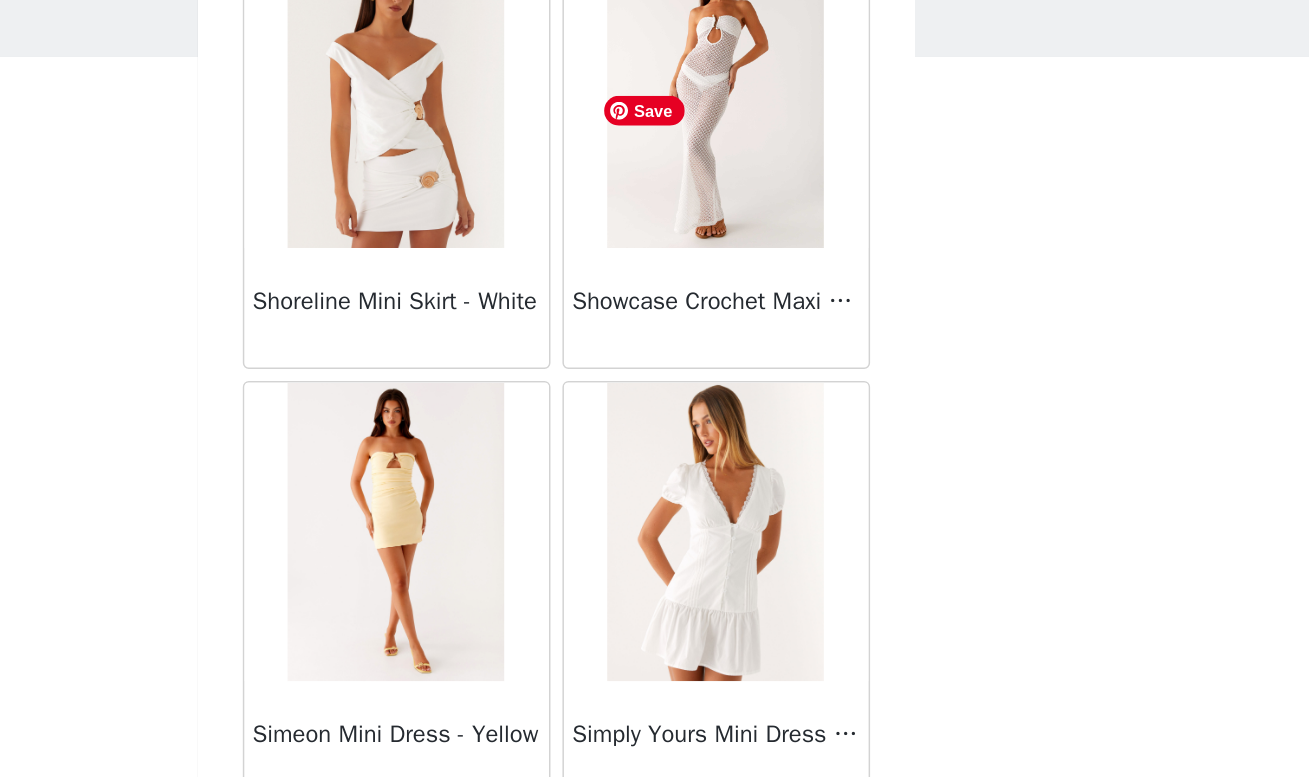 scroll, scrollTop: 52178, scrollLeft: 0, axis: vertical 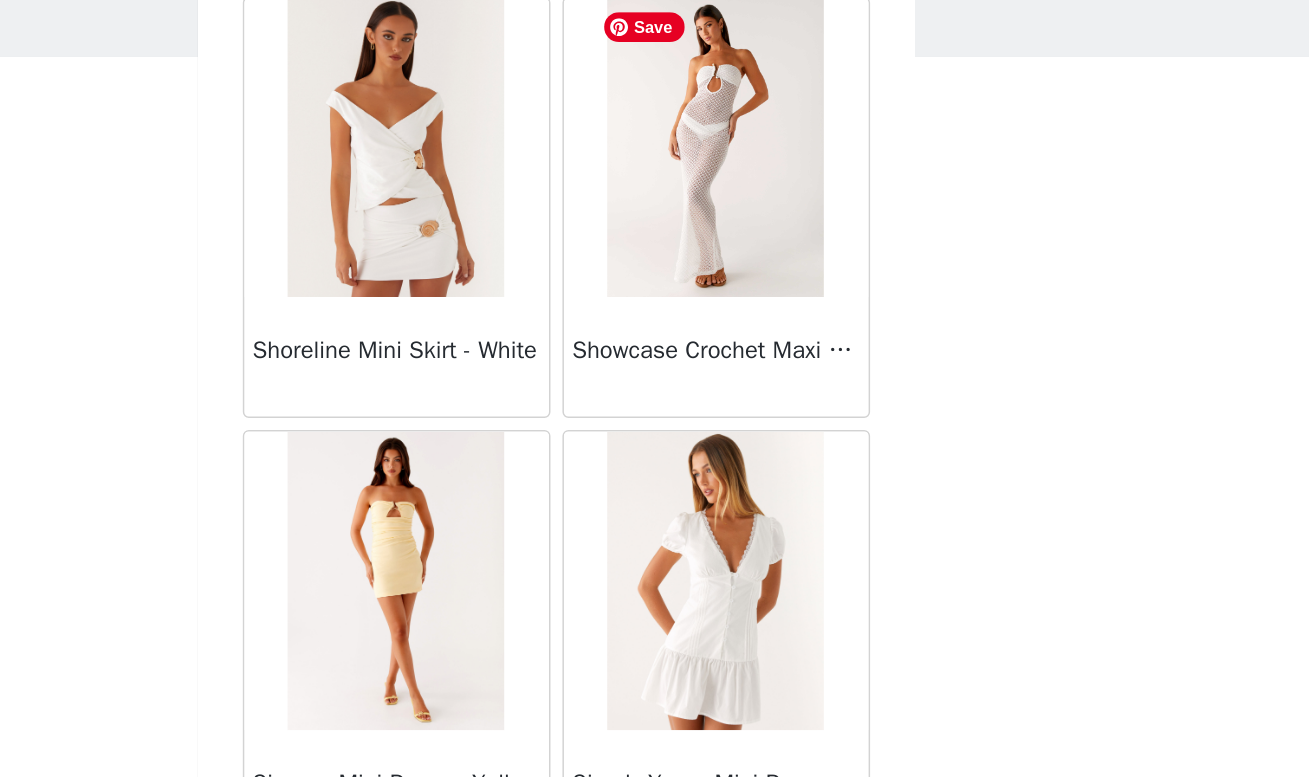 click at bounding box center (761, 223) 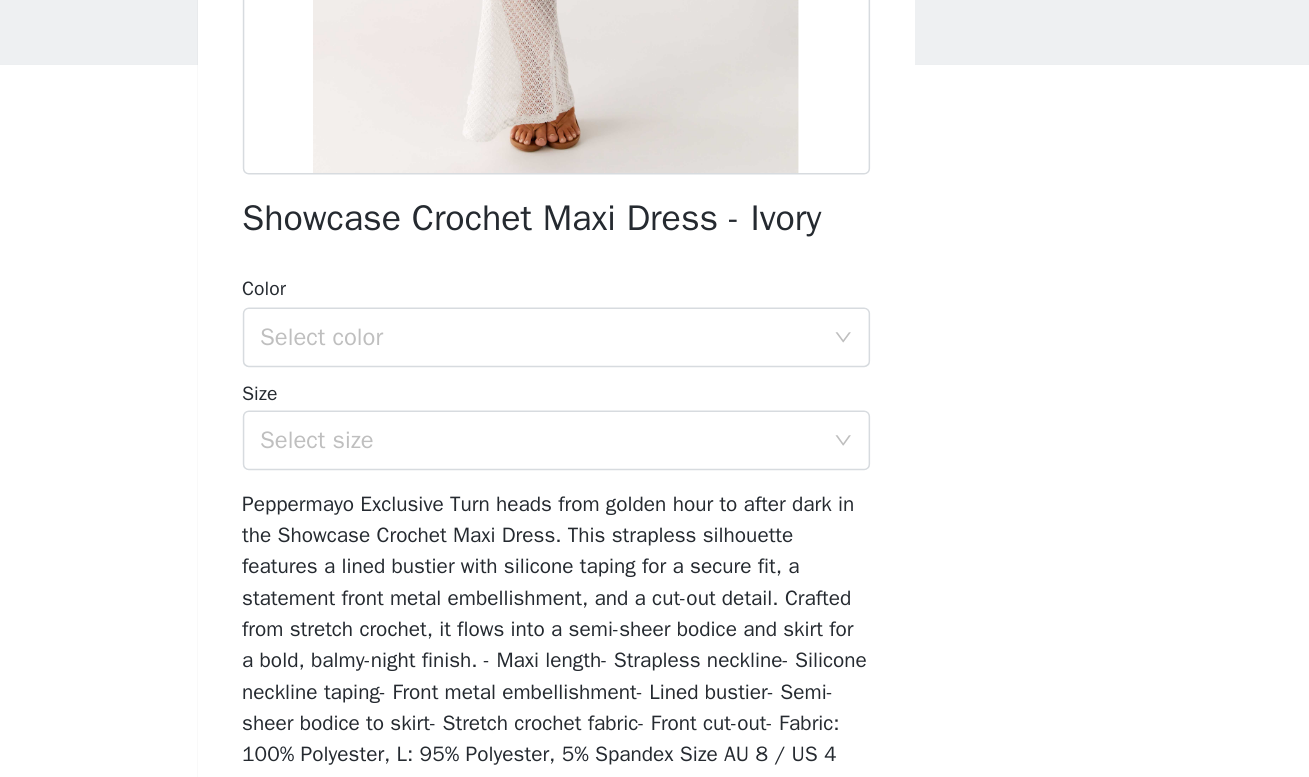 scroll, scrollTop: 366, scrollLeft: 0, axis: vertical 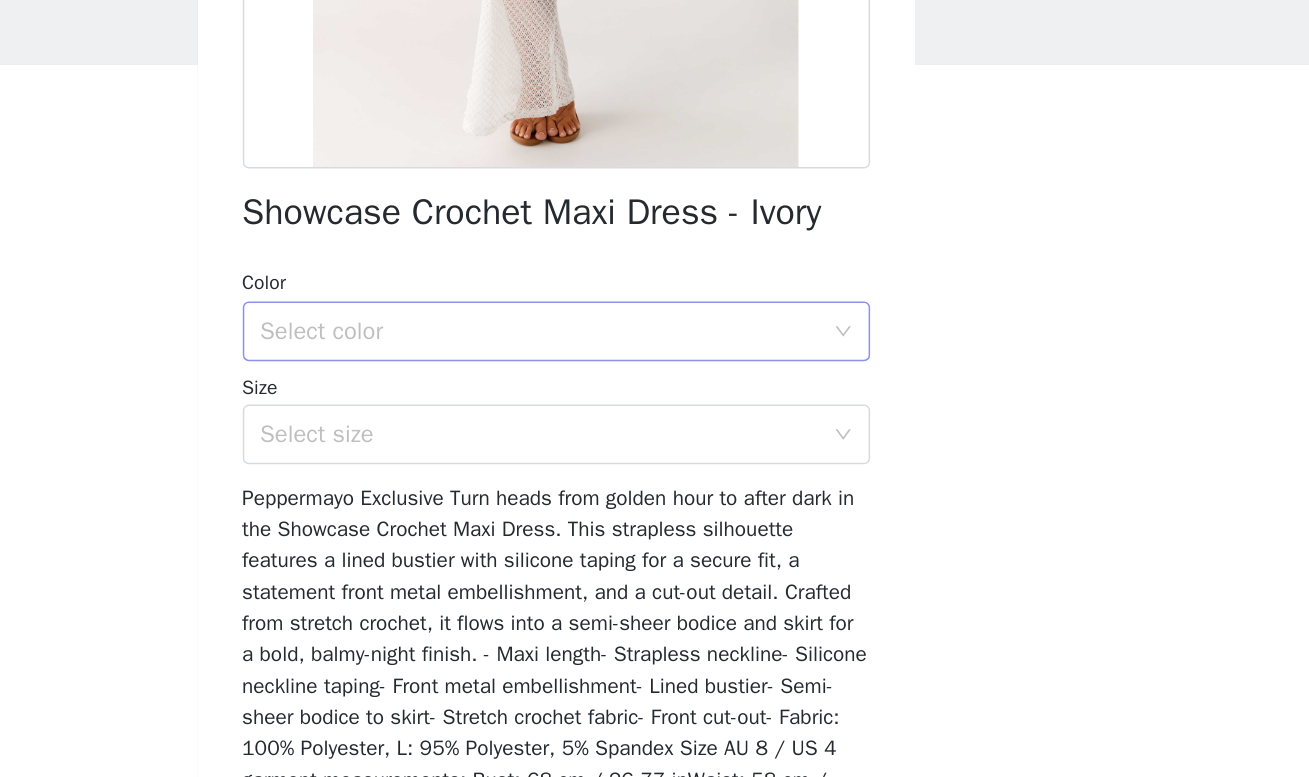 click on "Select color" at bounding box center (644, 340) 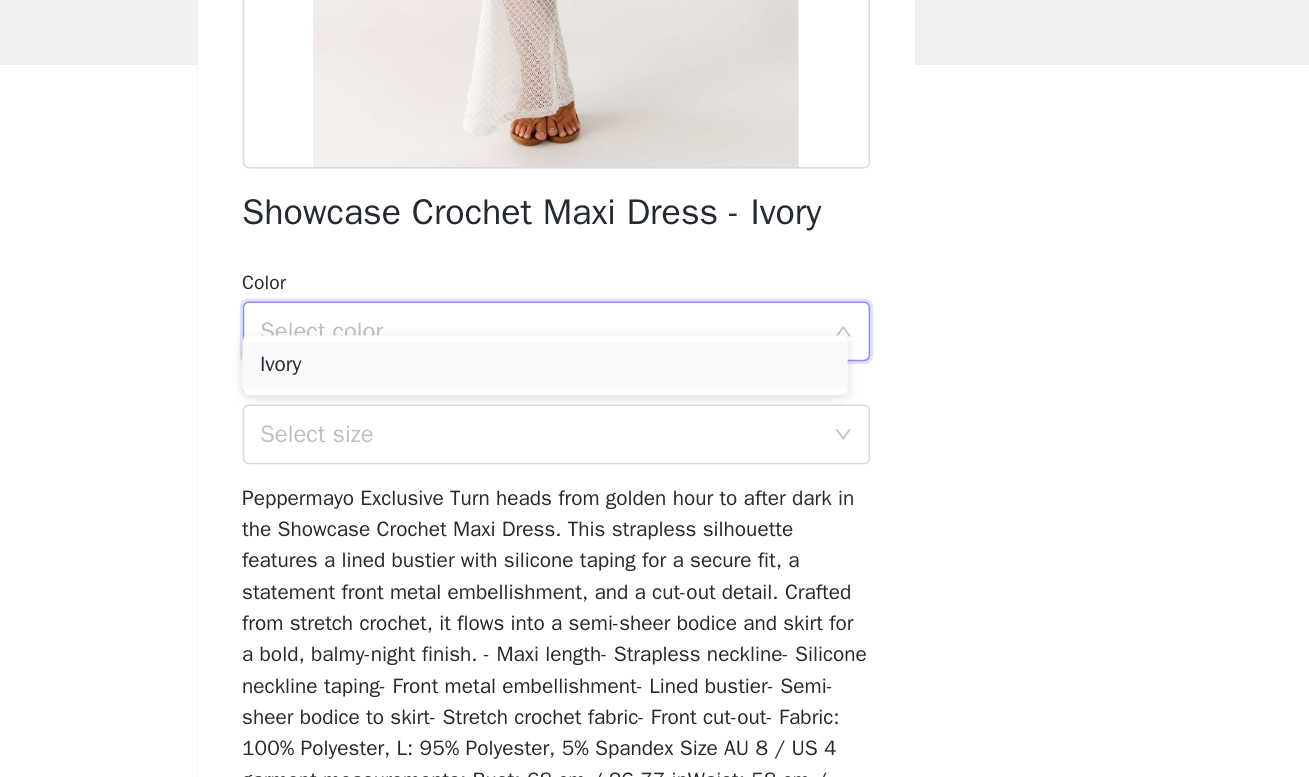 click on "Ivory" at bounding box center (647, 363) 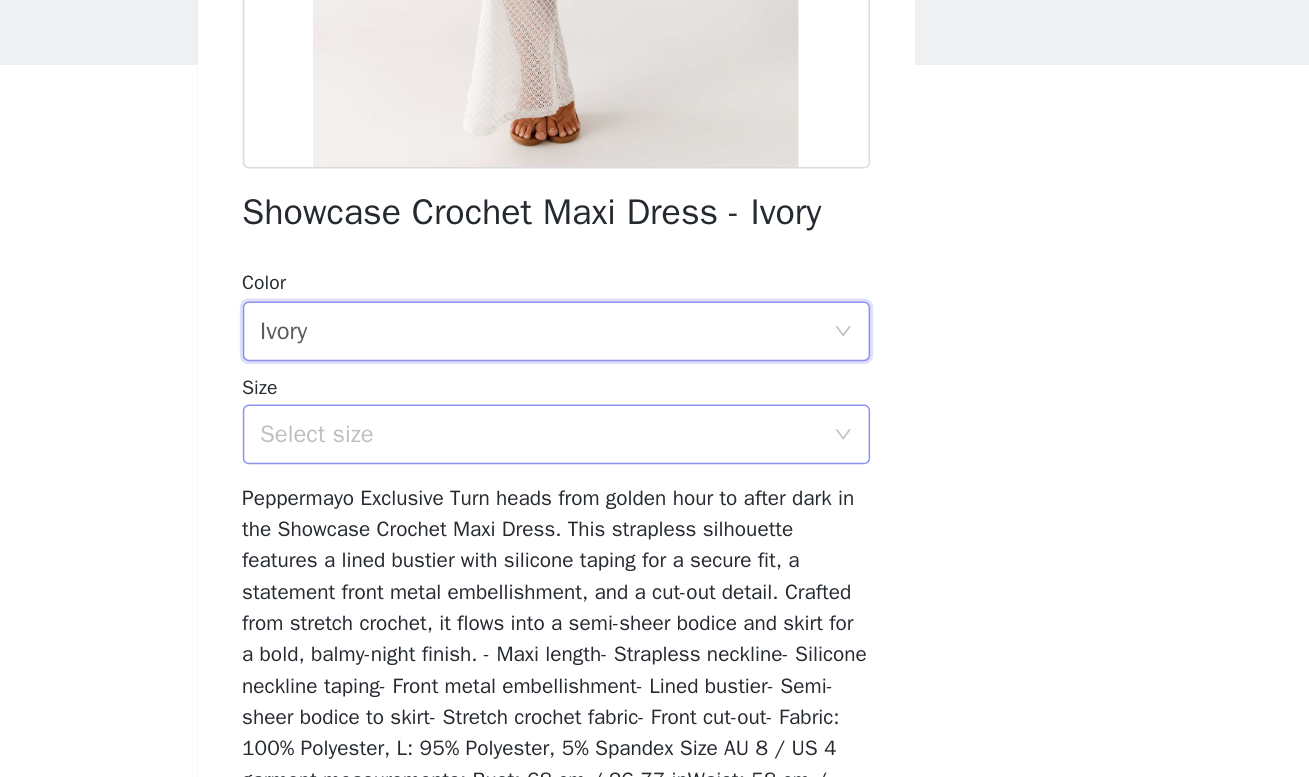 click on "Select size" at bounding box center [644, 409] 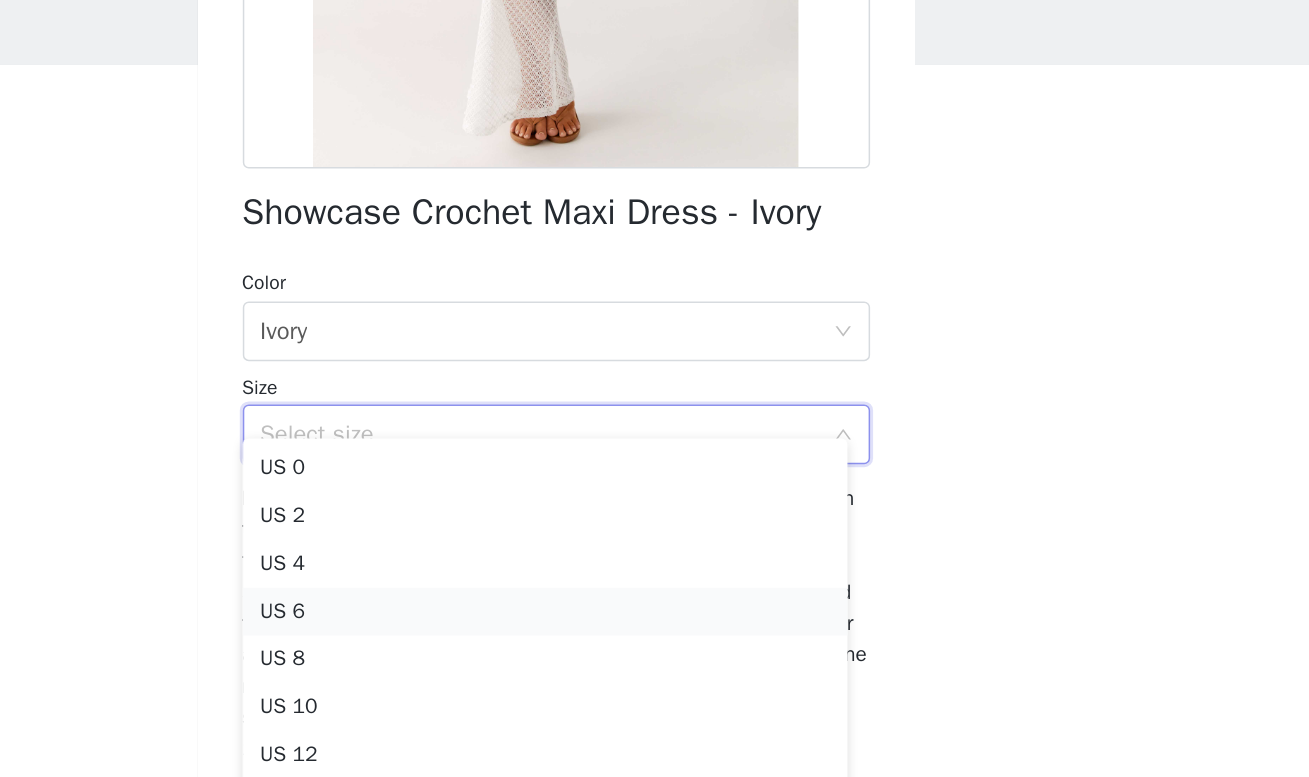 click on "US 6" at bounding box center (647, 528) 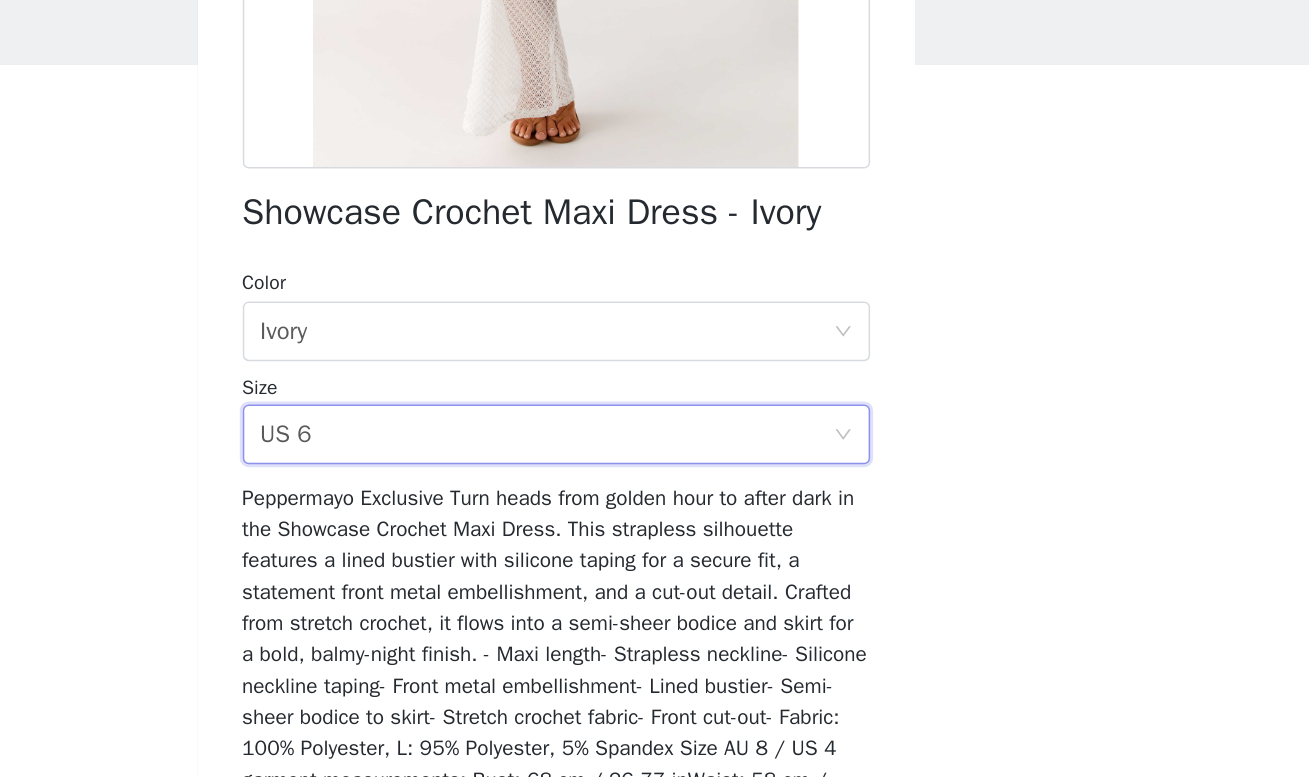 scroll, scrollTop: 366, scrollLeft: 0, axis: vertical 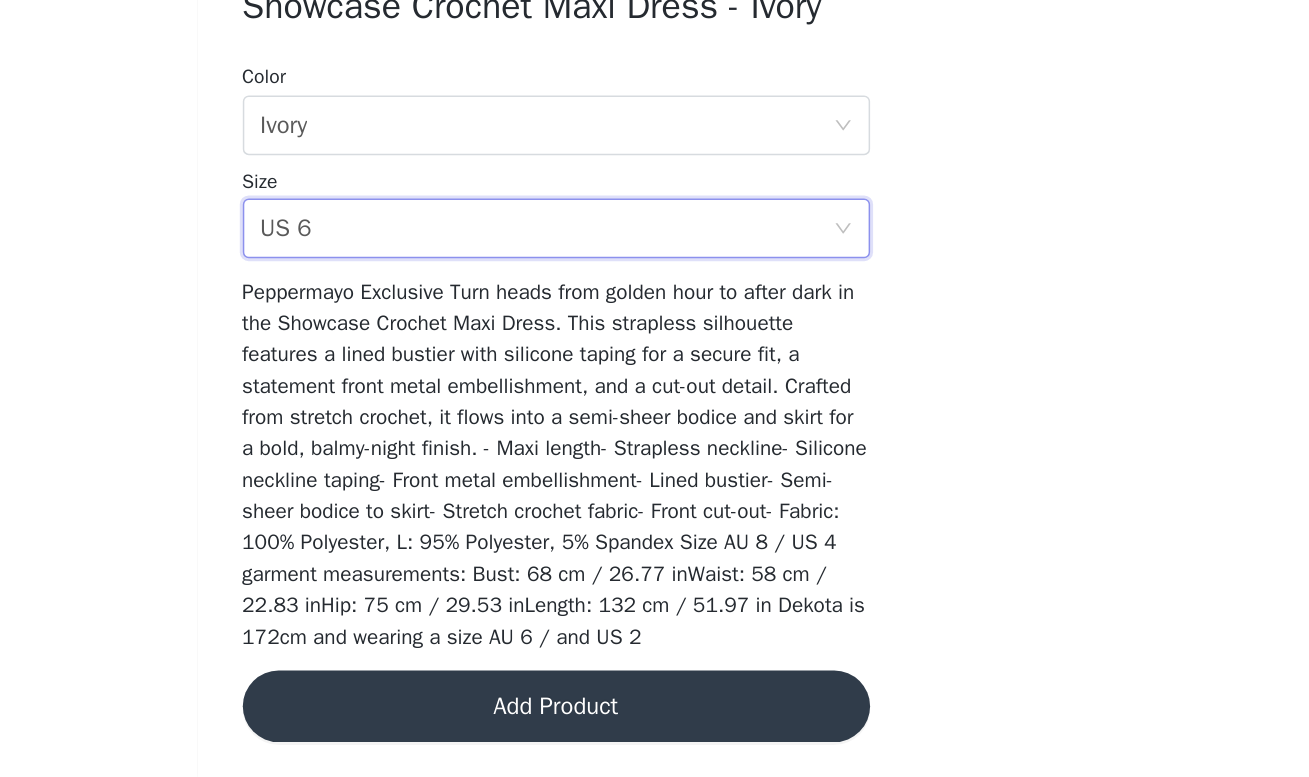 click on "Add Product" at bounding box center [655, 729] 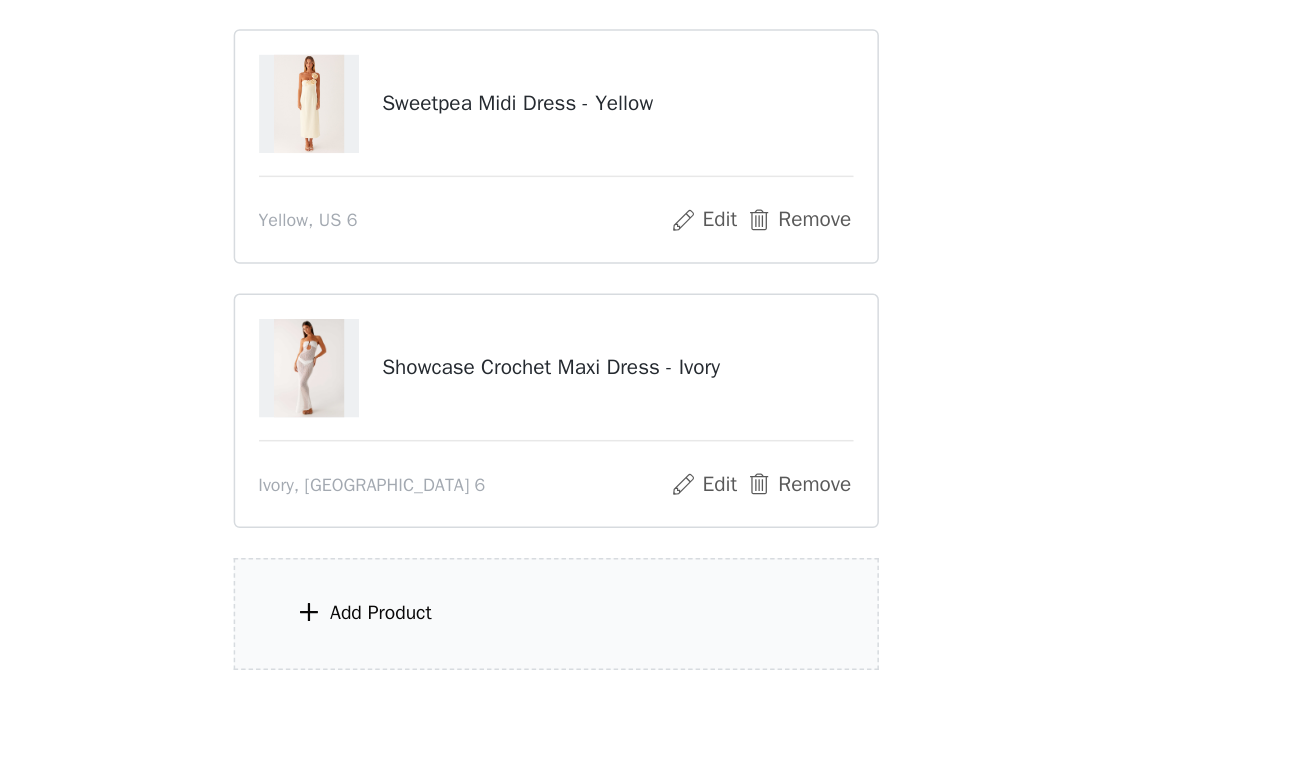 click on "Add Product" at bounding box center [655, 667] 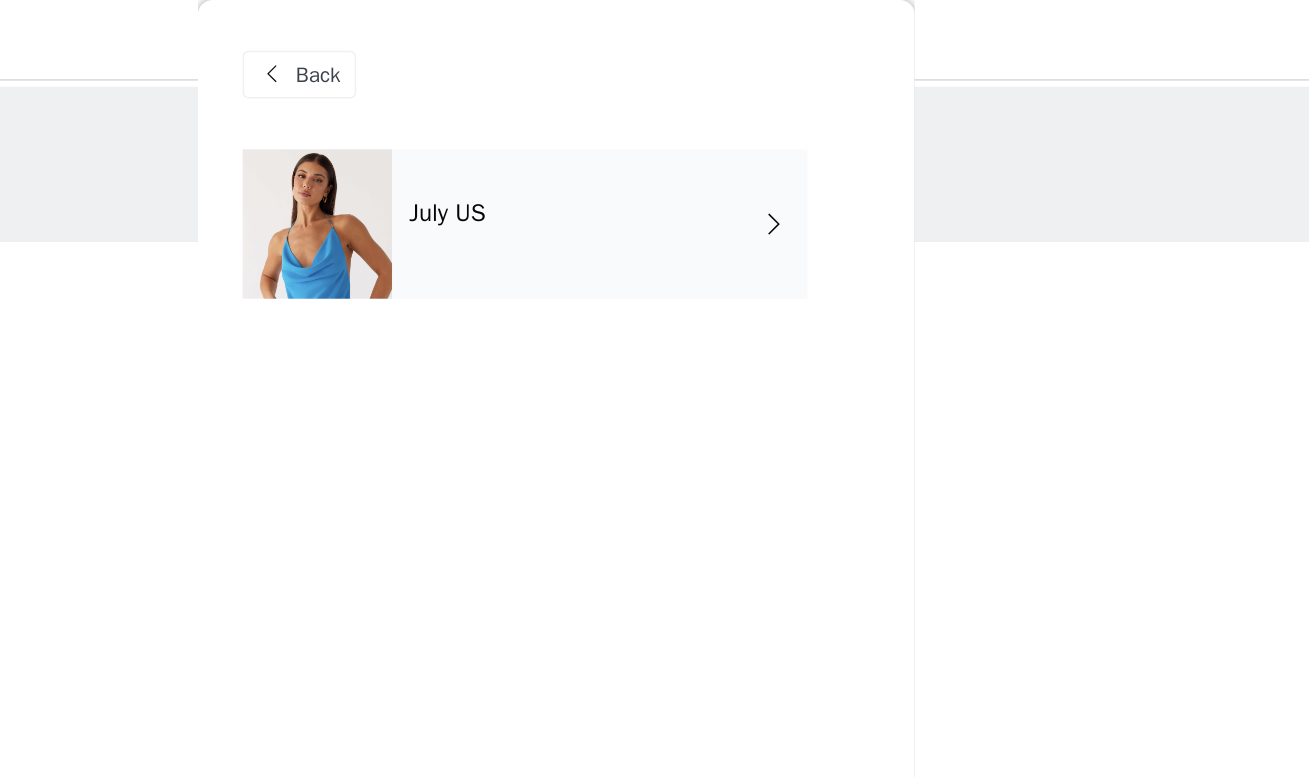 click on "July US" at bounding box center [684, 150] 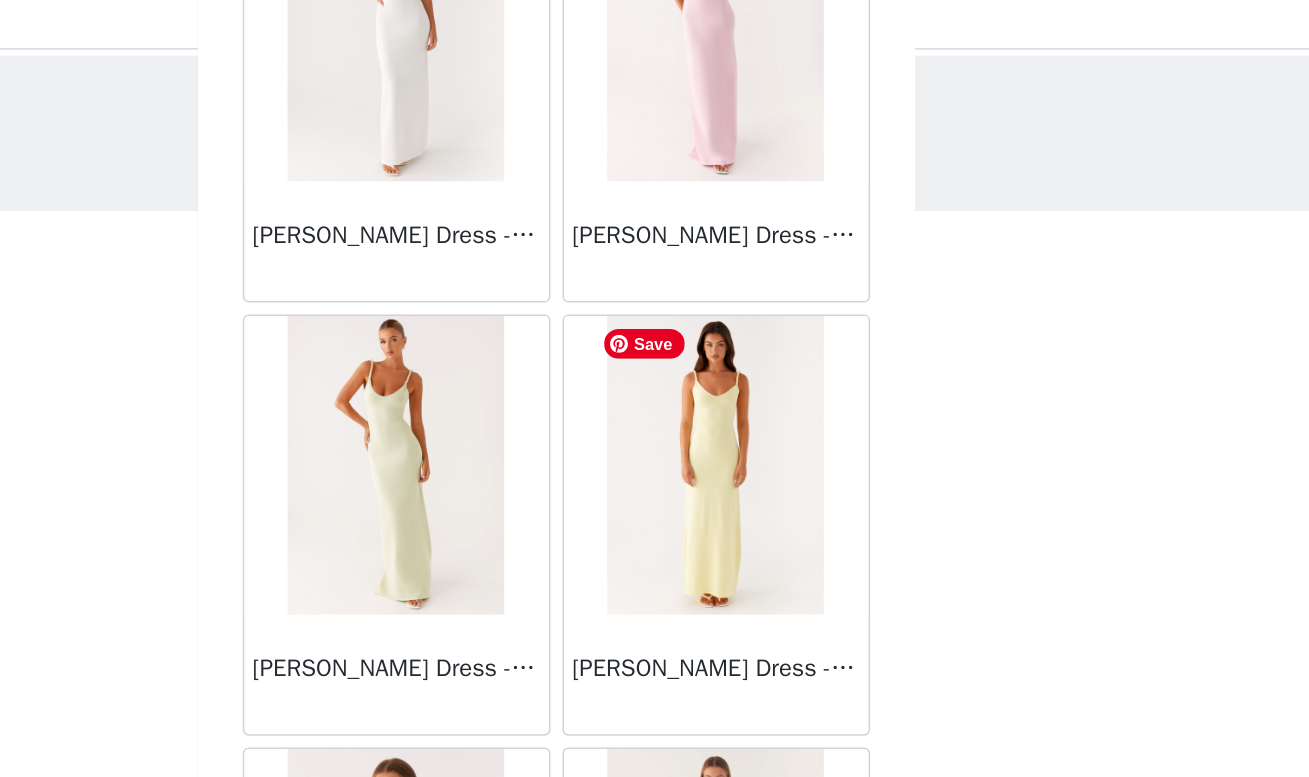 scroll, scrollTop: 2283, scrollLeft: 0, axis: vertical 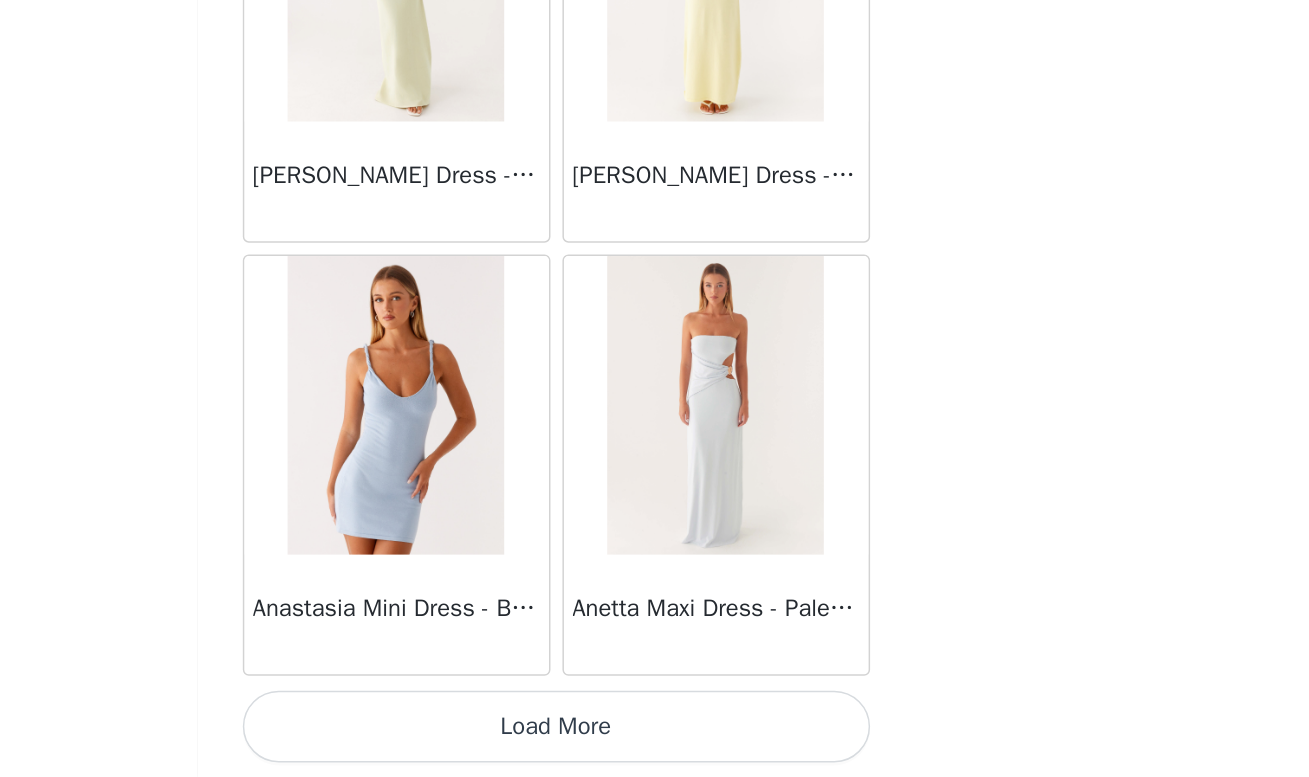 click on "Load More" at bounding box center (655, 743) 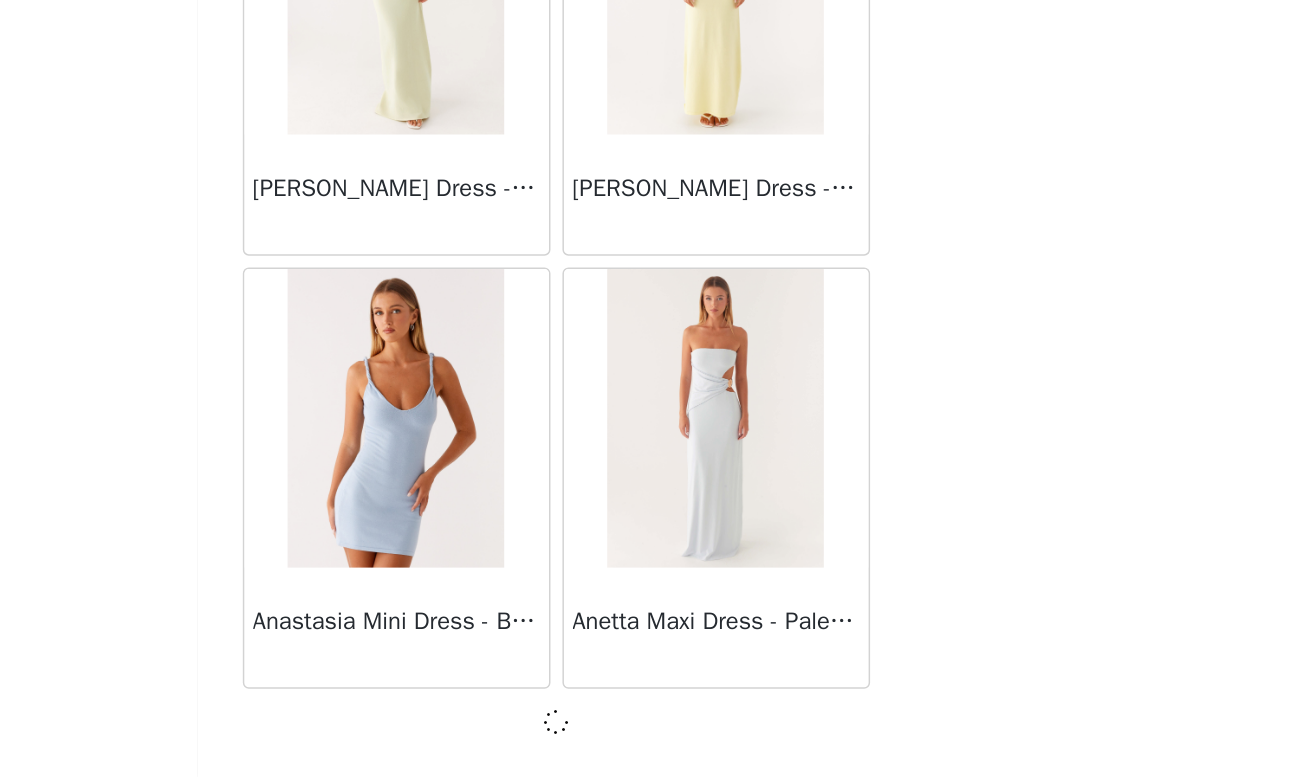 scroll, scrollTop: 2274, scrollLeft: 0, axis: vertical 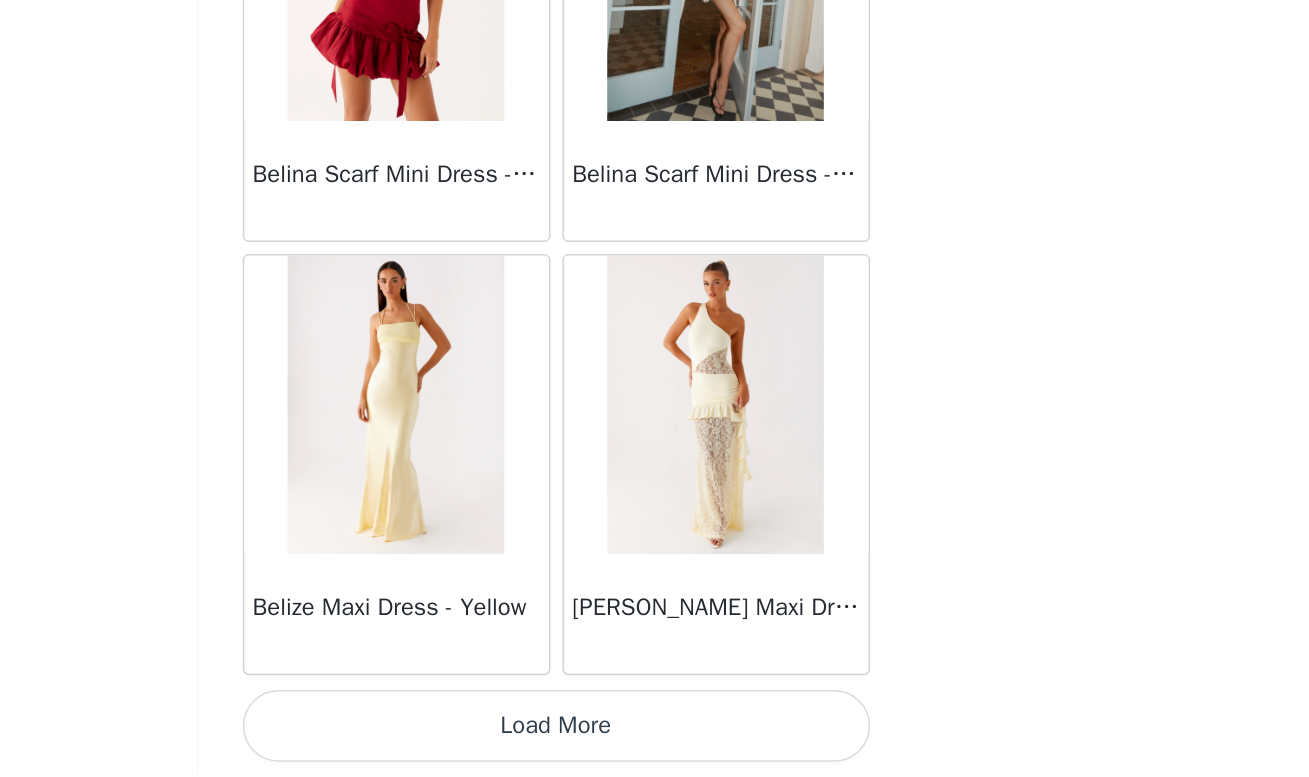 click on "Load More" at bounding box center [655, 743] 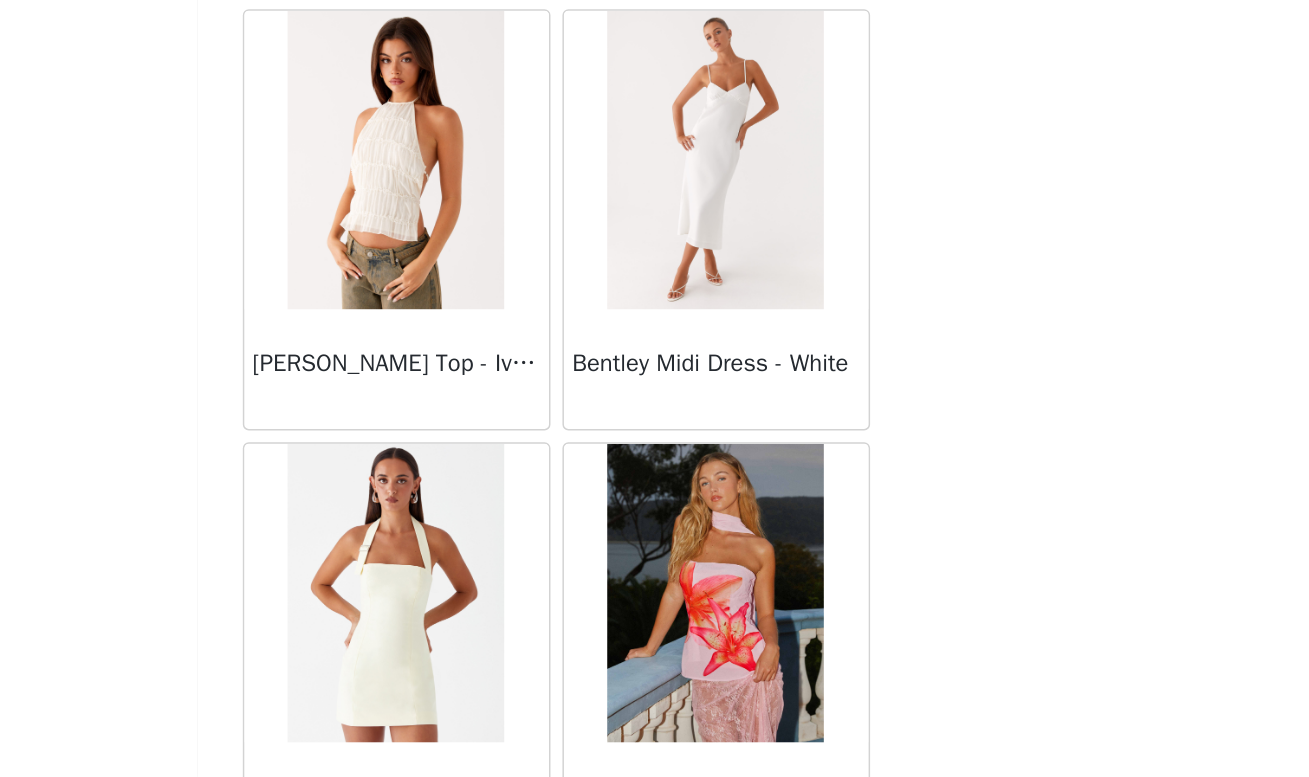 scroll, scrollTop: 5932, scrollLeft: 0, axis: vertical 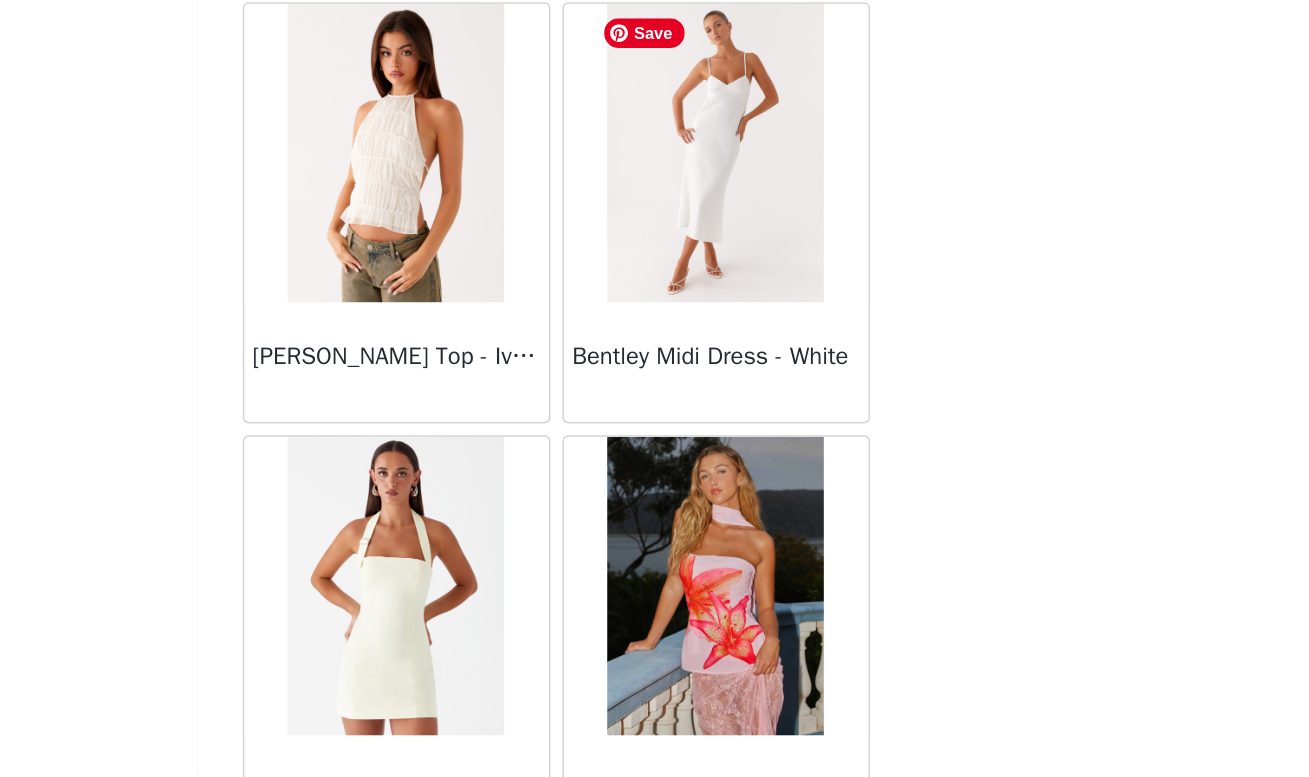 click at bounding box center (761, 359) 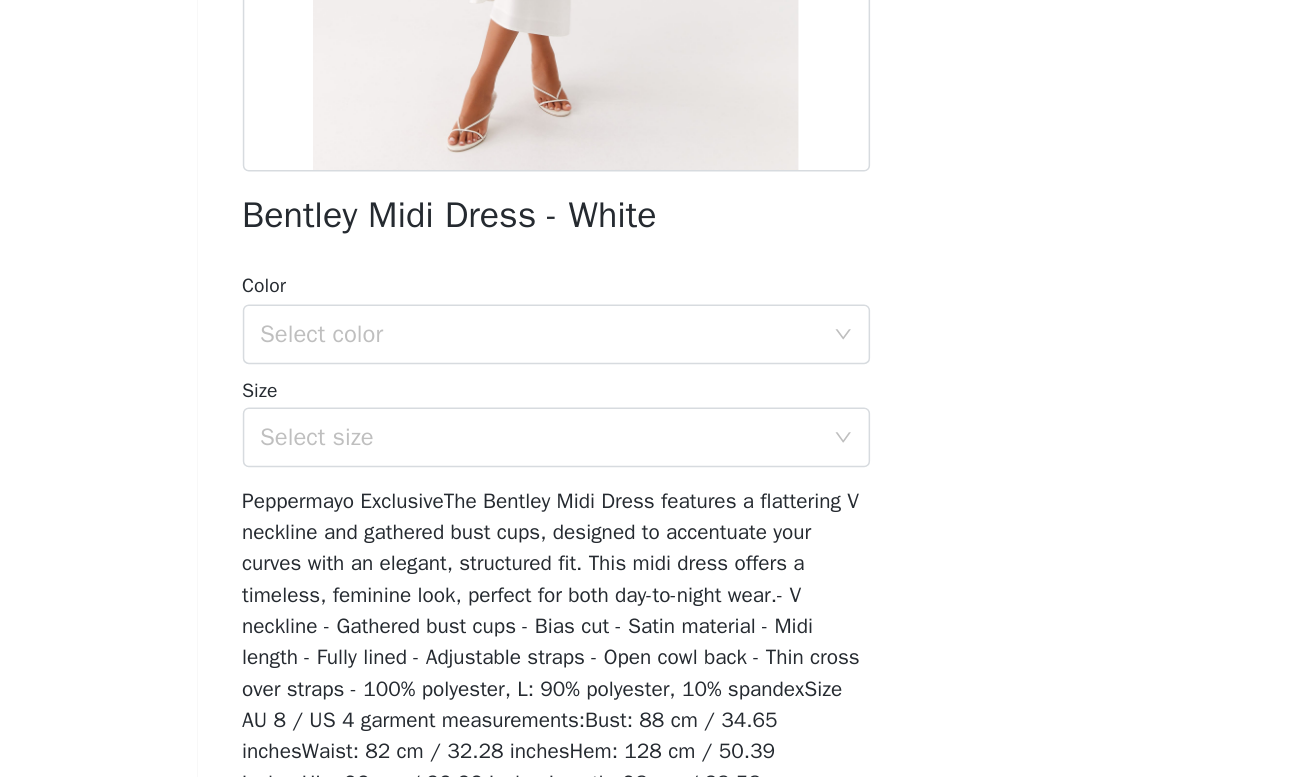 scroll, scrollTop: 0, scrollLeft: 0, axis: both 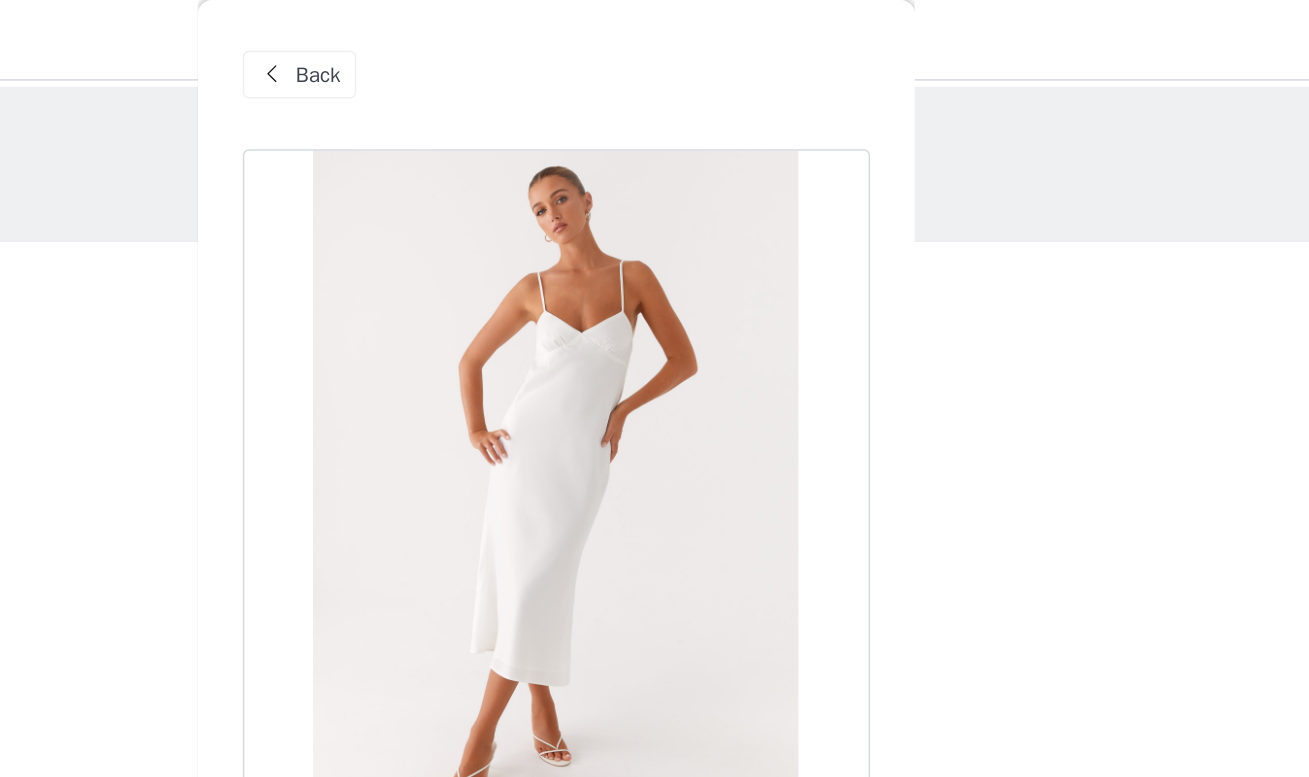 click on "Back" at bounding box center (496, 50) 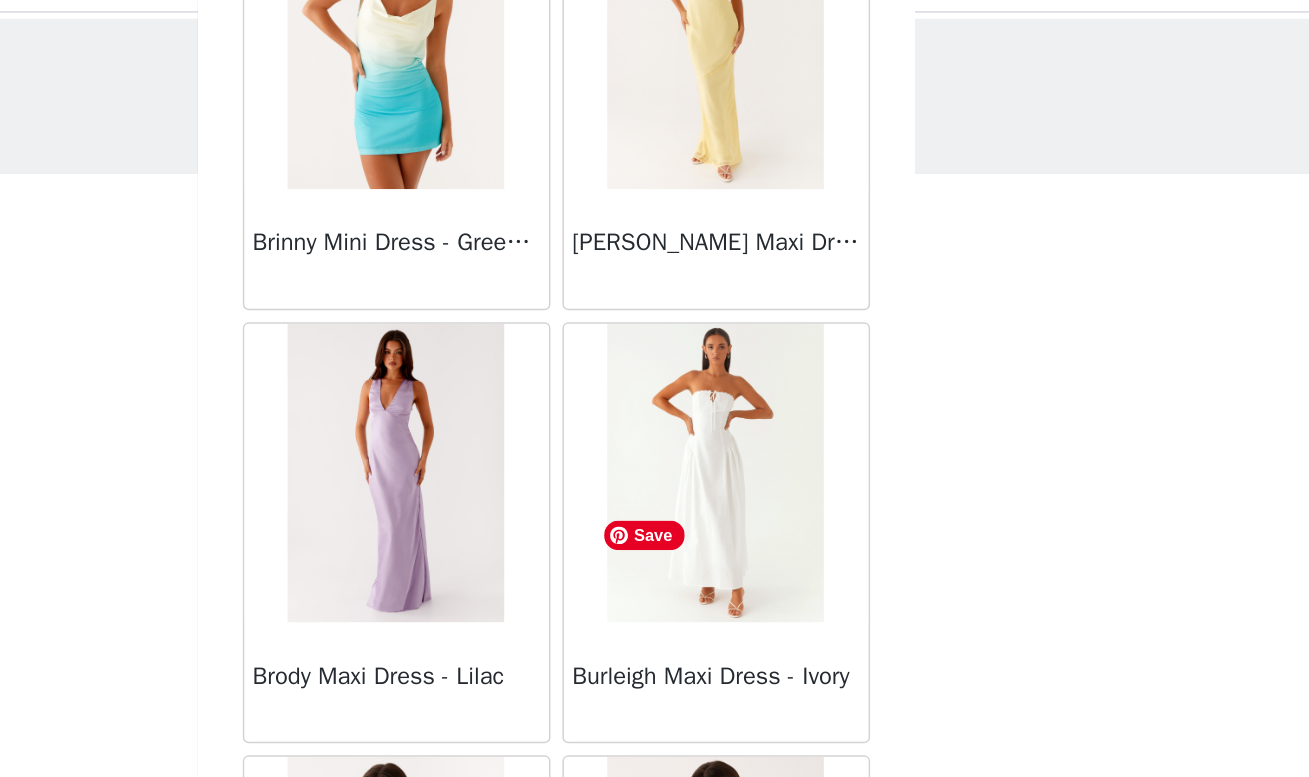scroll, scrollTop: 8083, scrollLeft: 0, axis: vertical 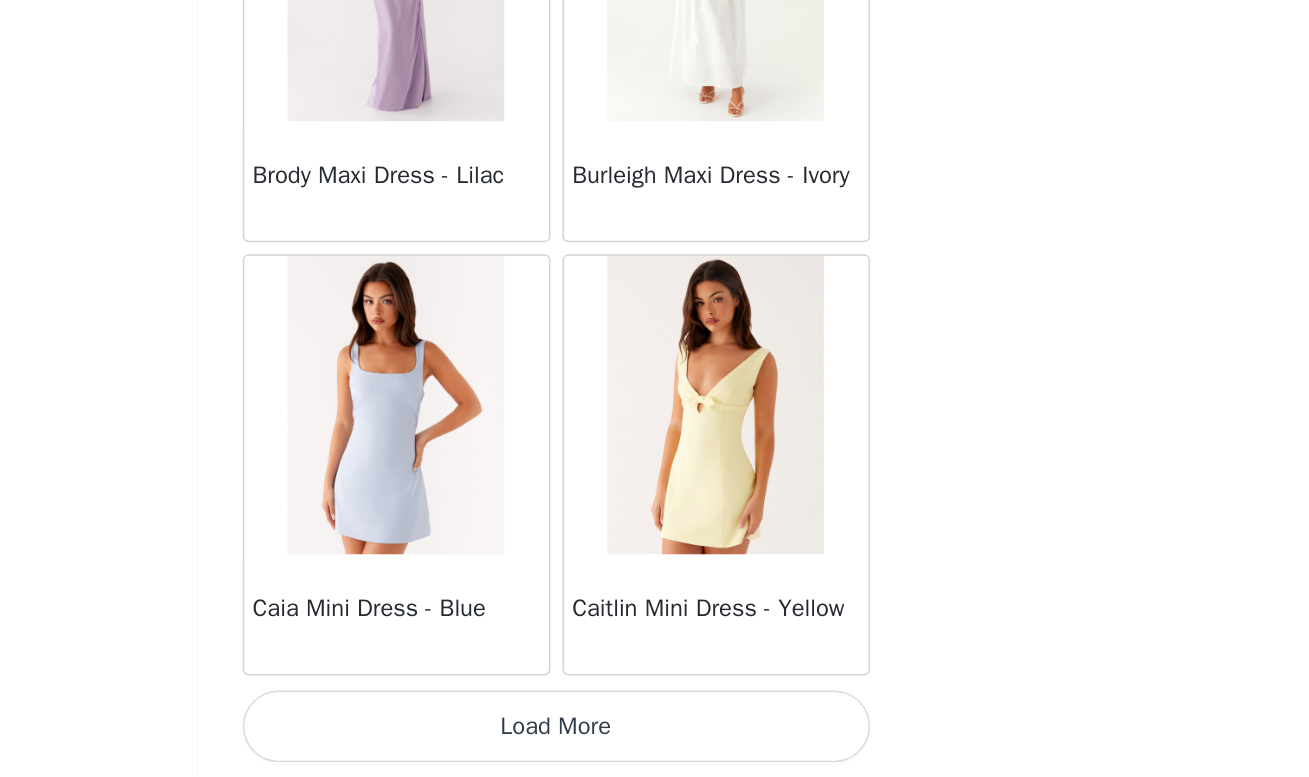 click on "Load More" at bounding box center [655, 743] 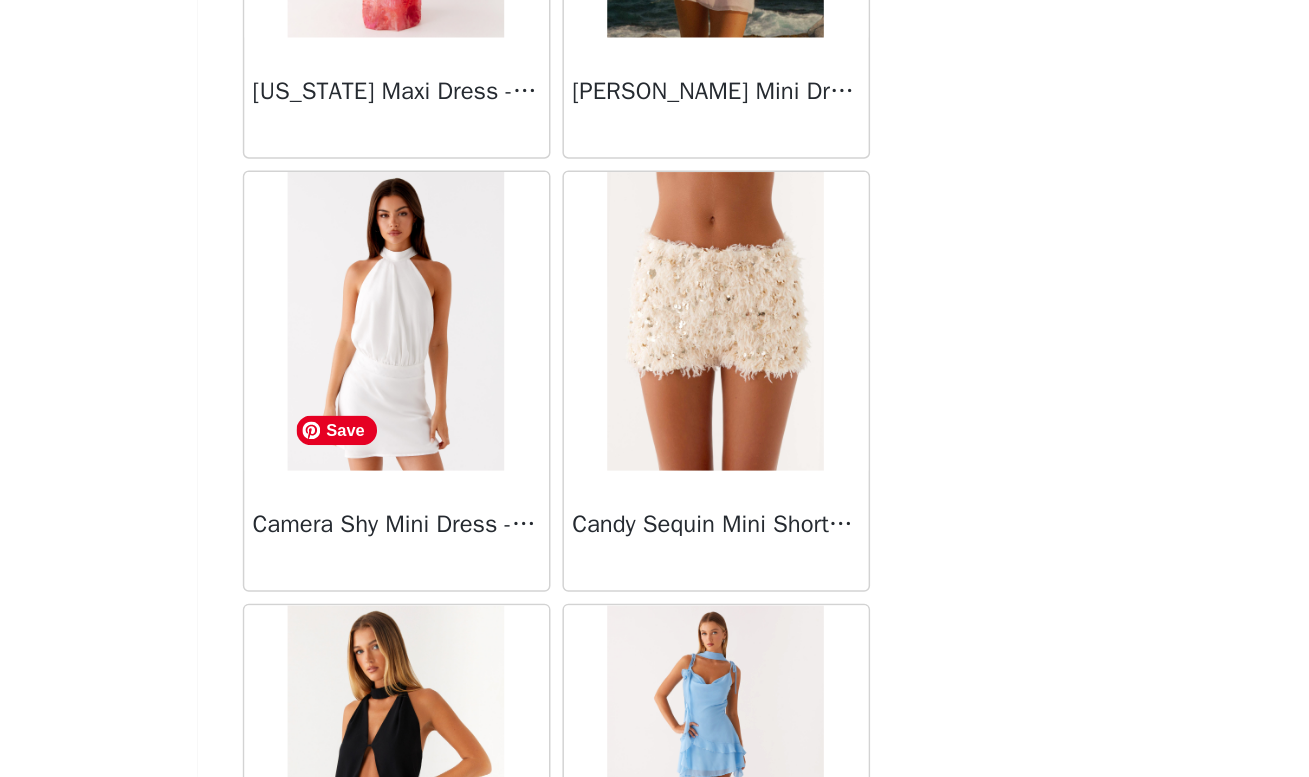 scroll, scrollTop: 8855, scrollLeft: 0, axis: vertical 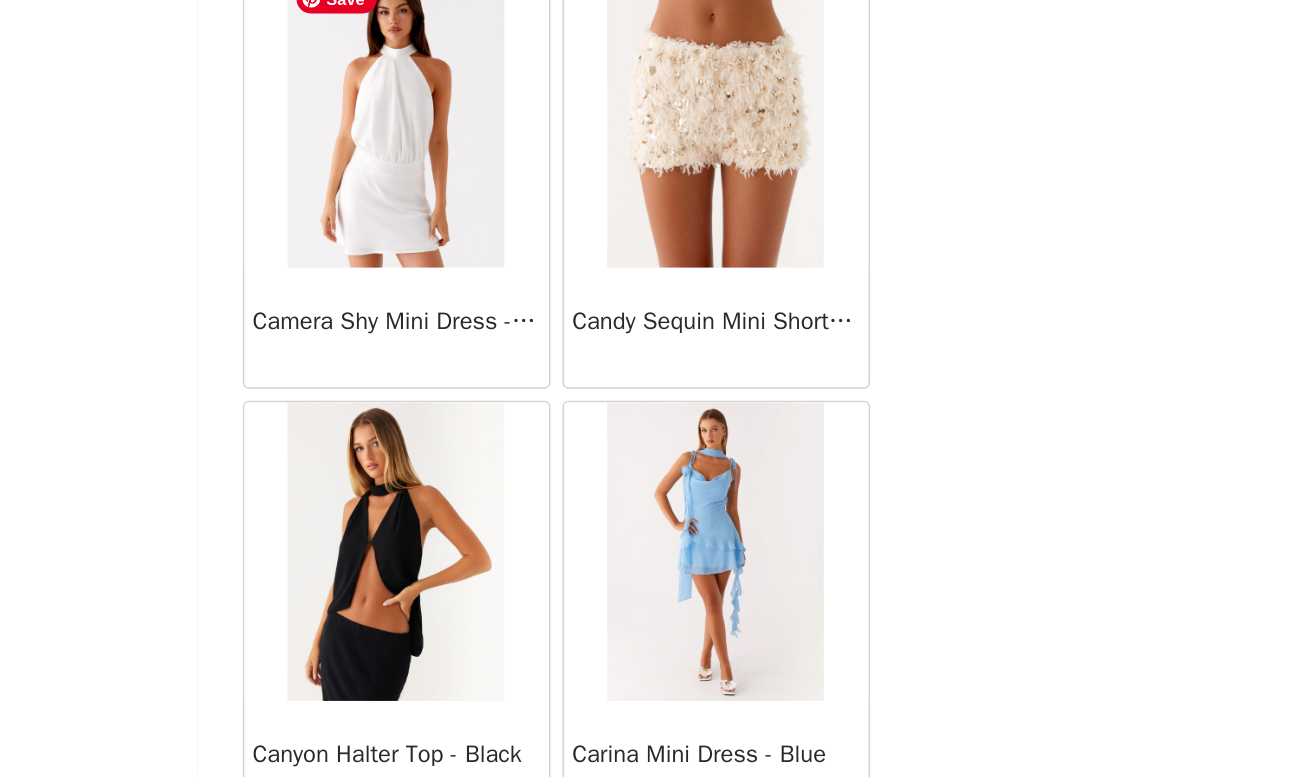 click at bounding box center [547, 336] 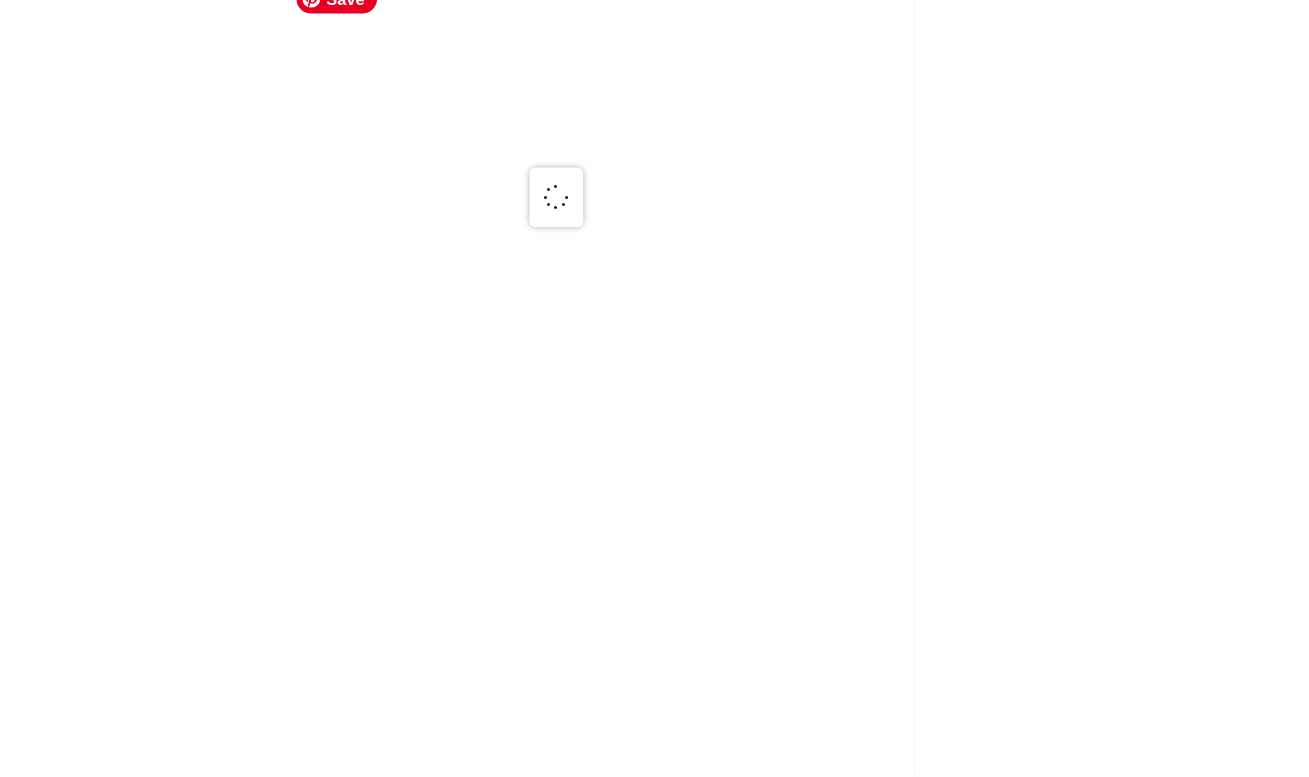 scroll, scrollTop: 0, scrollLeft: 0, axis: both 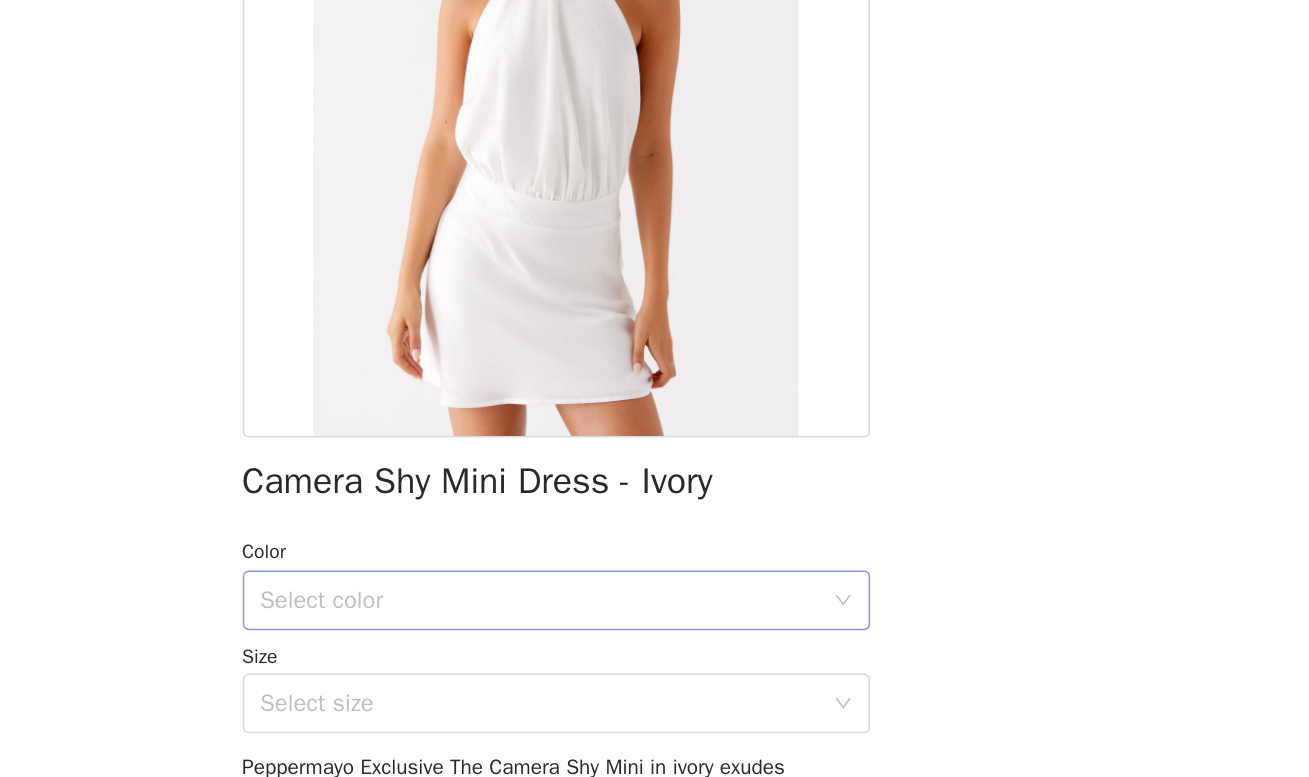 click on "Select color" at bounding box center (648, 659) 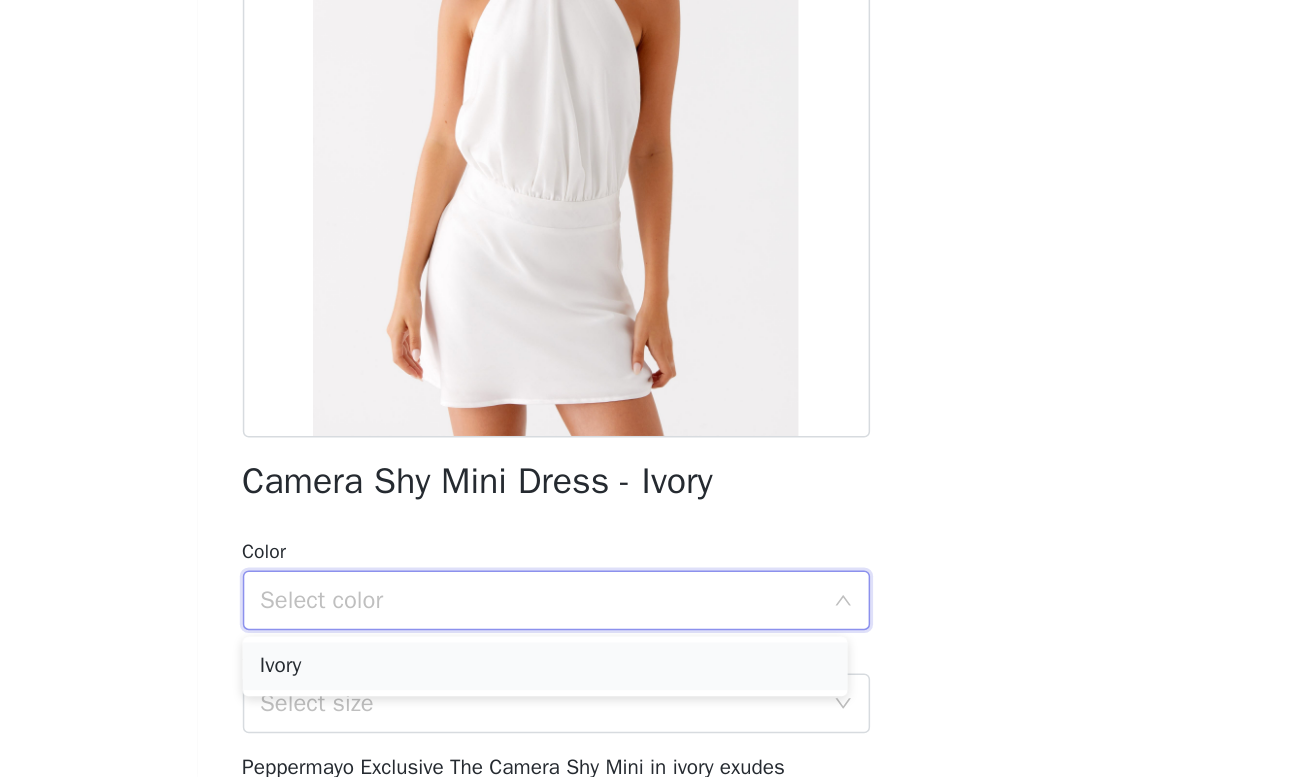 click on "Ivory" at bounding box center [647, 703] 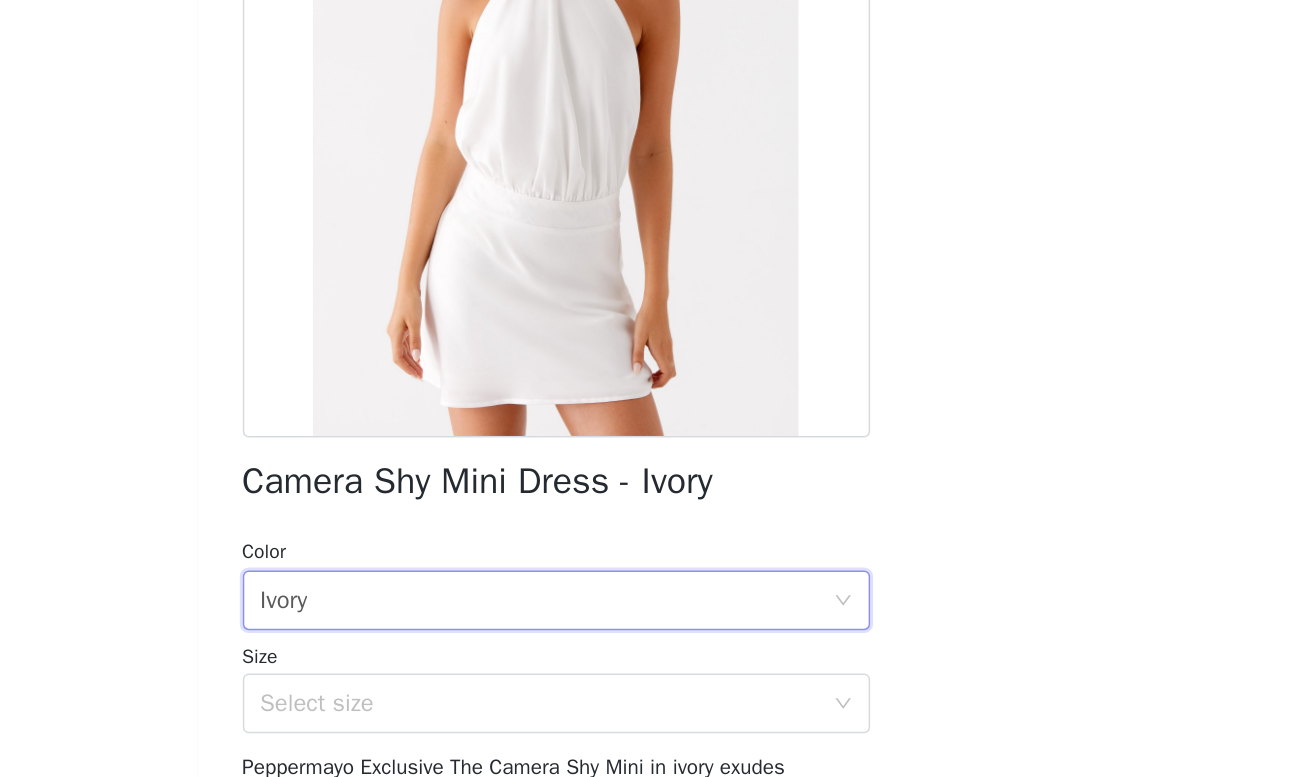 drag, startPoint x: 251, startPoint y: 476, endPoint x: 283, endPoint y: 432, distance: 54.405884 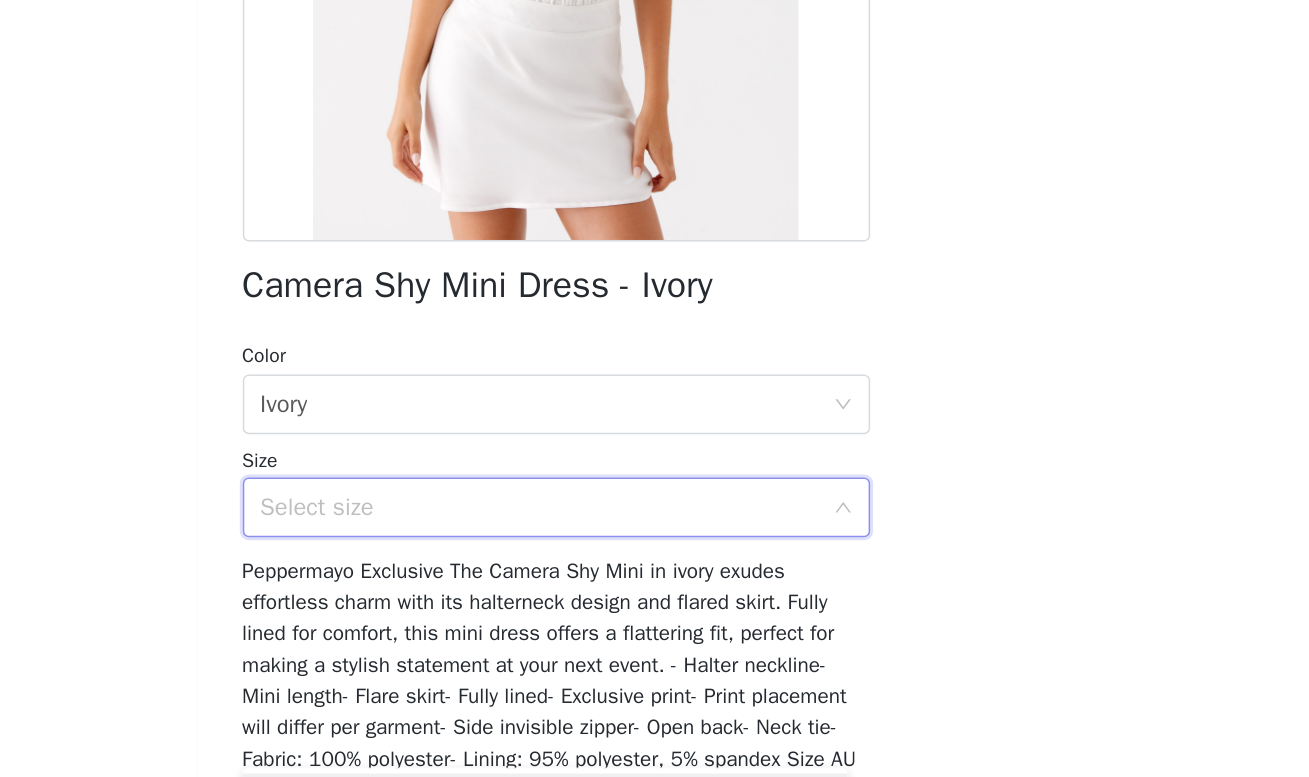 scroll, scrollTop: 270, scrollLeft: 0, axis: vertical 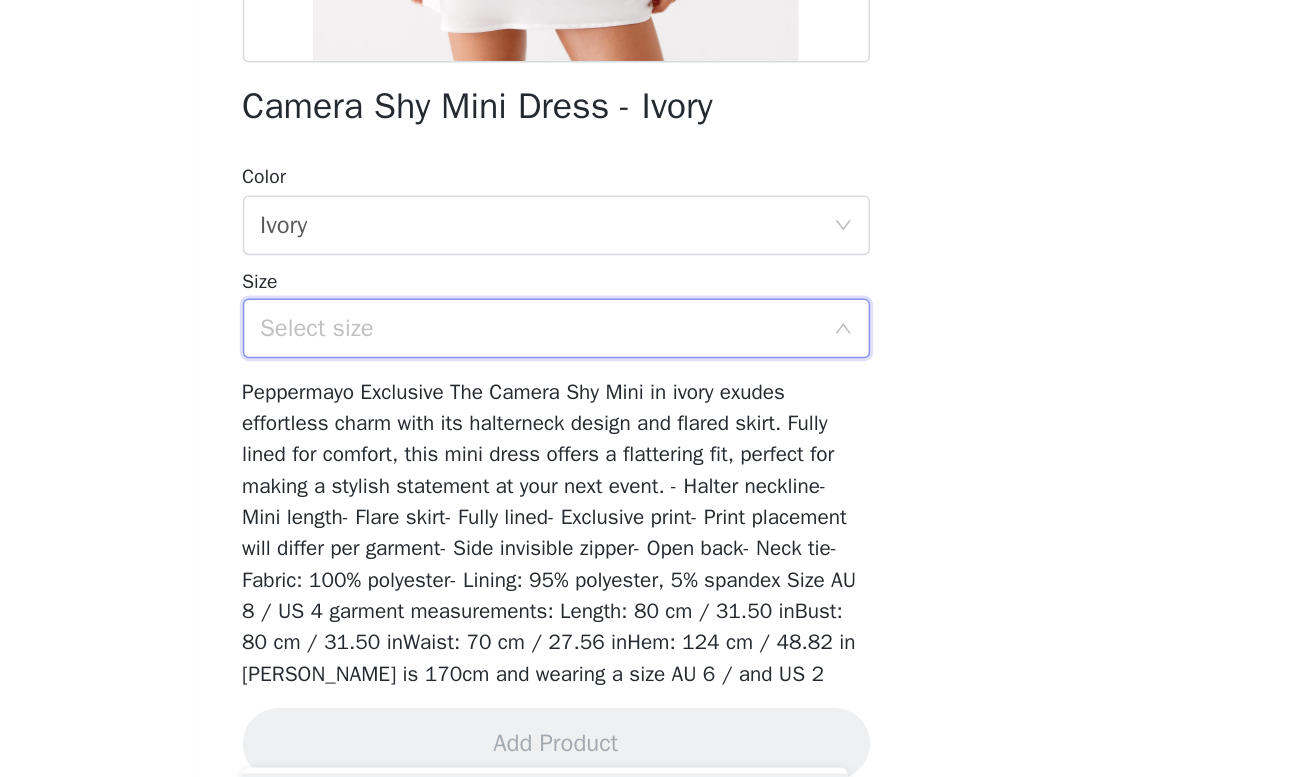 click on "Select size" at bounding box center (644, 458) 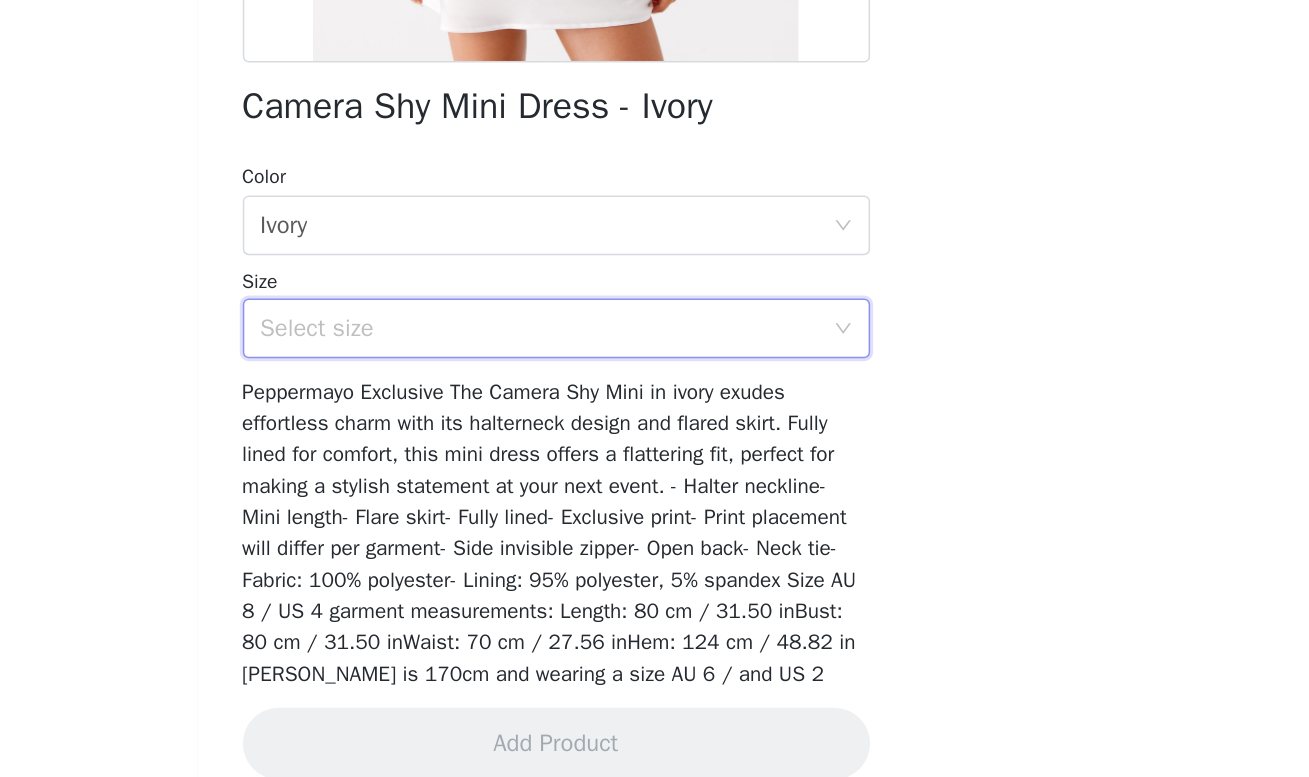 click on "Select size" at bounding box center (648, 458) 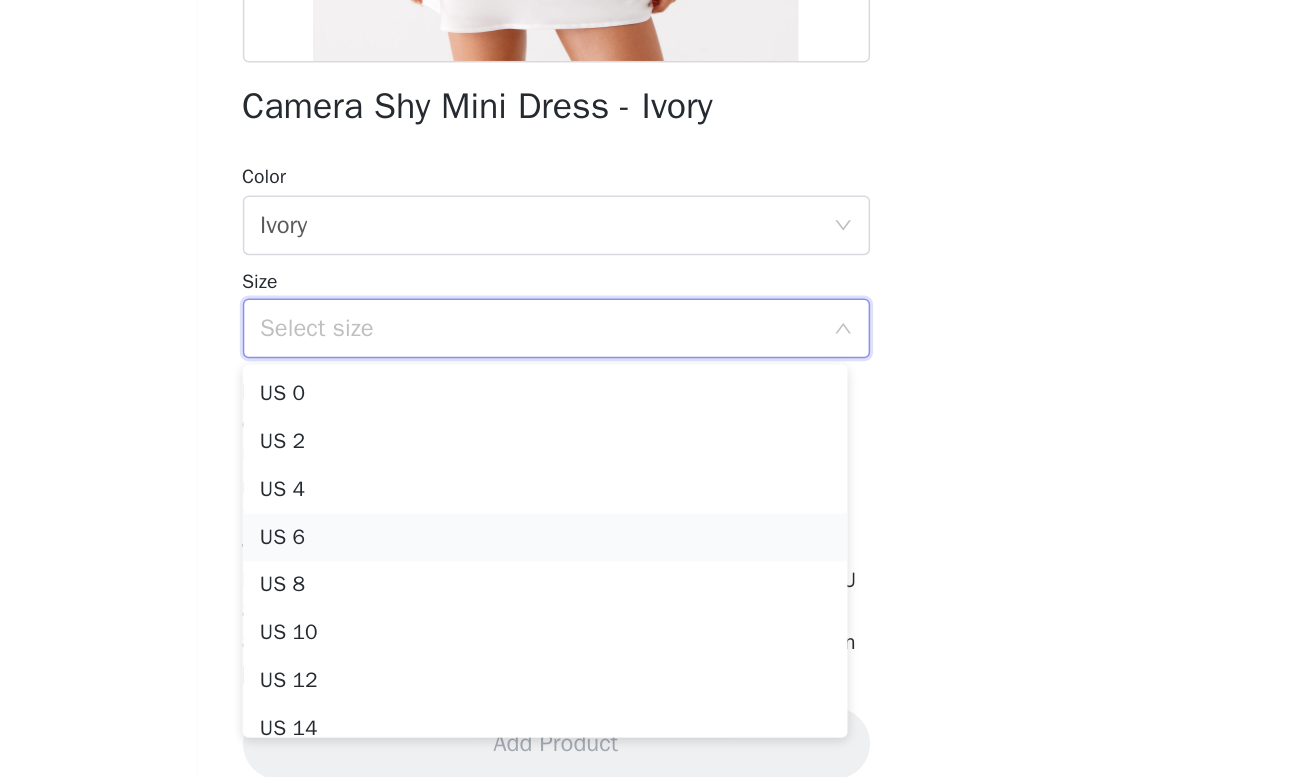 click on "US 6" at bounding box center [647, 598] 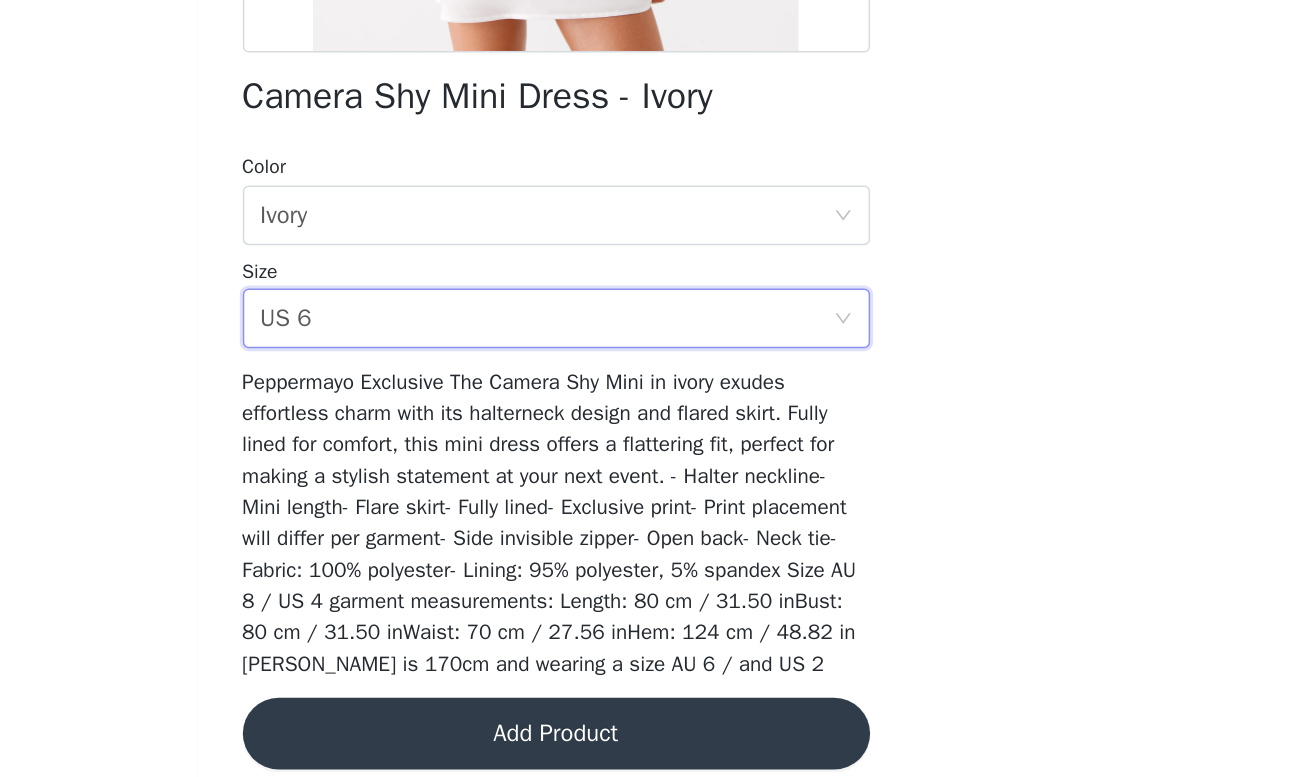 scroll, scrollTop: 297, scrollLeft: 0, axis: vertical 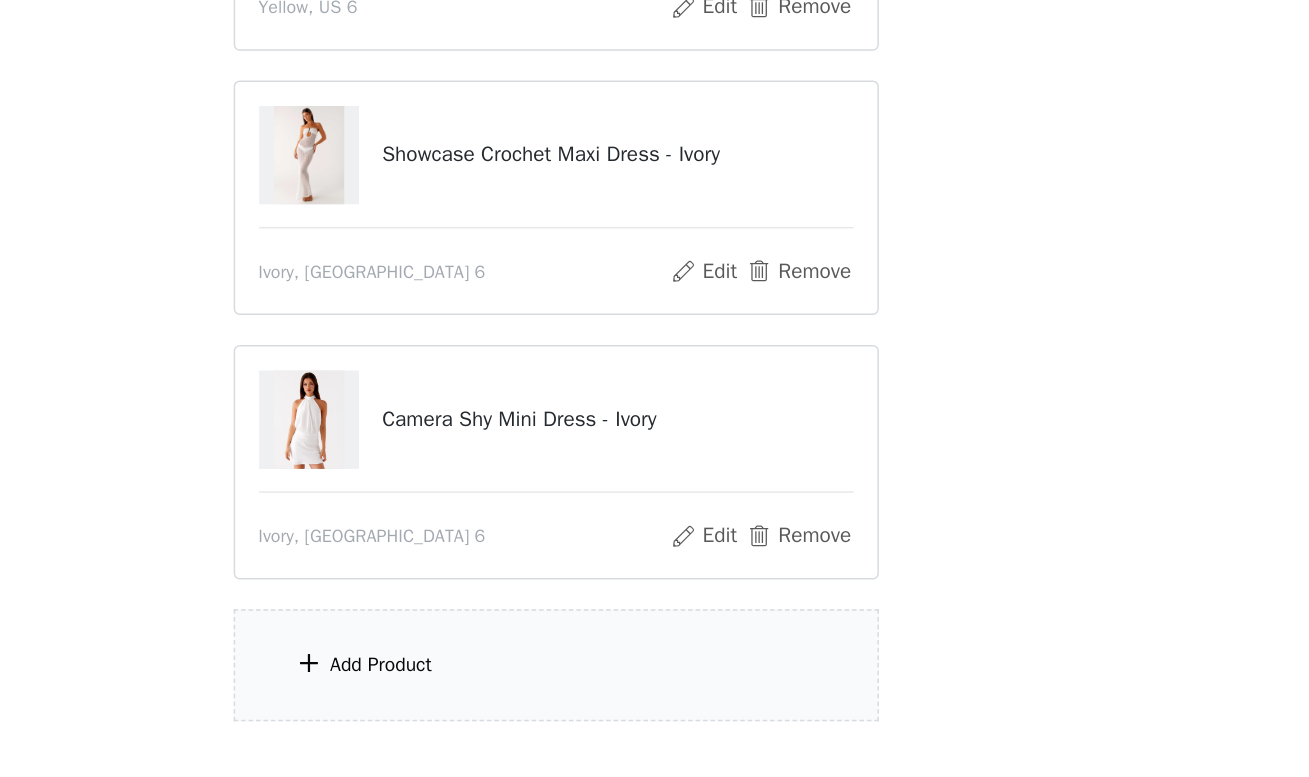click on "Add Product" at bounding box center [538, 702] 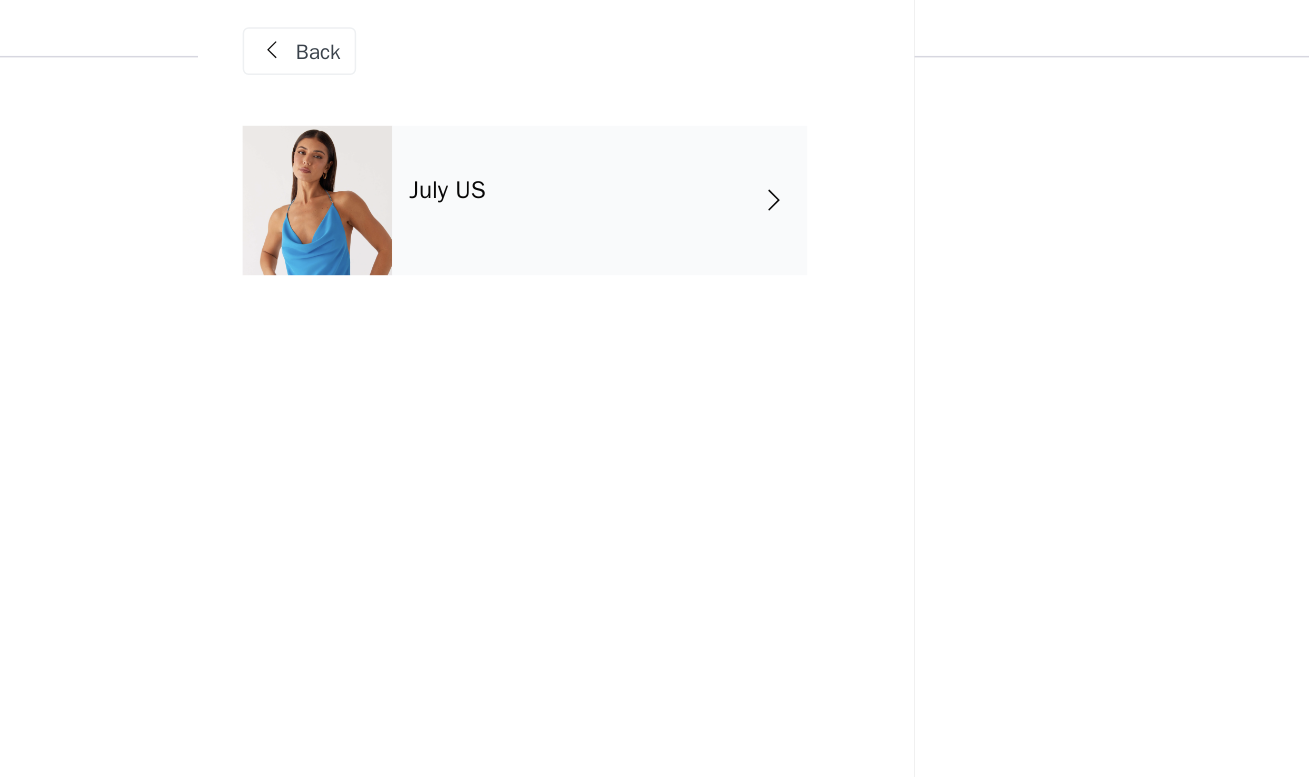 scroll, scrollTop: 0, scrollLeft: 0, axis: both 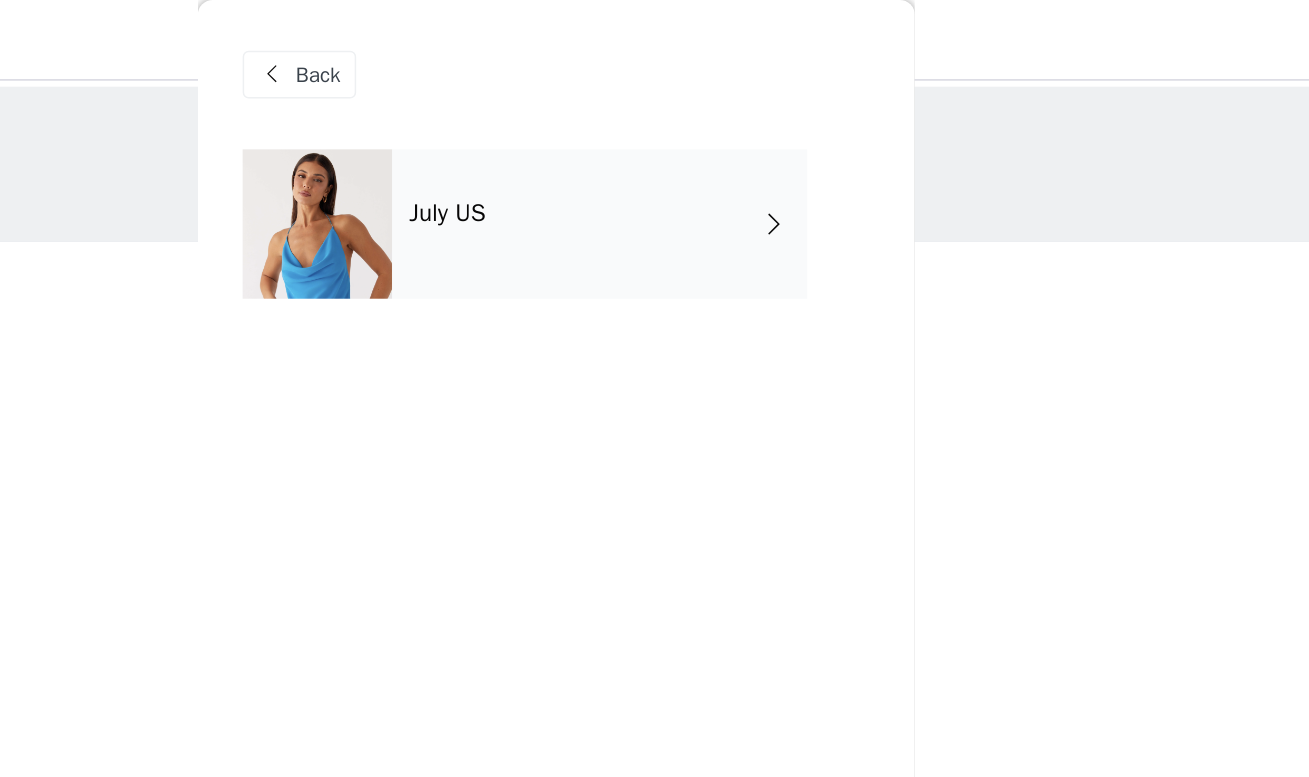 click on "July US" at bounding box center (684, 150) 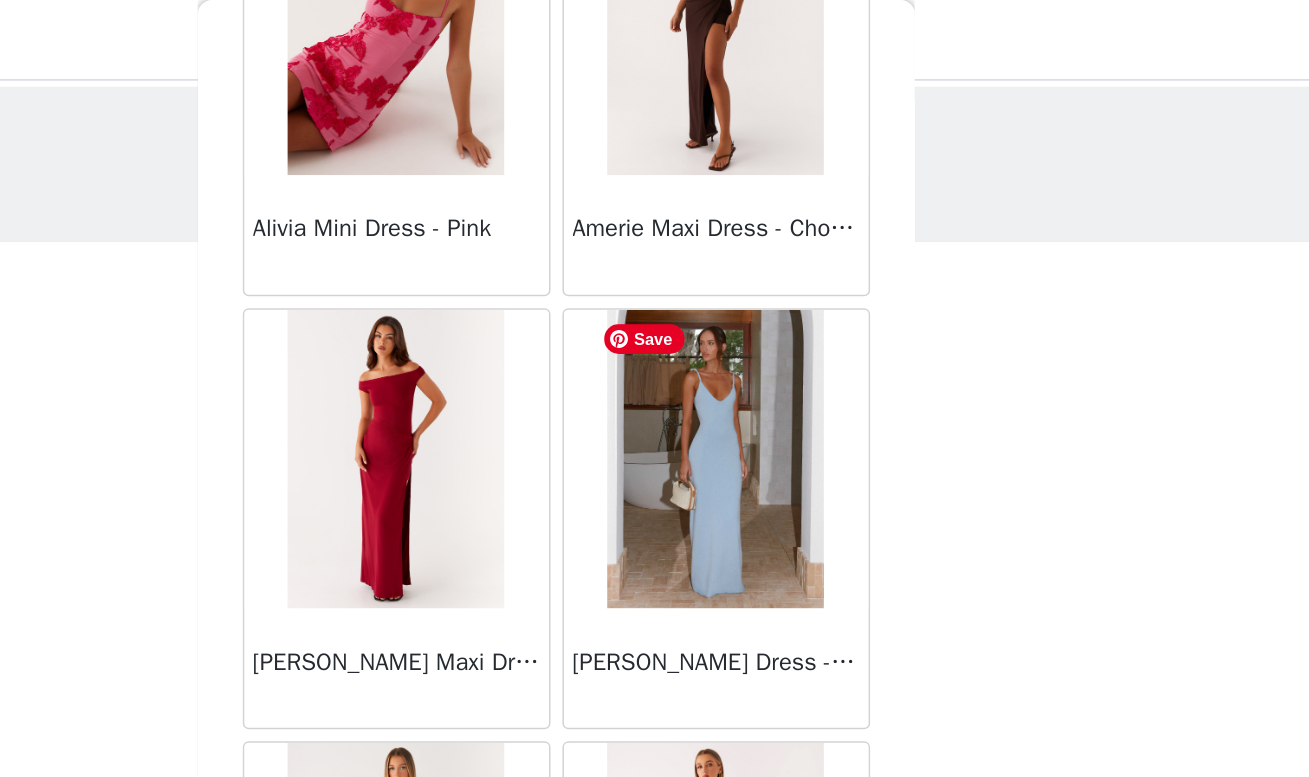 scroll, scrollTop: 2283, scrollLeft: 0, axis: vertical 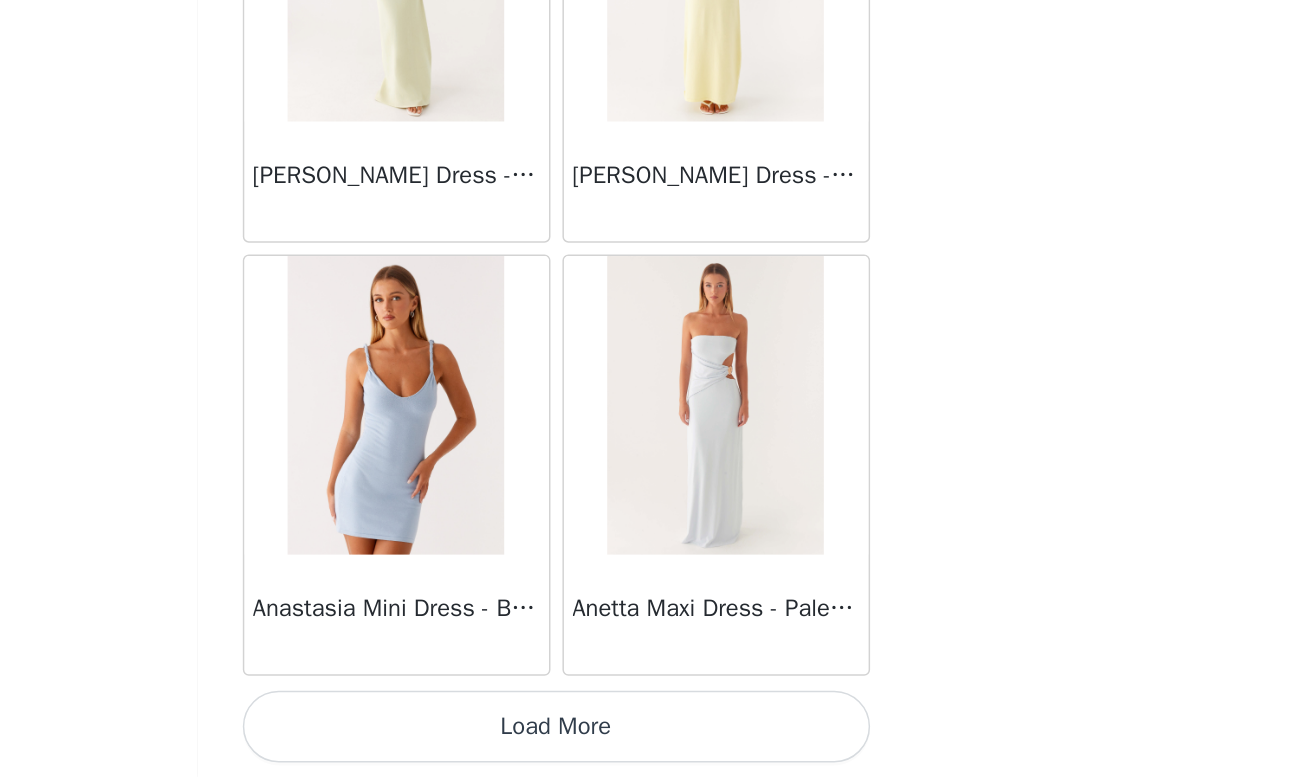 click on "Load More" at bounding box center [655, 743] 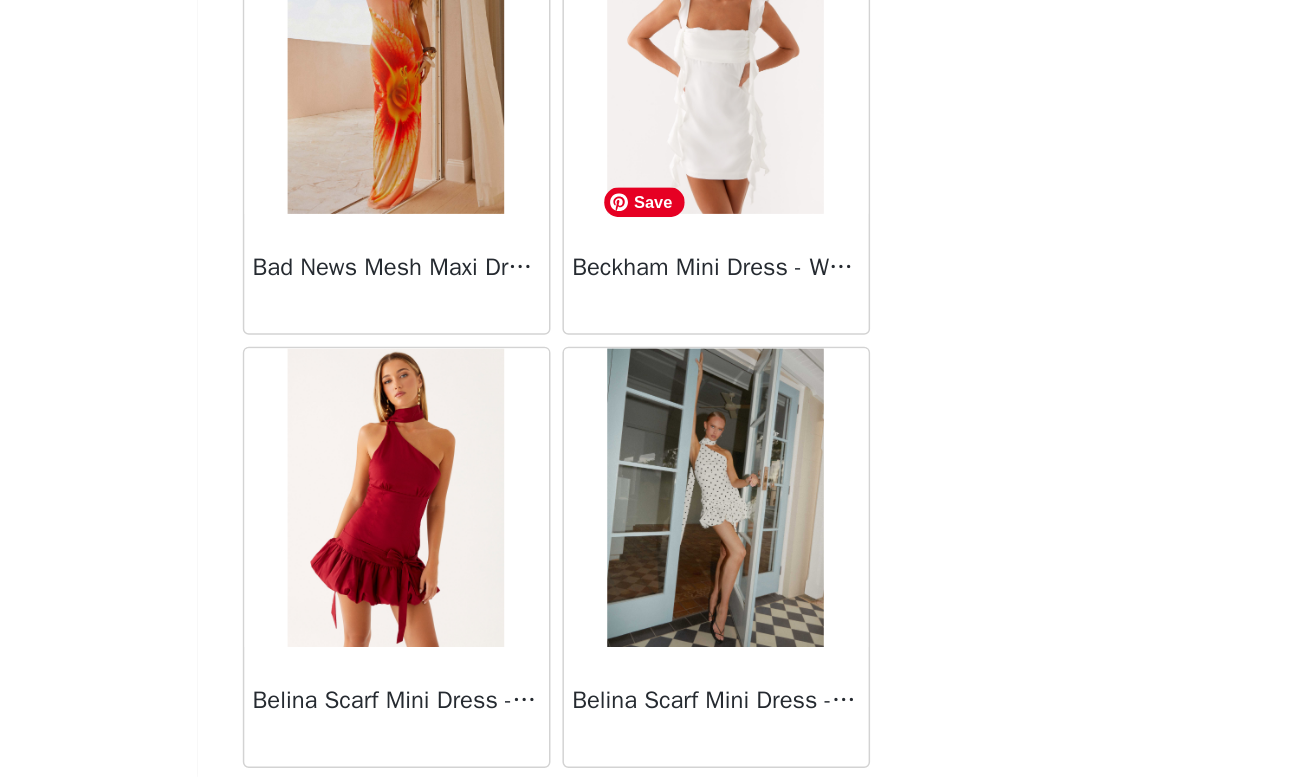 scroll, scrollTop: 5183, scrollLeft: 0, axis: vertical 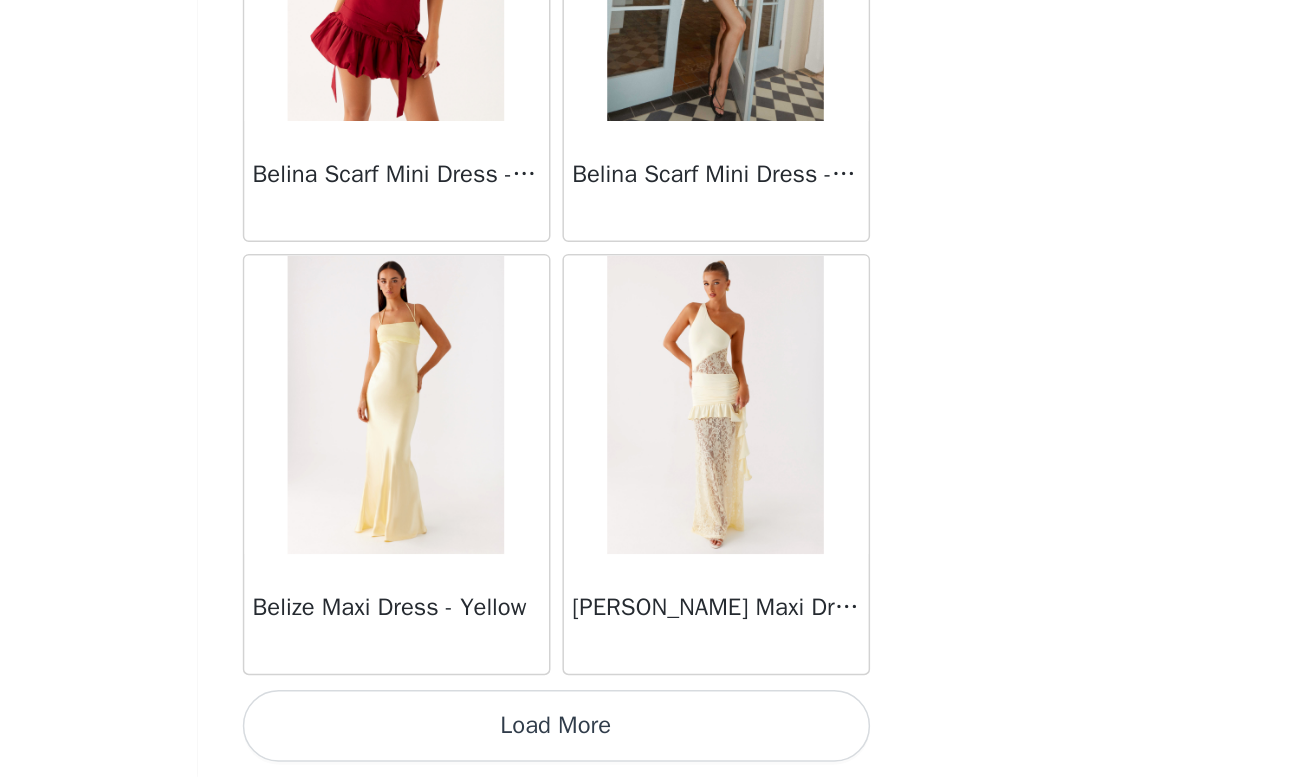 click on "Load More" at bounding box center [655, 743] 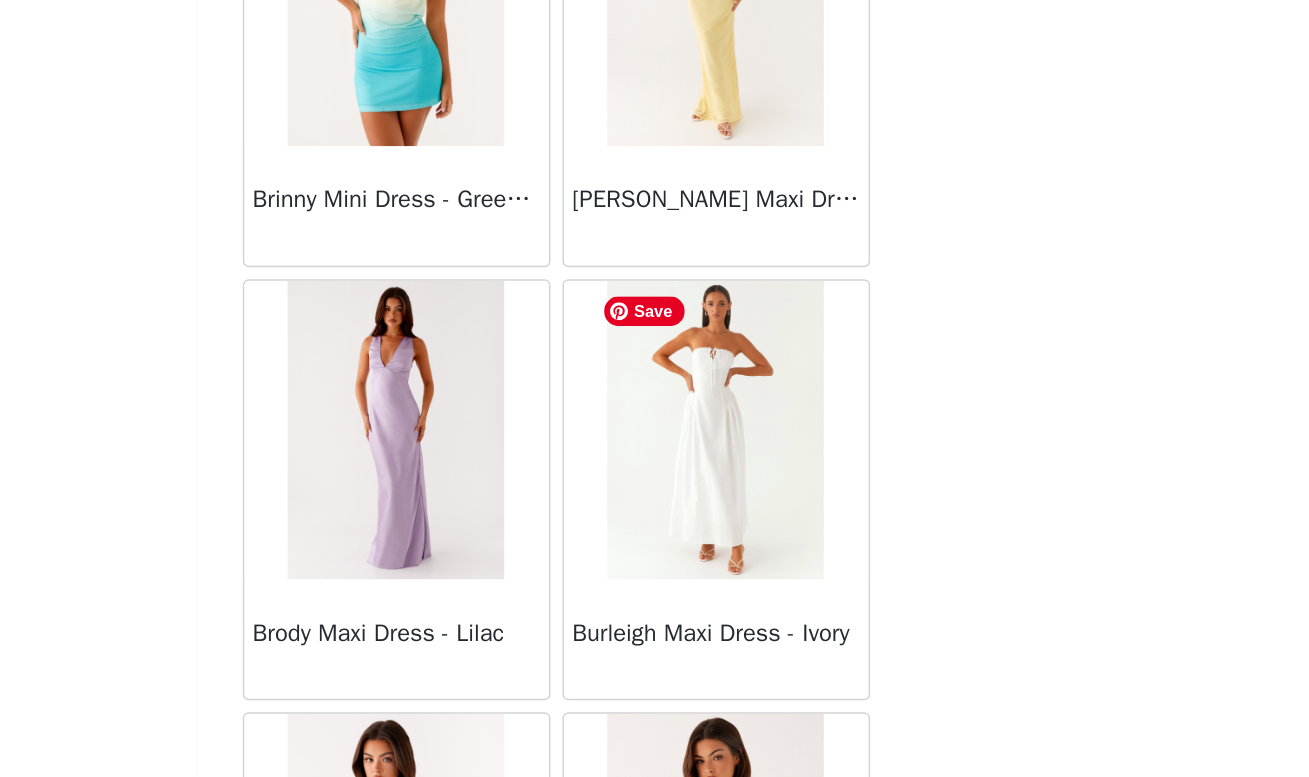 scroll, scrollTop: 8083, scrollLeft: 0, axis: vertical 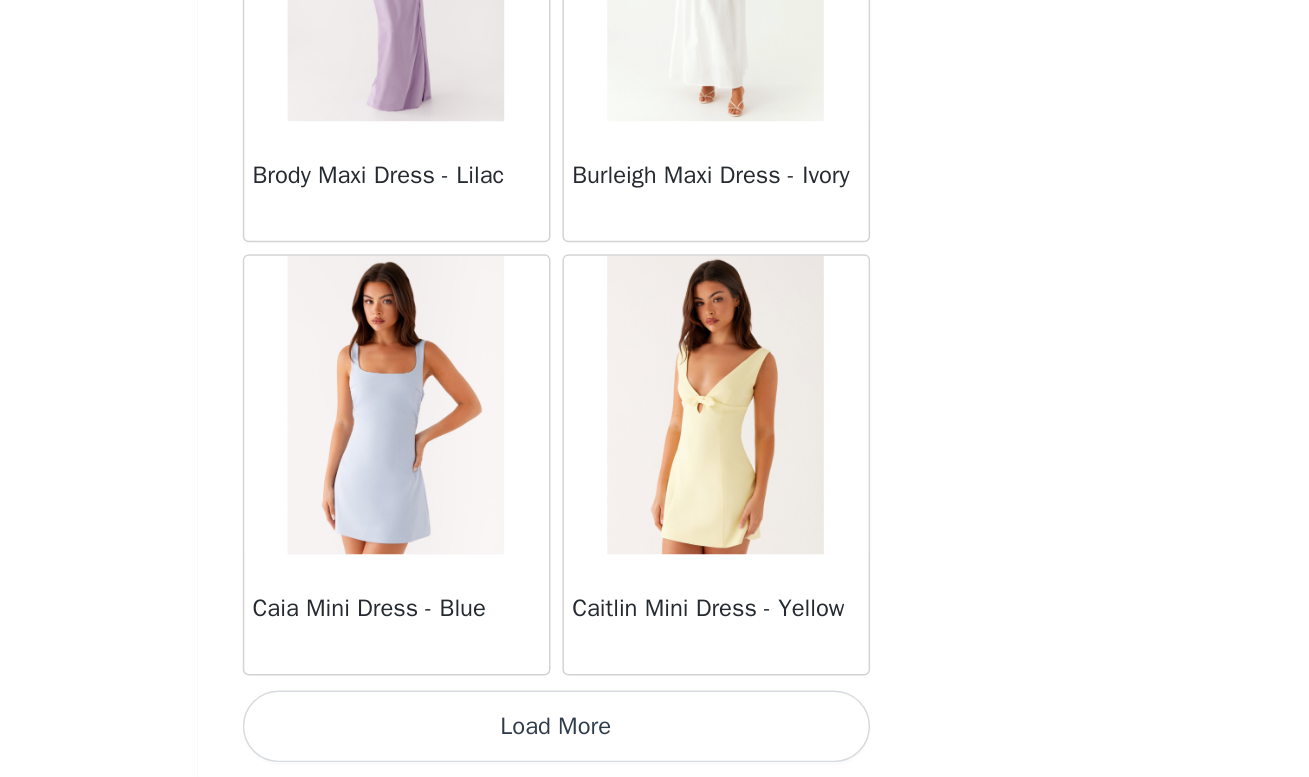click on "Load More" at bounding box center [655, 743] 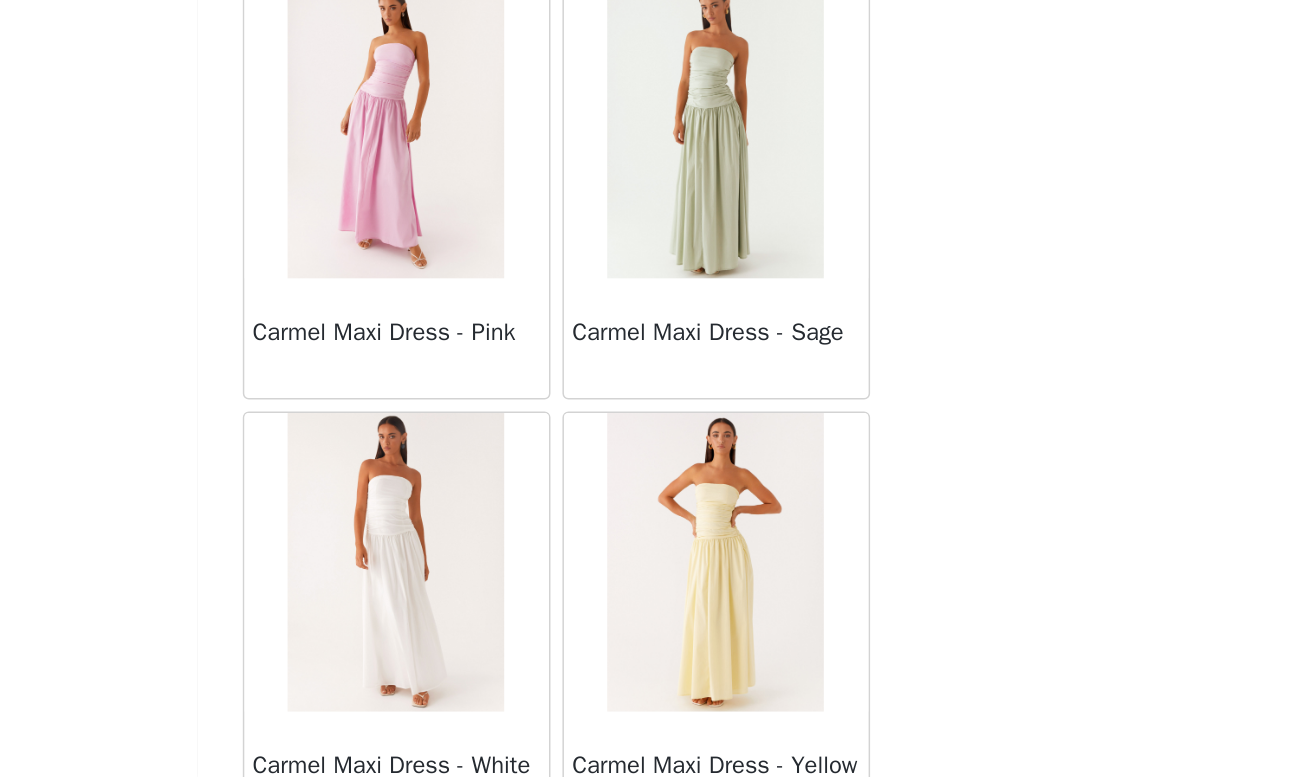scroll, scrollTop: 10983, scrollLeft: 0, axis: vertical 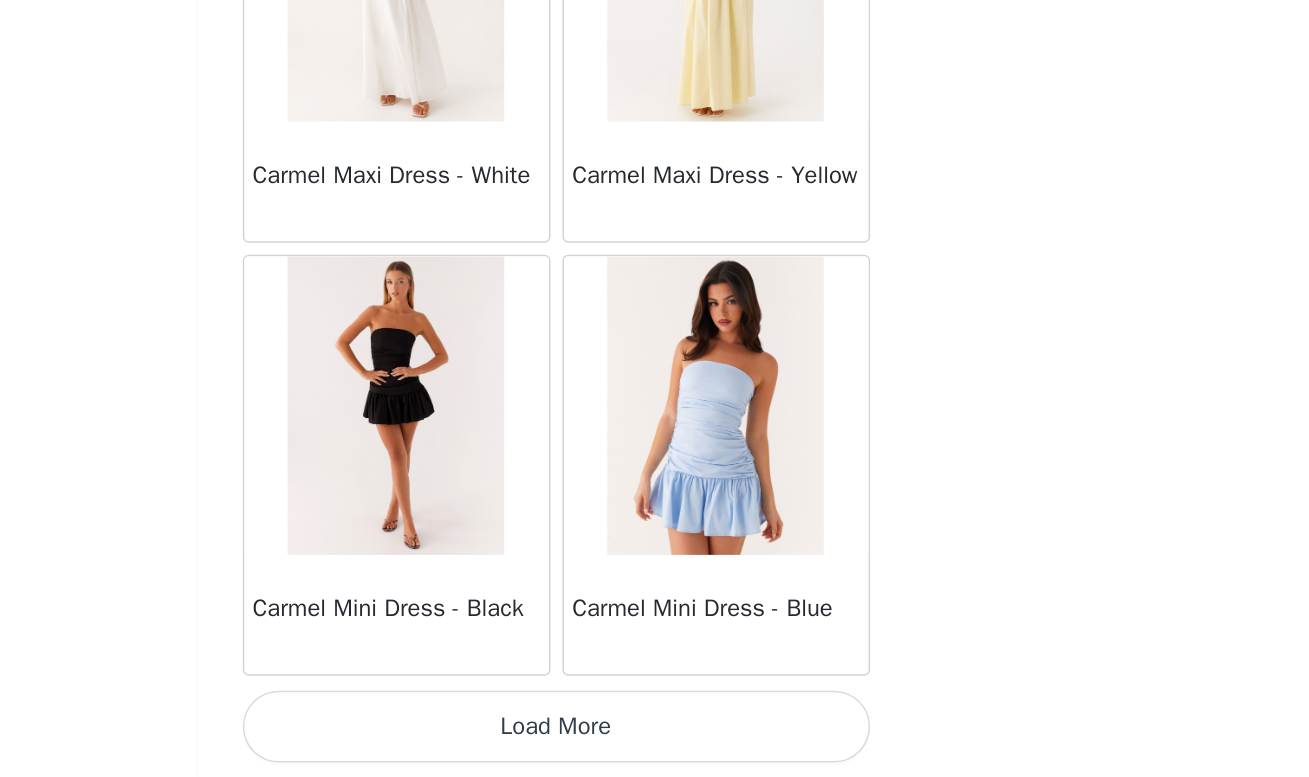 click on "Load More" at bounding box center (655, 743) 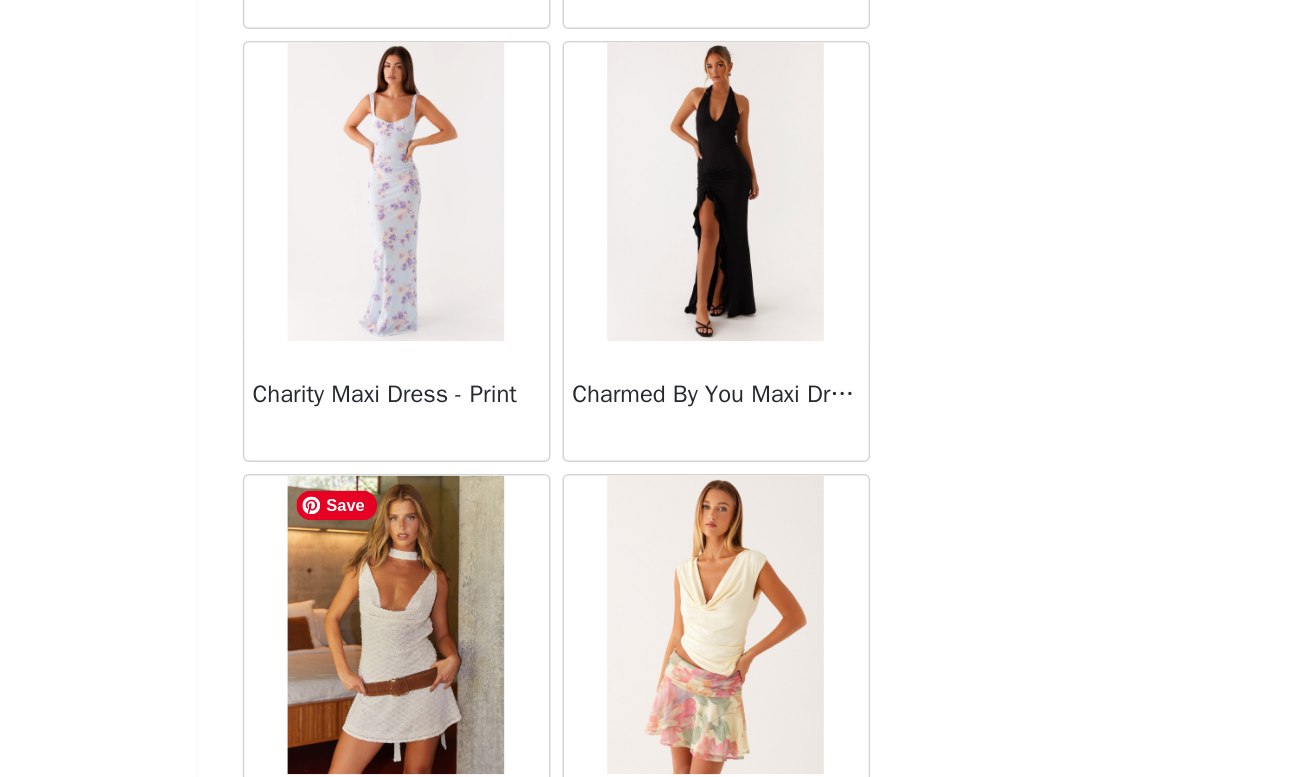 scroll, scrollTop: 13883, scrollLeft: 0, axis: vertical 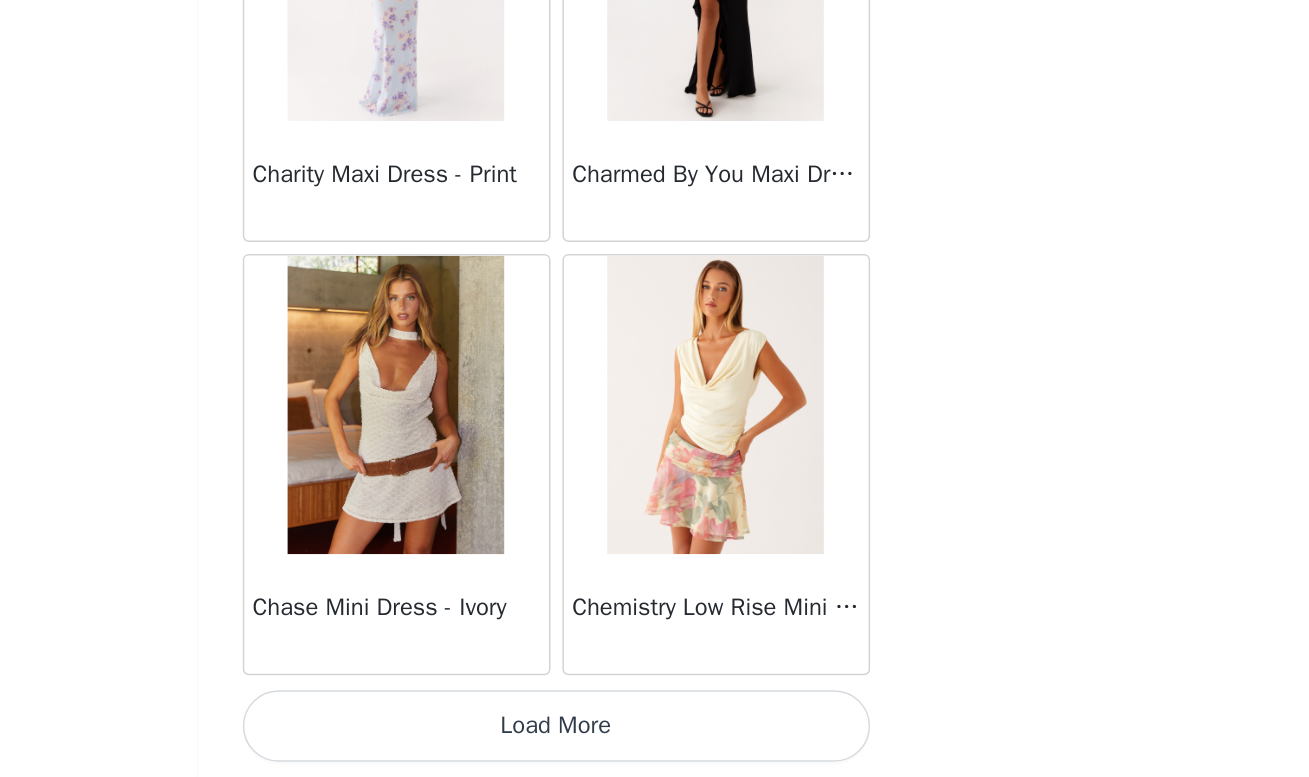 click on "Load More" at bounding box center (655, 743) 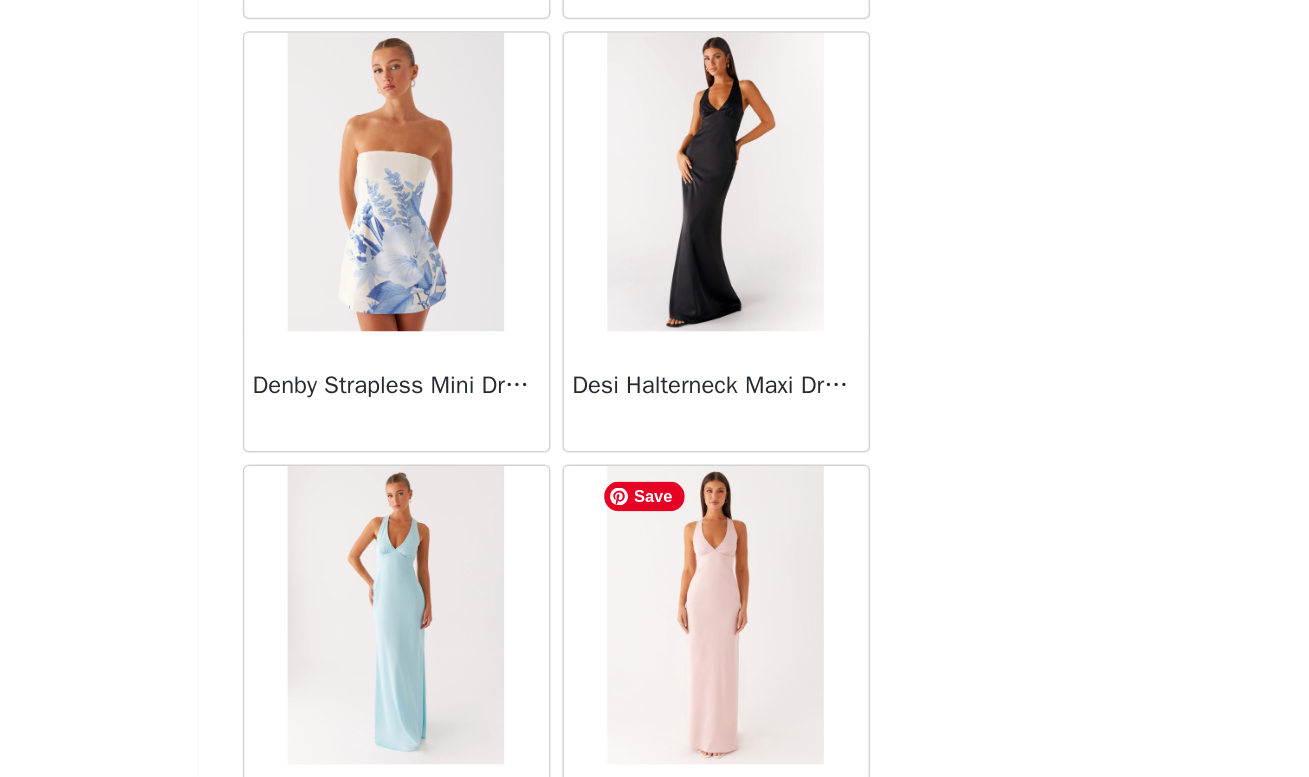 scroll, scrollTop: 16783, scrollLeft: 0, axis: vertical 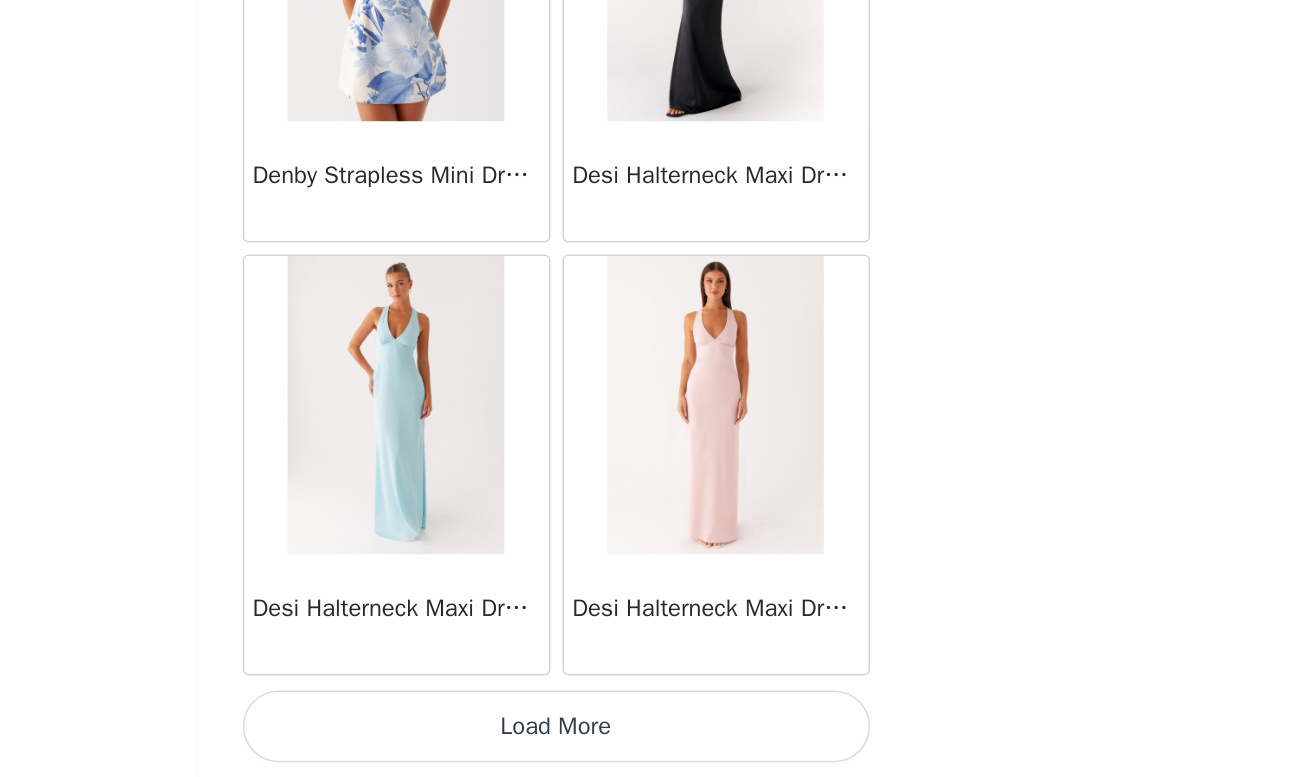 click on "Load More" at bounding box center (655, 743) 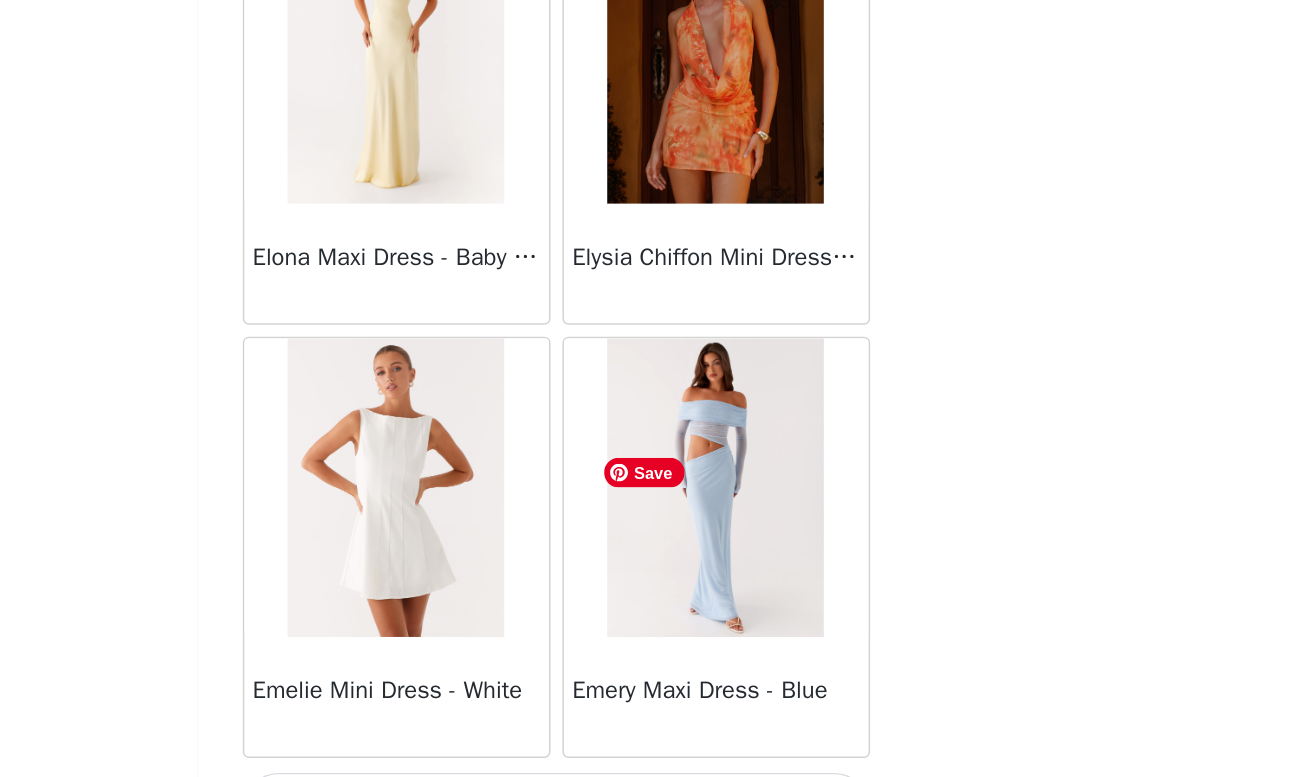 scroll, scrollTop: 19683, scrollLeft: 0, axis: vertical 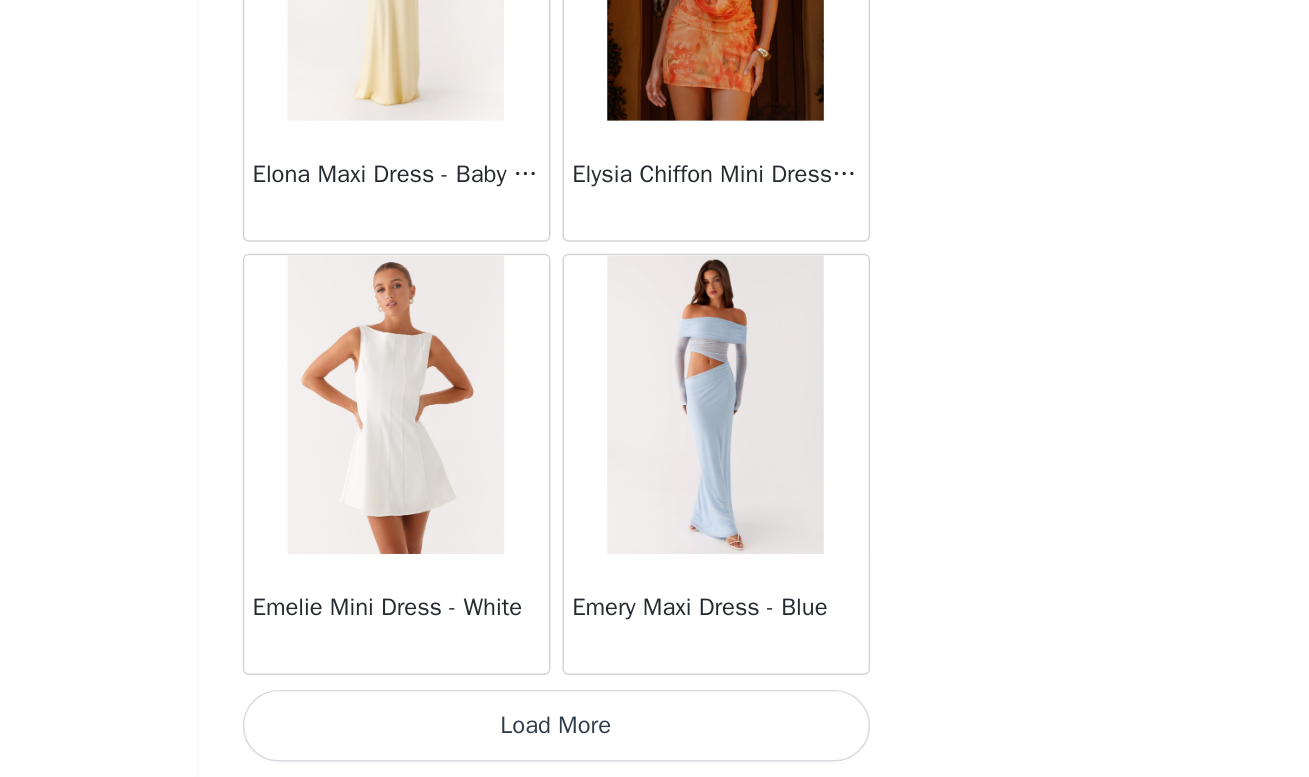 click on "Load More" at bounding box center [655, 743] 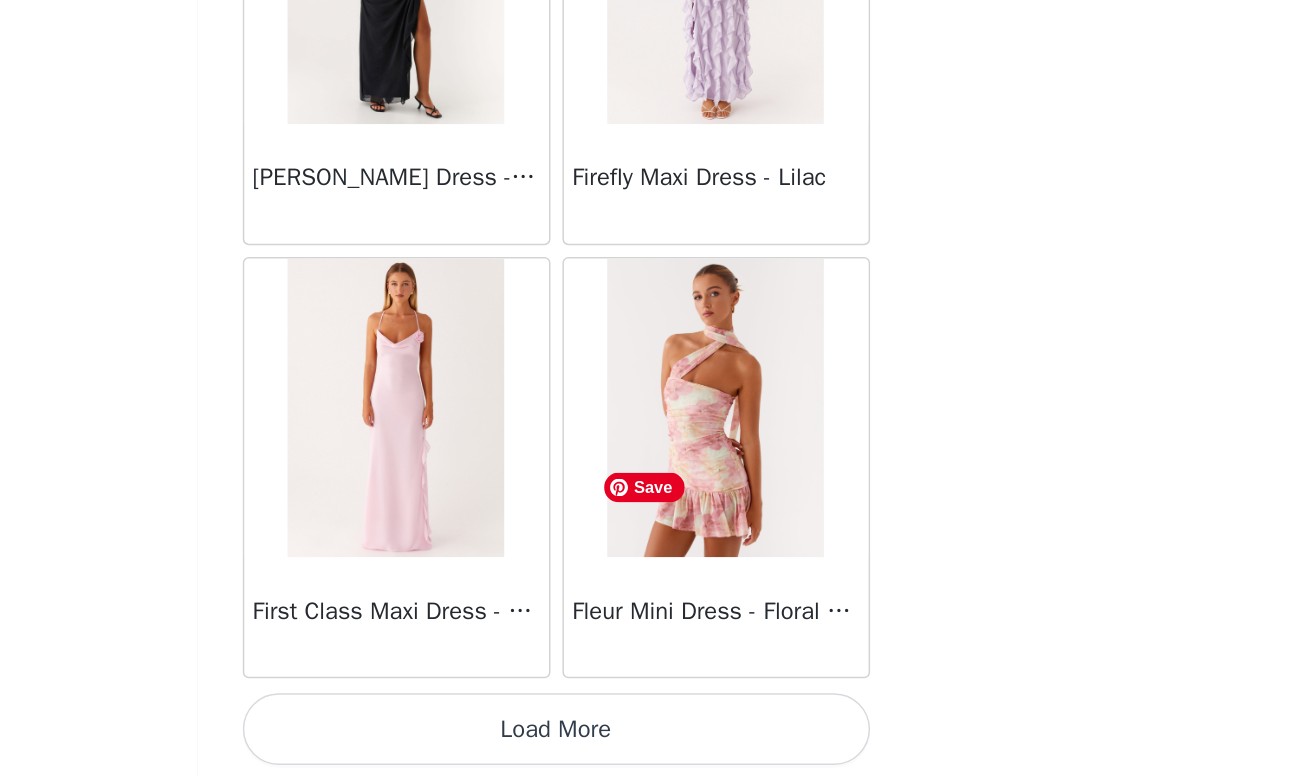 scroll, scrollTop: 22583, scrollLeft: 0, axis: vertical 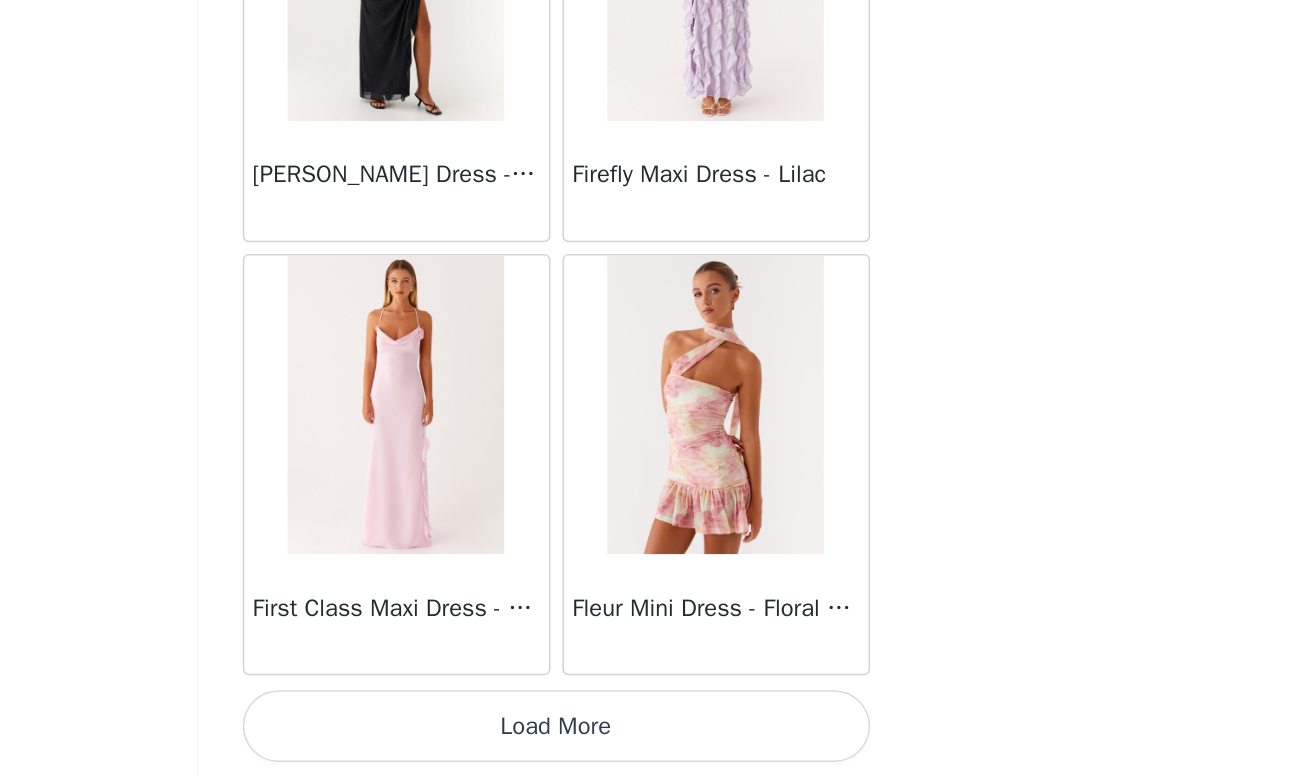 click on "Load More" at bounding box center (655, 743) 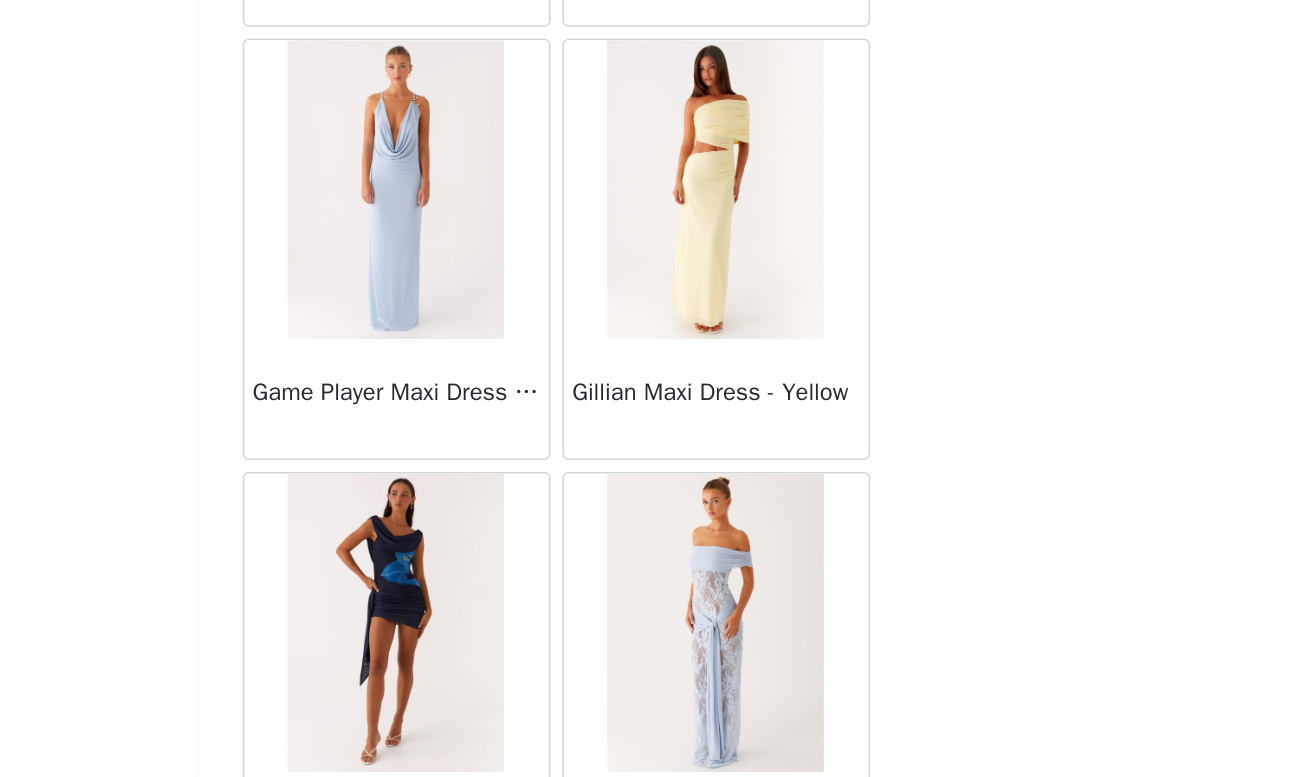 scroll, scrollTop: 24307, scrollLeft: 0, axis: vertical 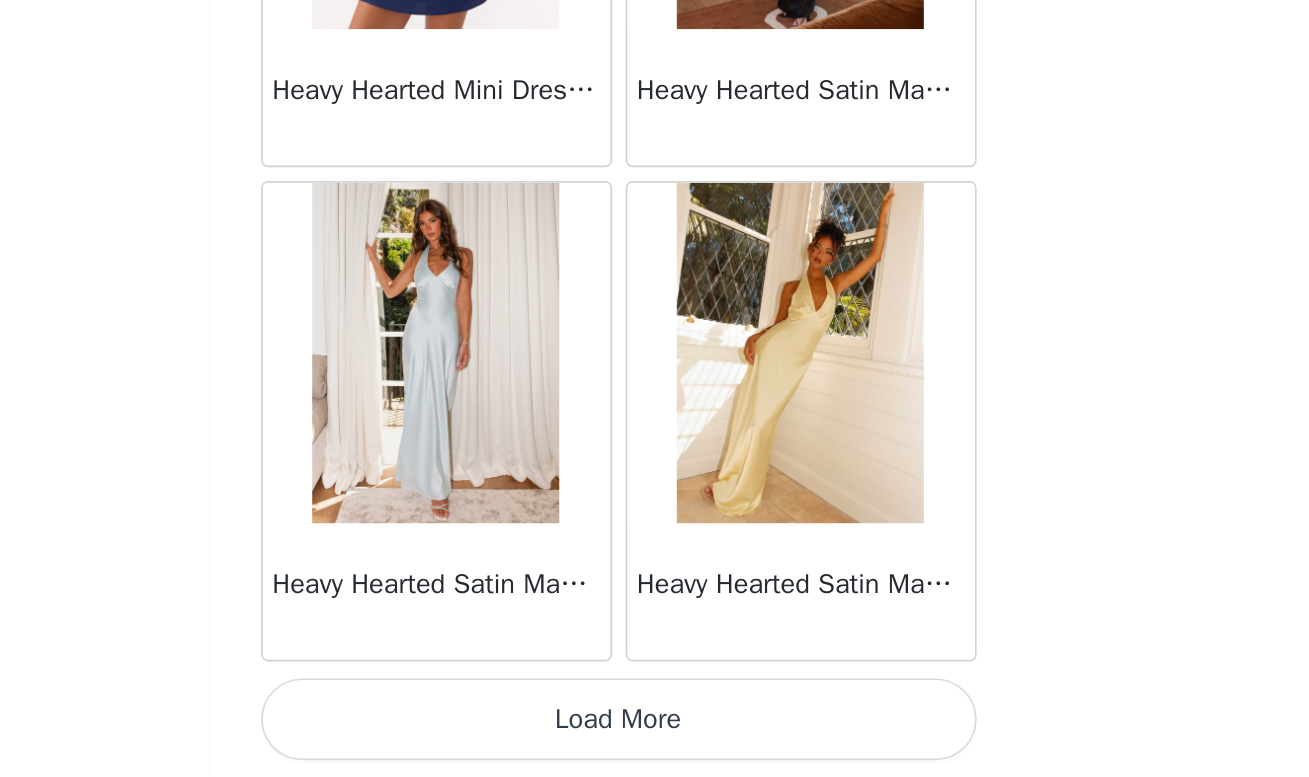 drag, startPoint x: 362, startPoint y: 409, endPoint x: 362, endPoint y: 379, distance: 30 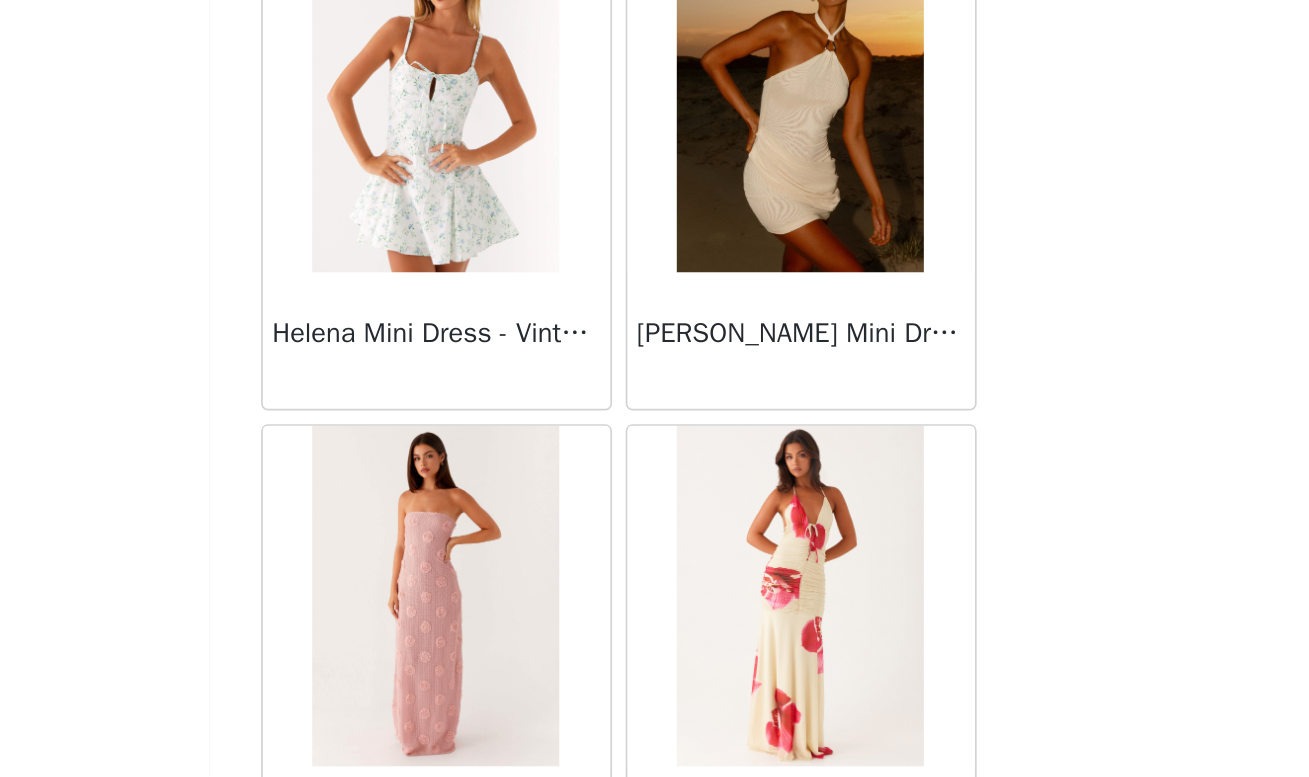scroll, scrollTop: 26206, scrollLeft: 0, axis: vertical 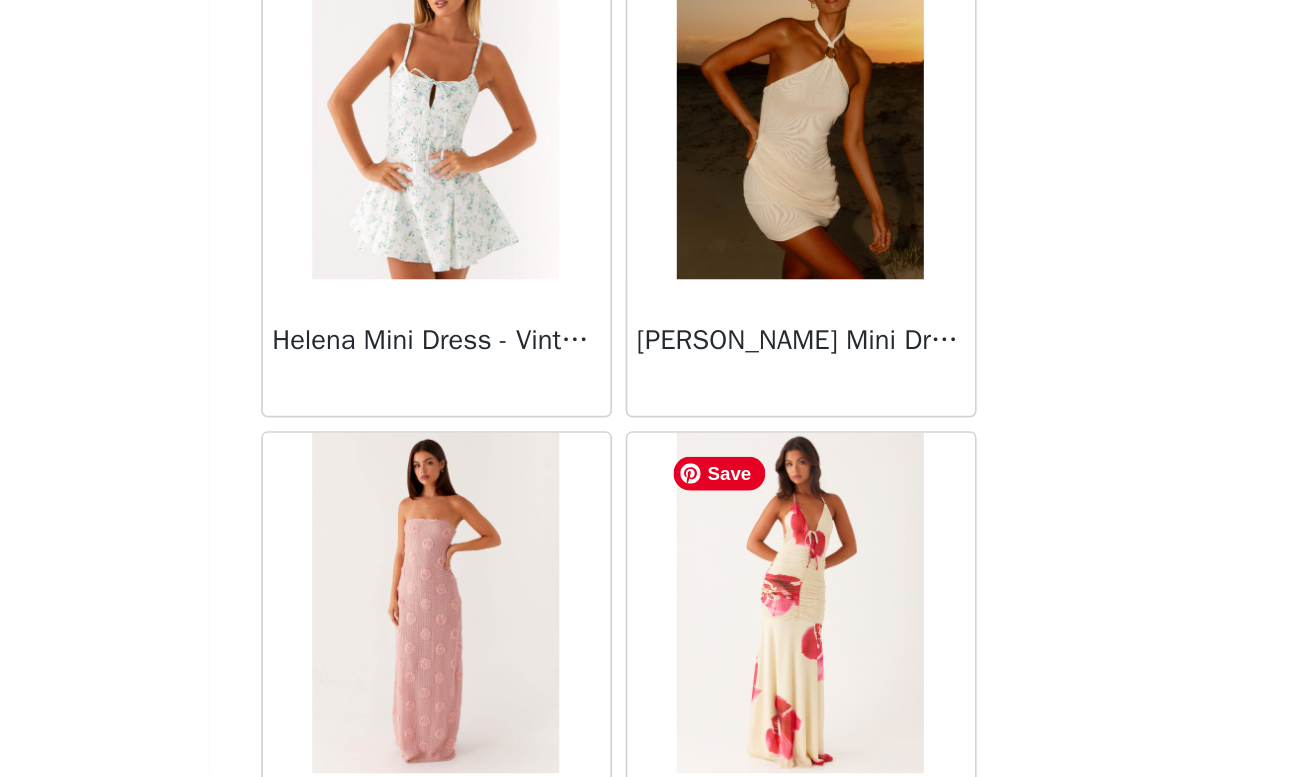 click at bounding box center (761, 675) 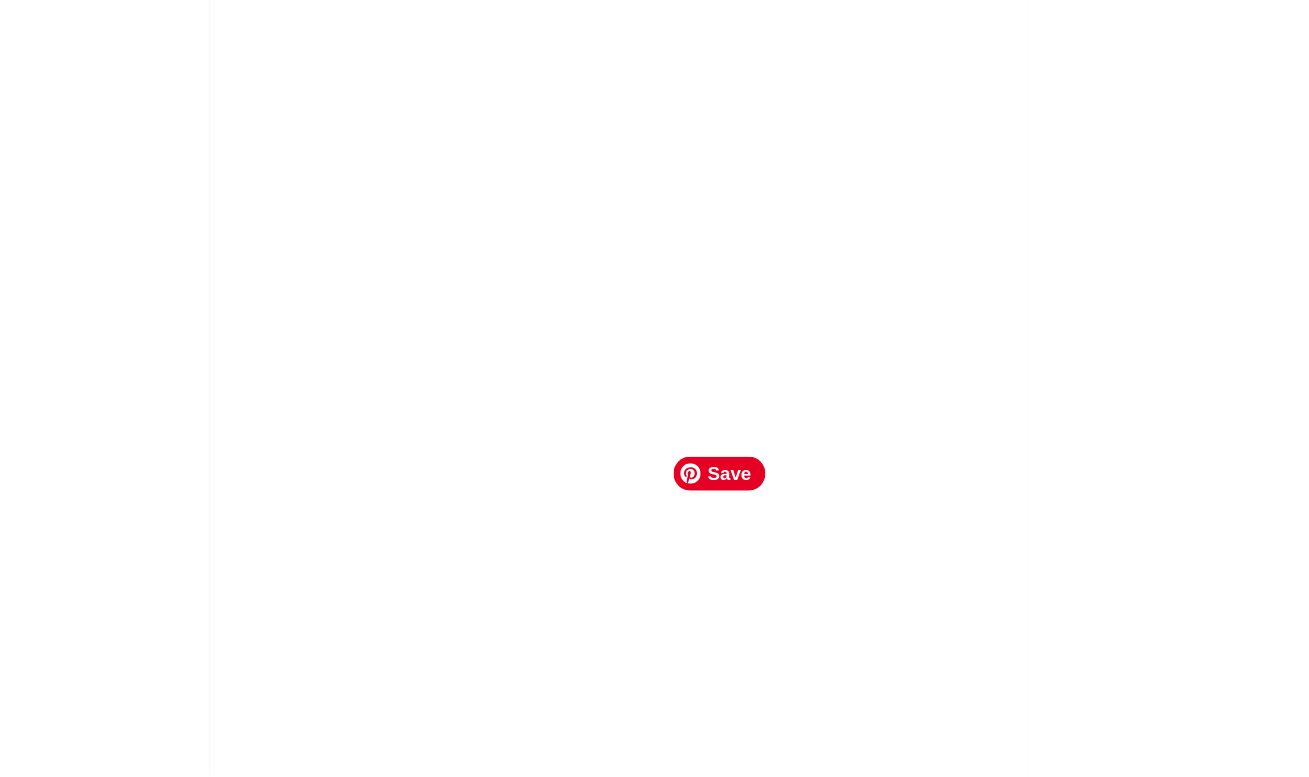 scroll, scrollTop: 0, scrollLeft: 0, axis: both 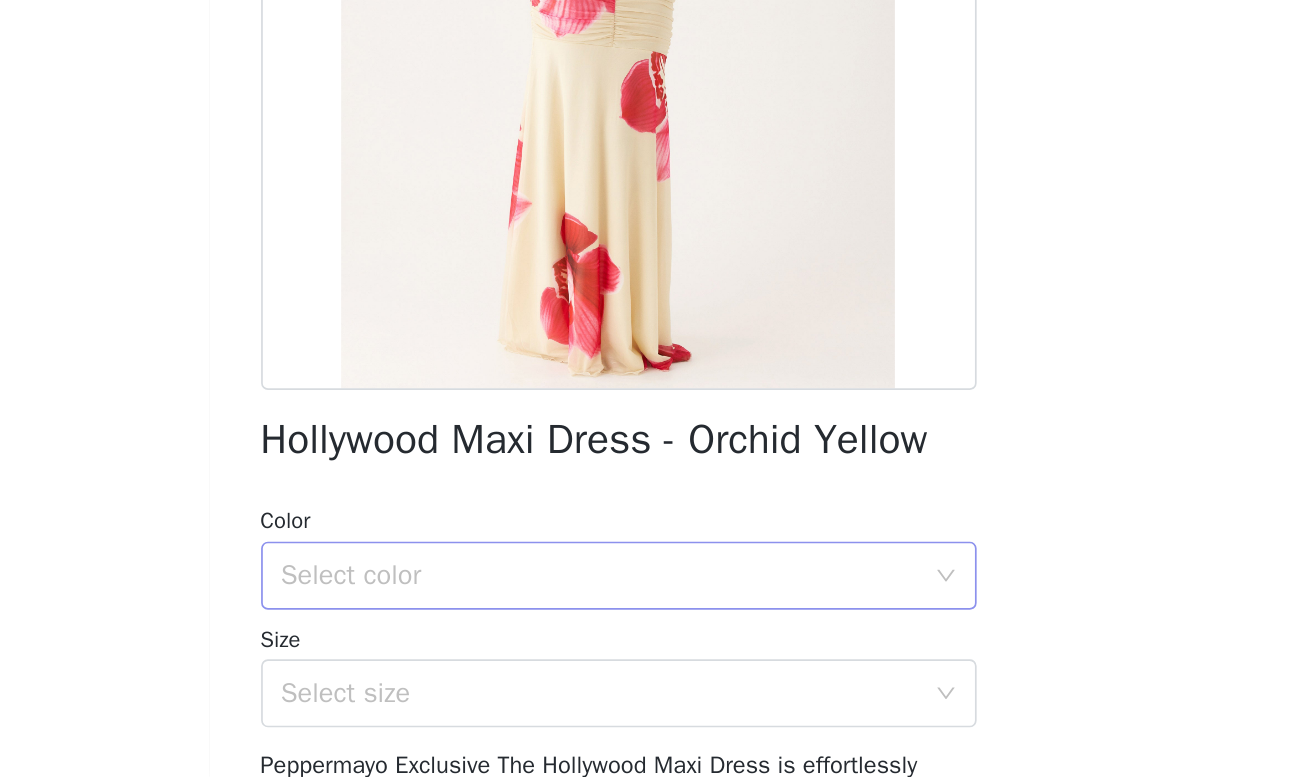 click on "Select color" at bounding box center [644, 659] 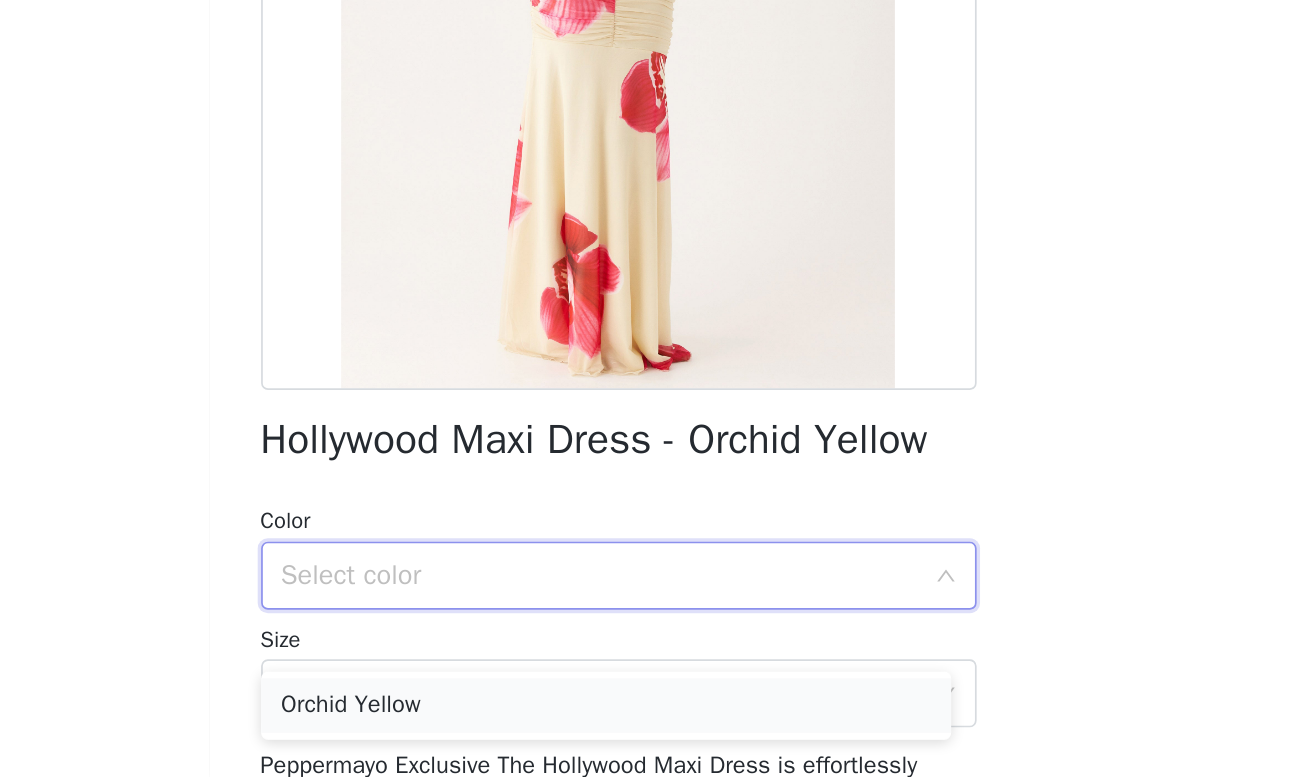 click on "Orchid Yellow" at bounding box center (647, 735) 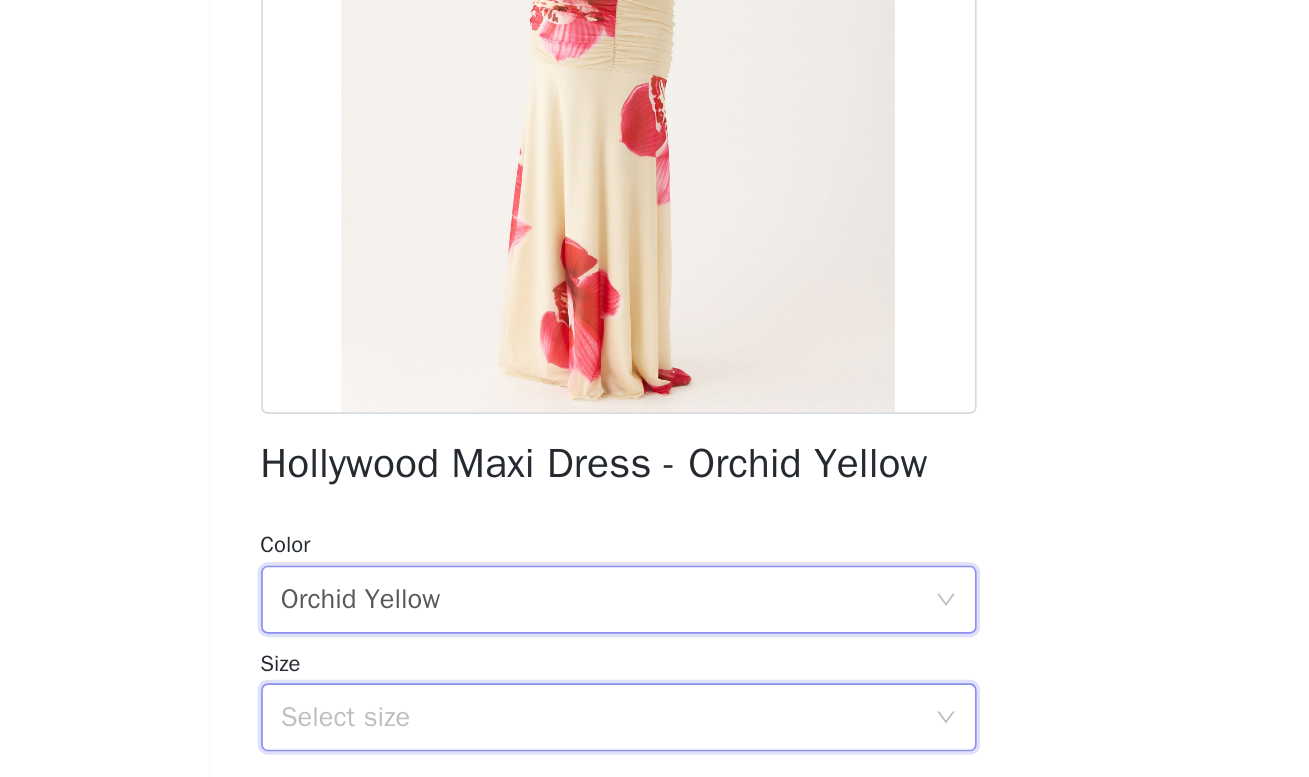 click on "Select size" at bounding box center (648, 728) 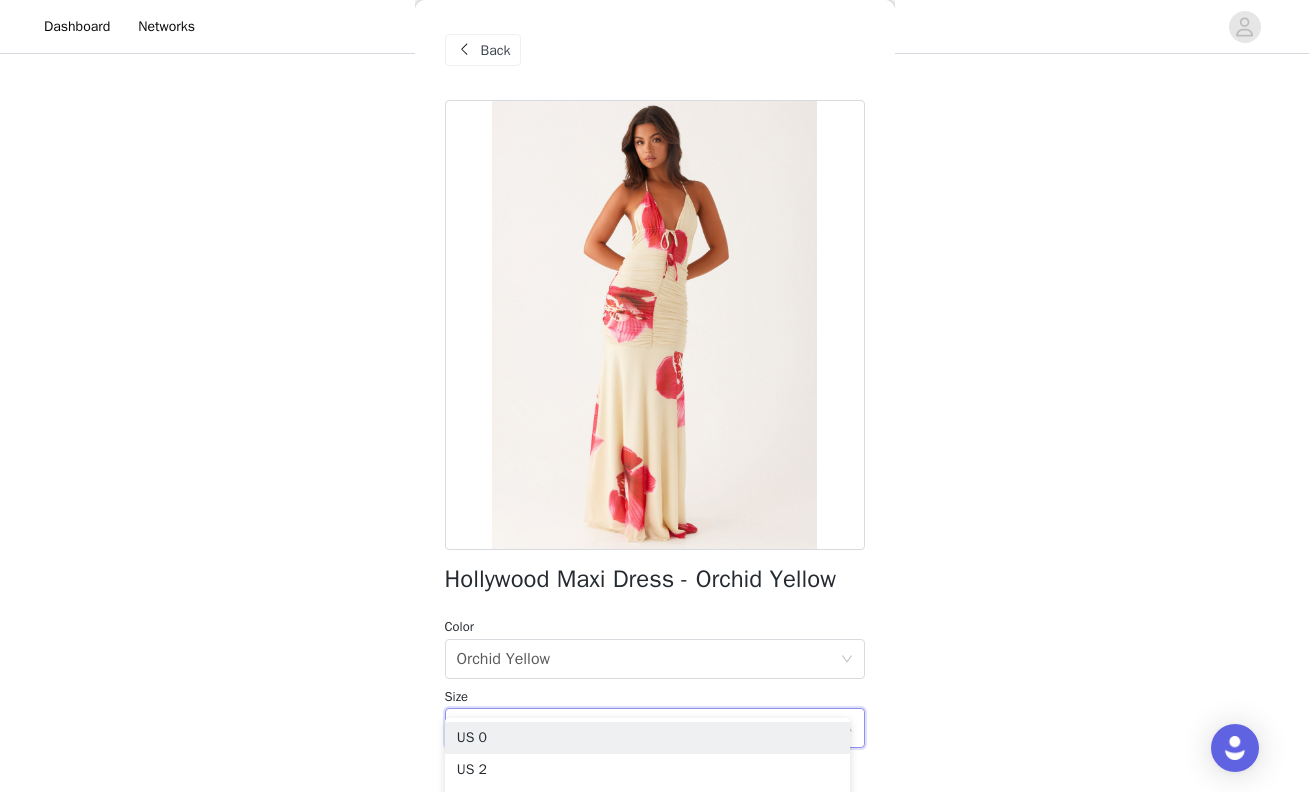 scroll, scrollTop: 229, scrollLeft: 0, axis: vertical 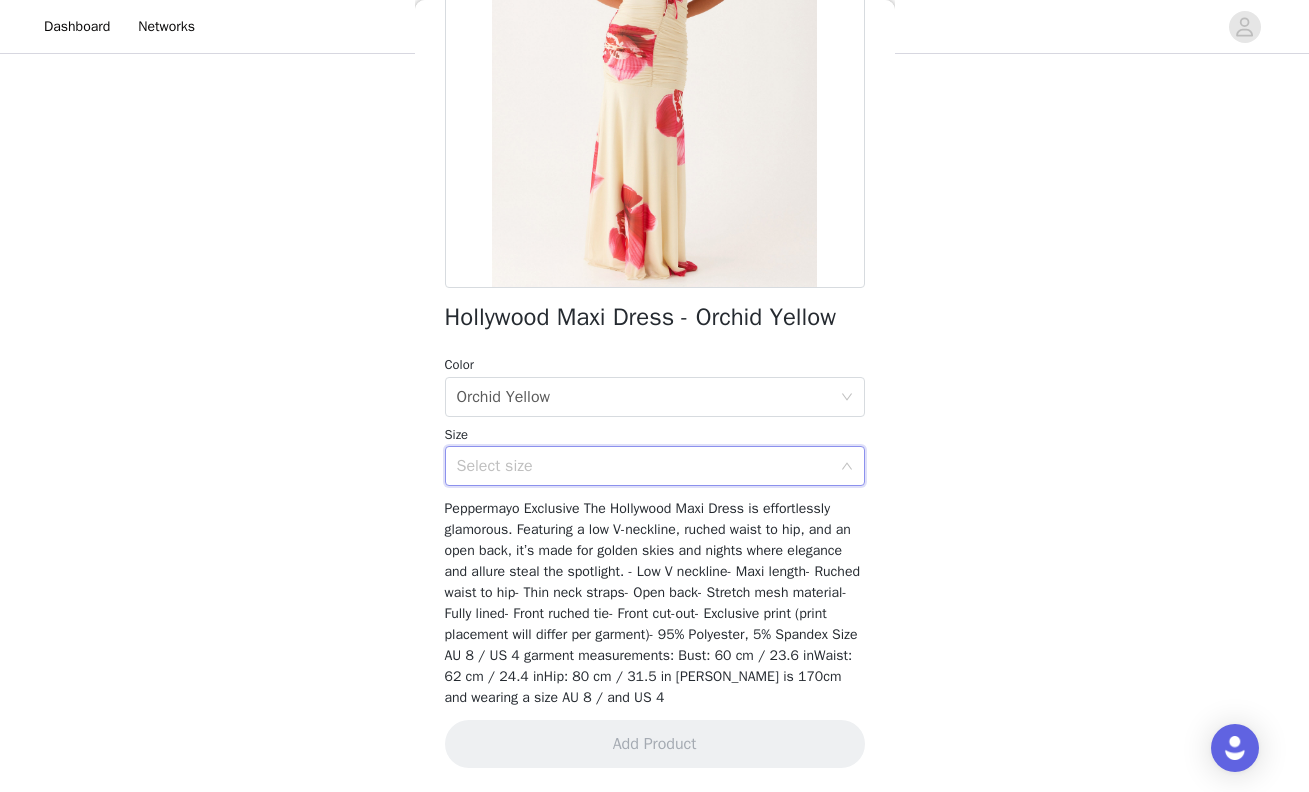 click on "Select size" at bounding box center [648, 466] 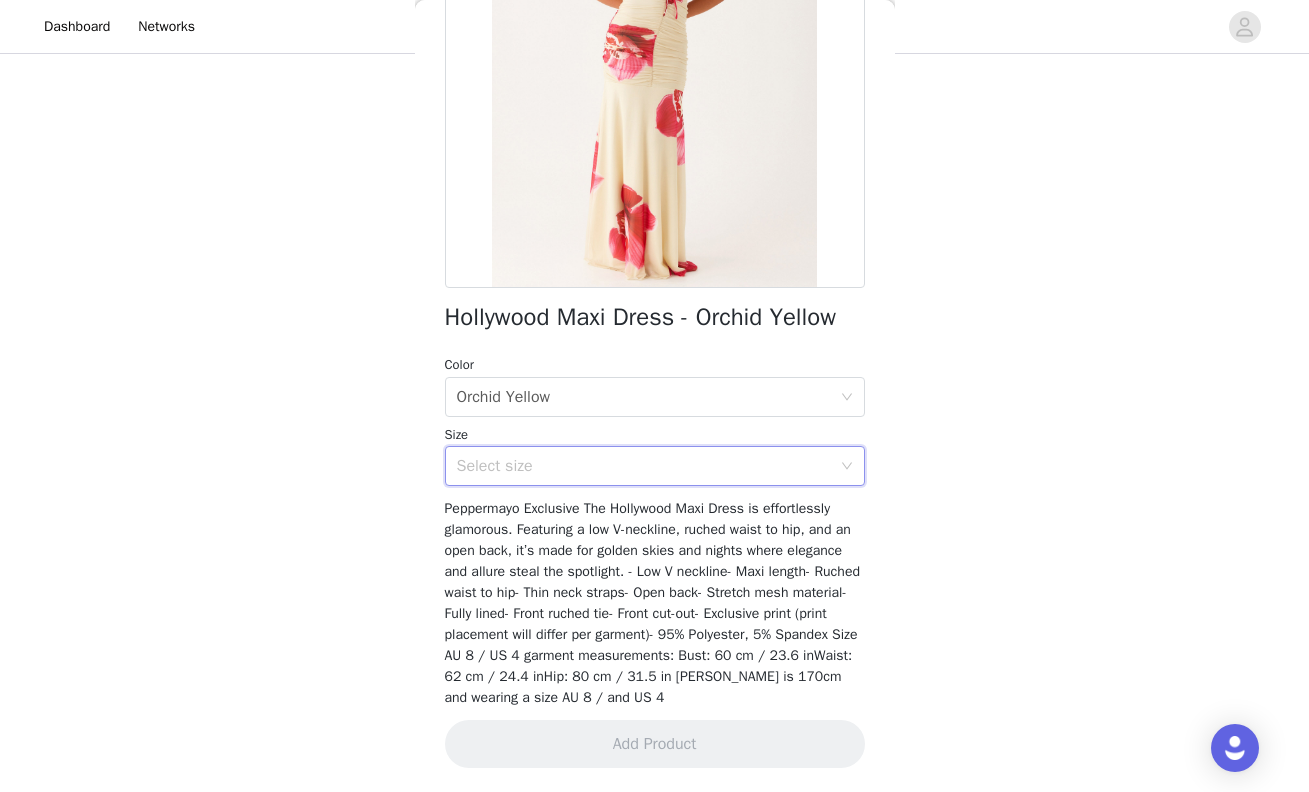 click on "Select size" at bounding box center (644, 466) 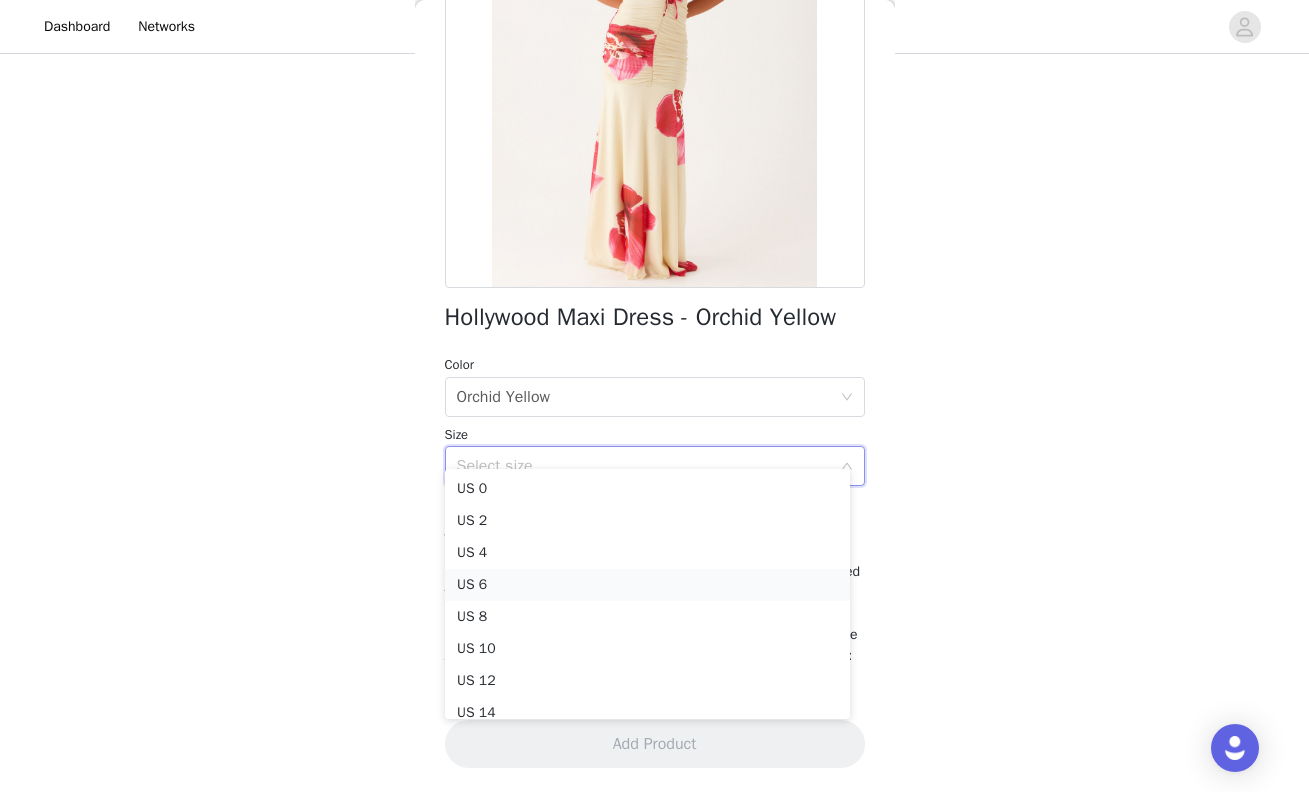 click on "US 6" at bounding box center (647, 585) 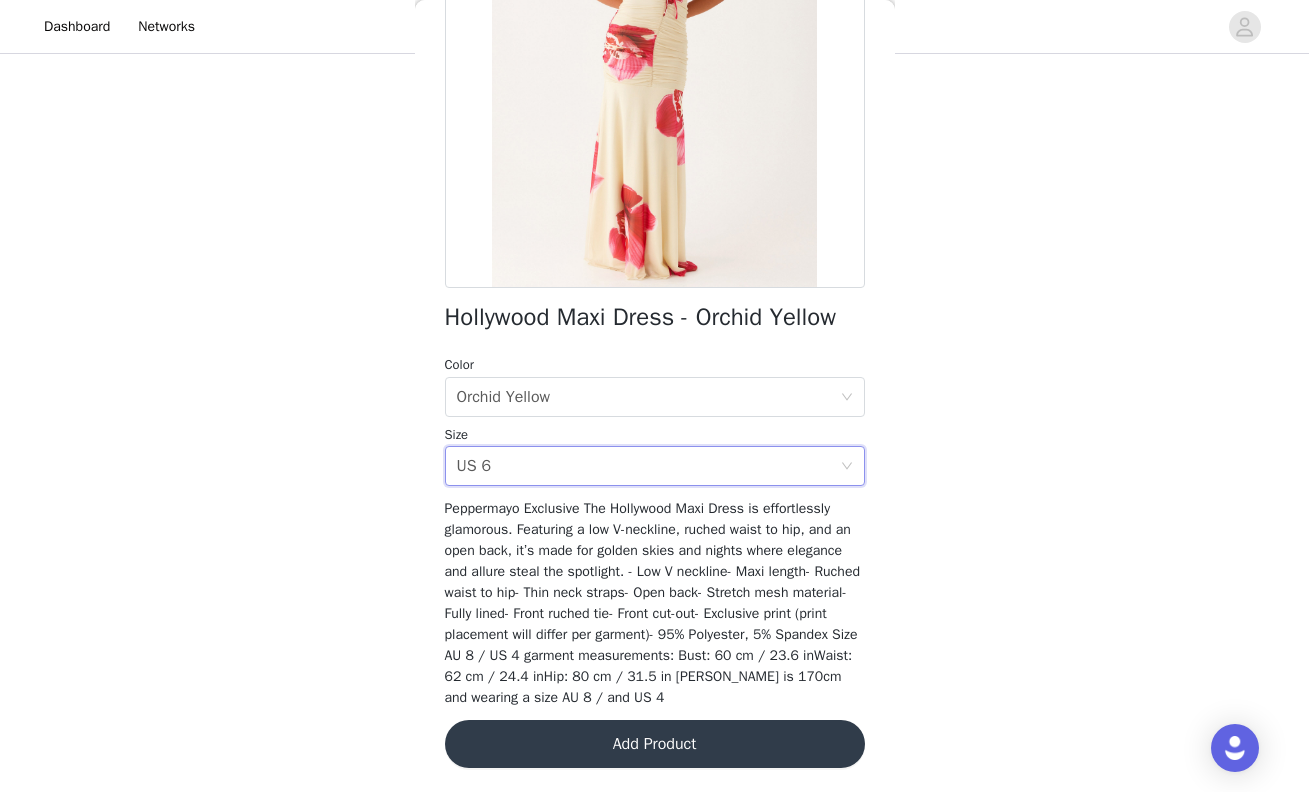 click on "Add Product" at bounding box center [655, 744] 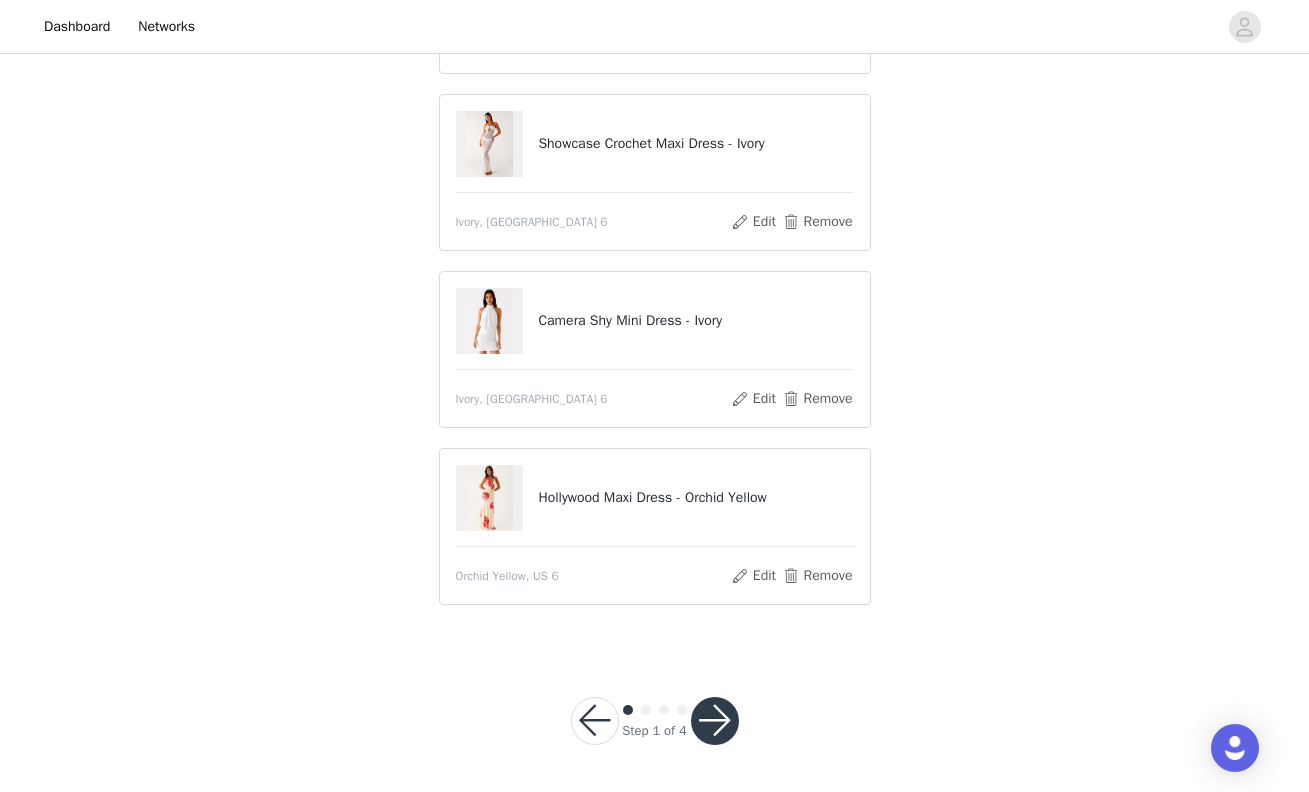 scroll, scrollTop: 324, scrollLeft: 0, axis: vertical 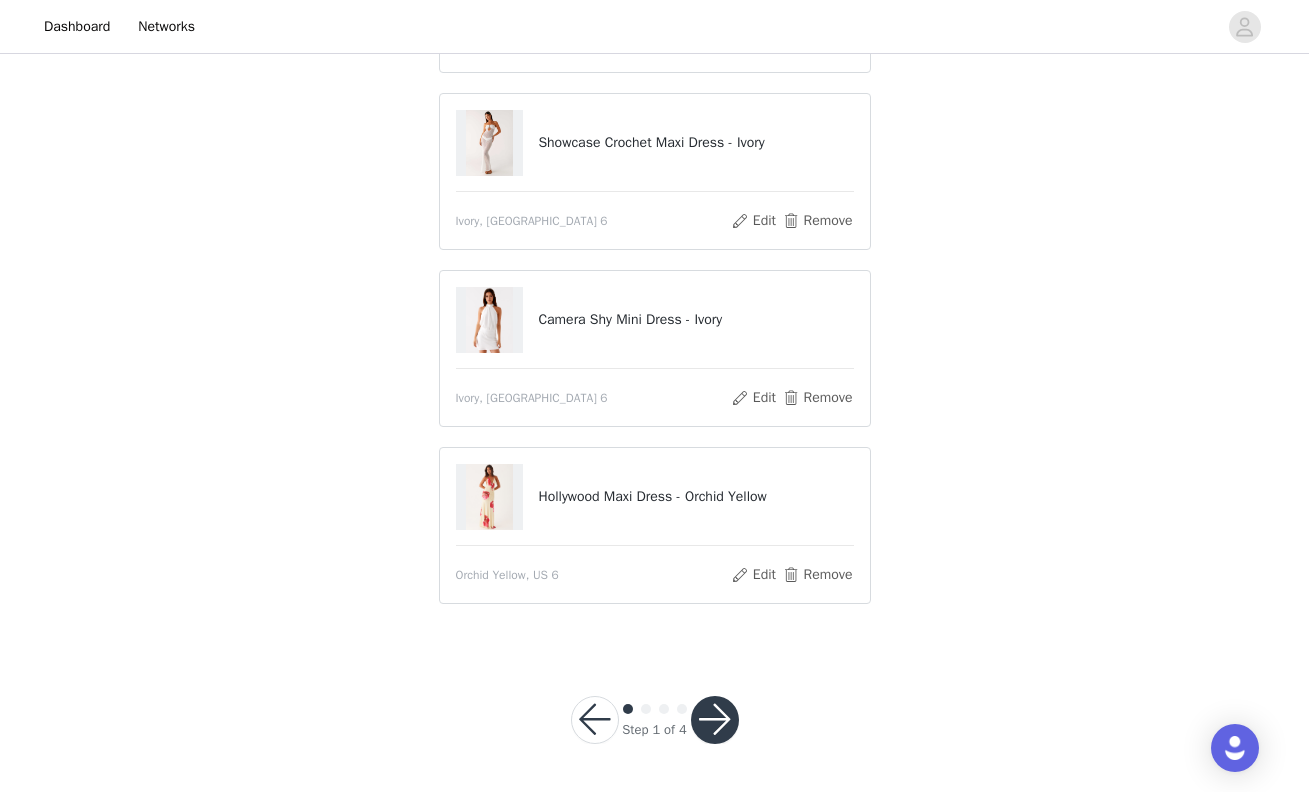 click at bounding box center [715, 720] 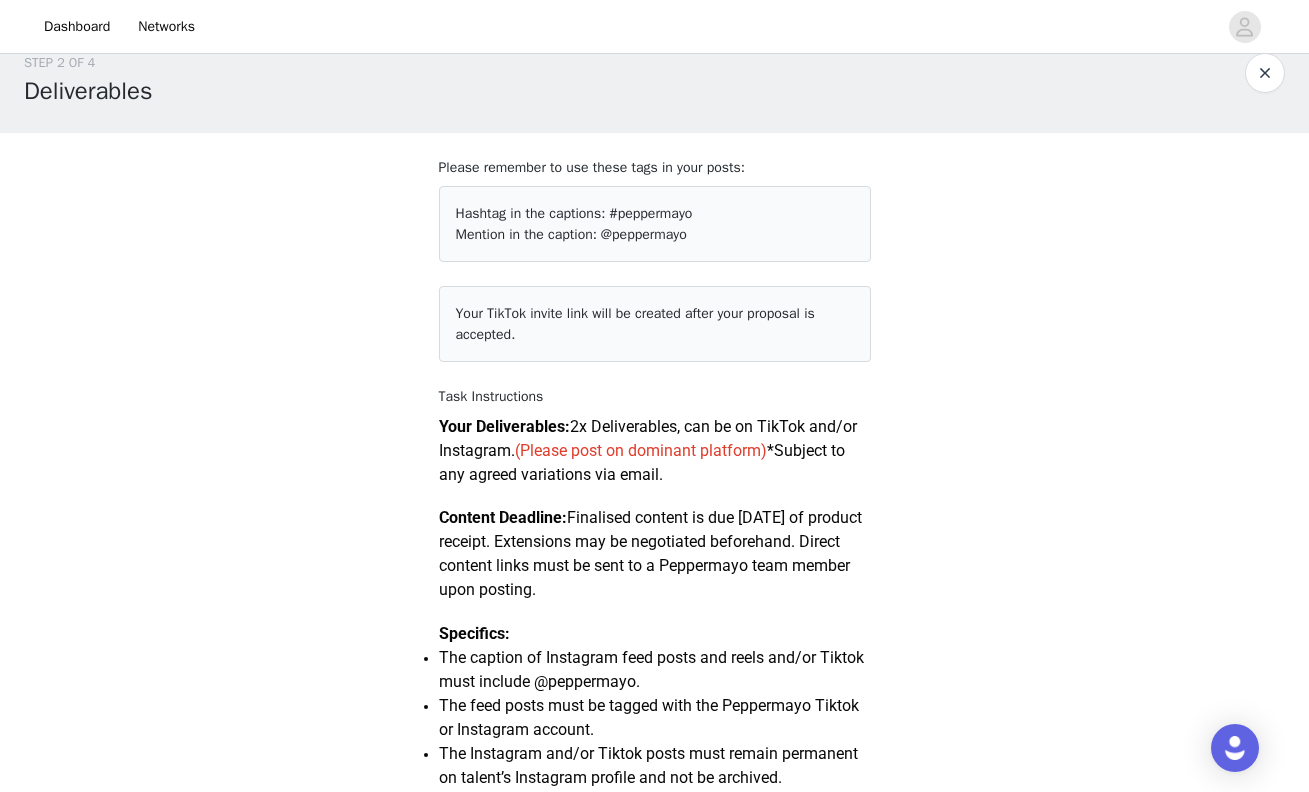 scroll, scrollTop: 32, scrollLeft: 0, axis: vertical 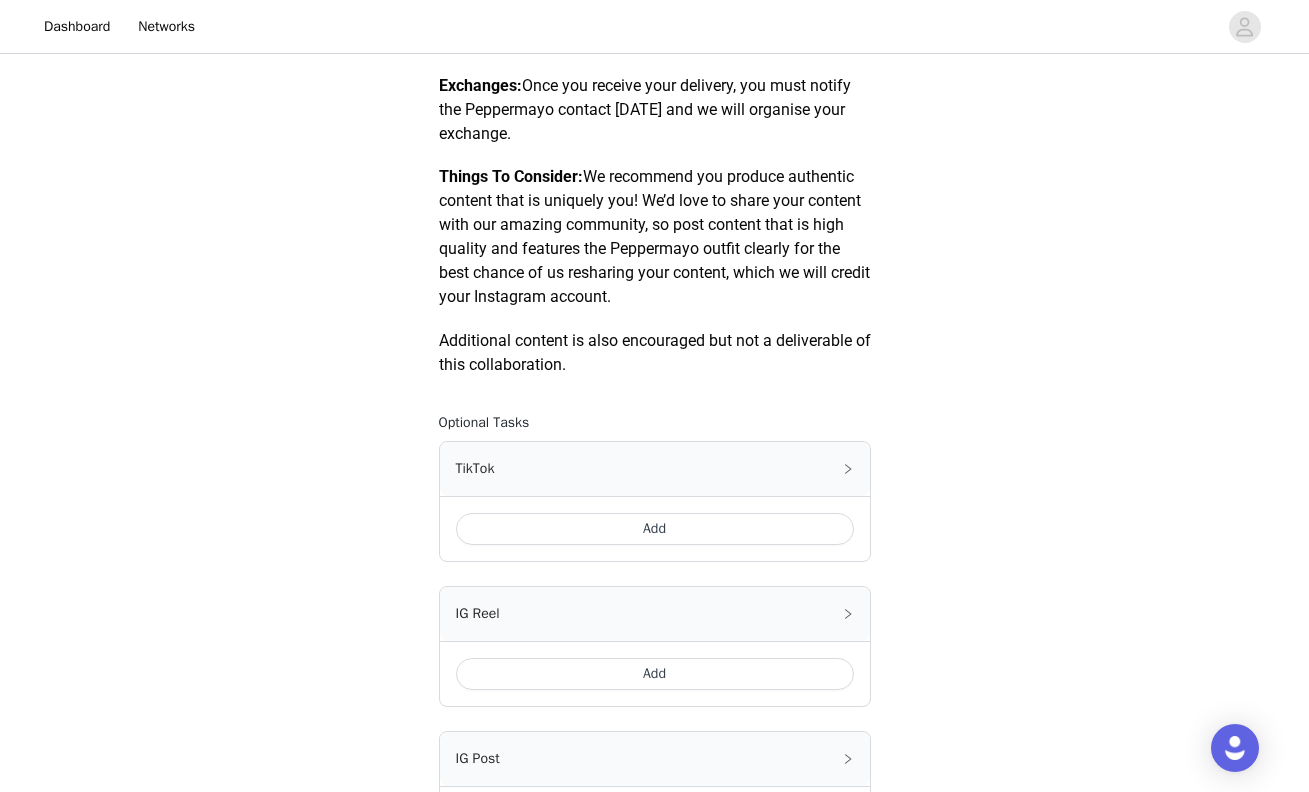 click on "Add" at bounding box center (655, 529) 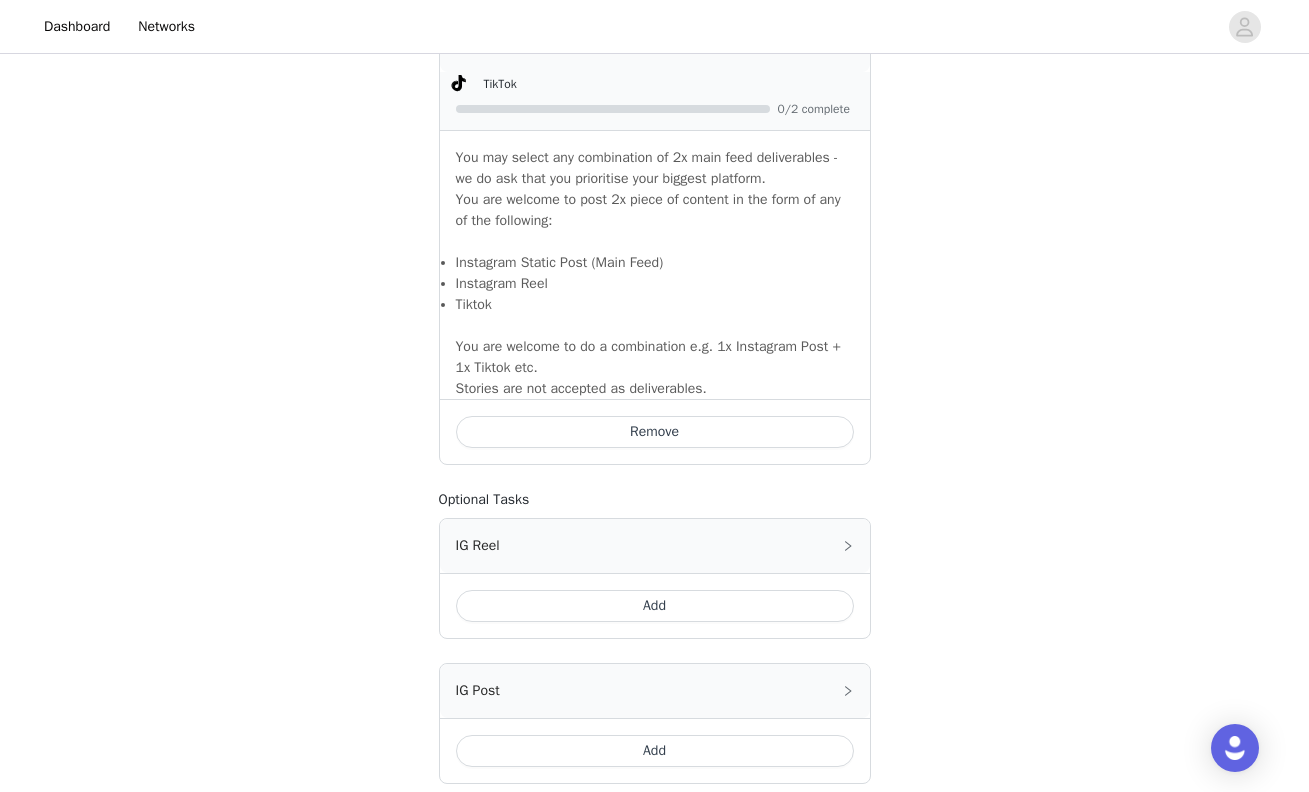 scroll, scrollTop: 1554, scrollLeft: 0, axis: vertical 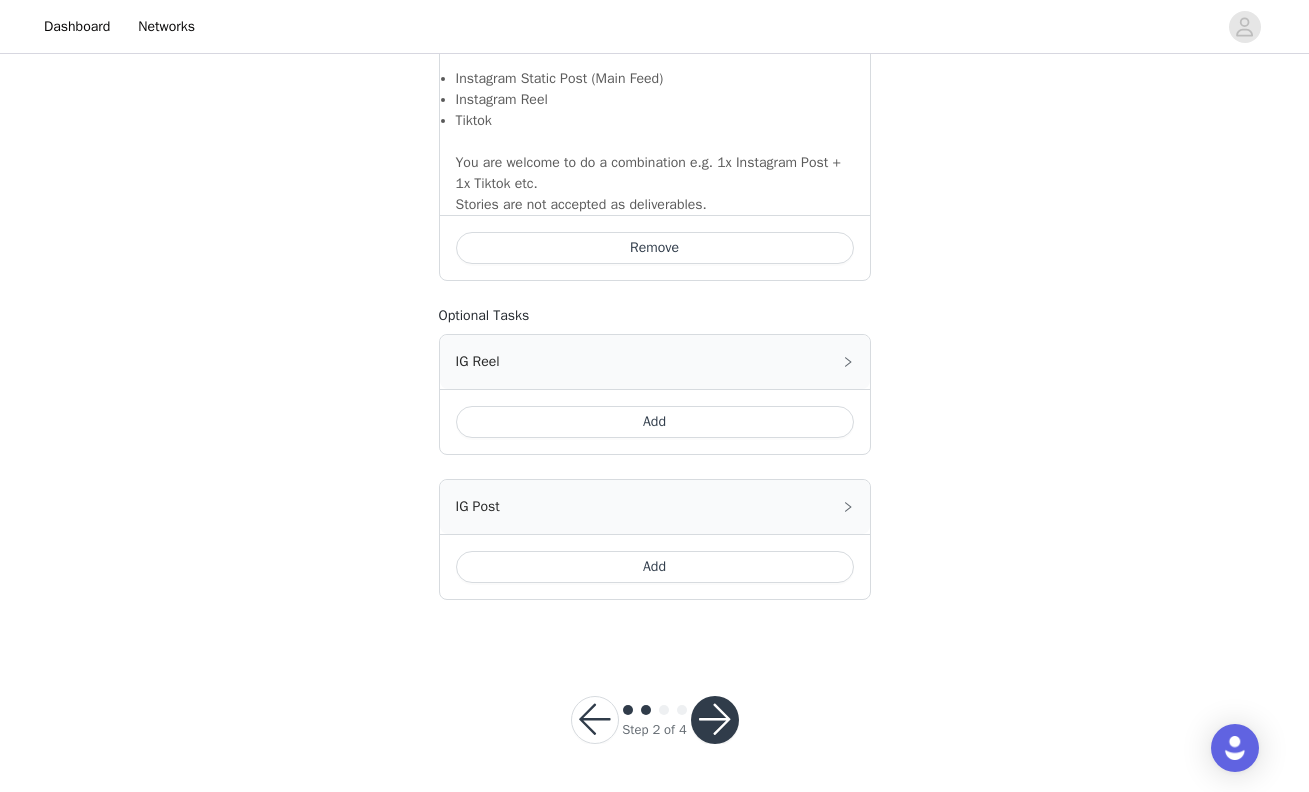 click on "Add" at bounding box center [655, 422] 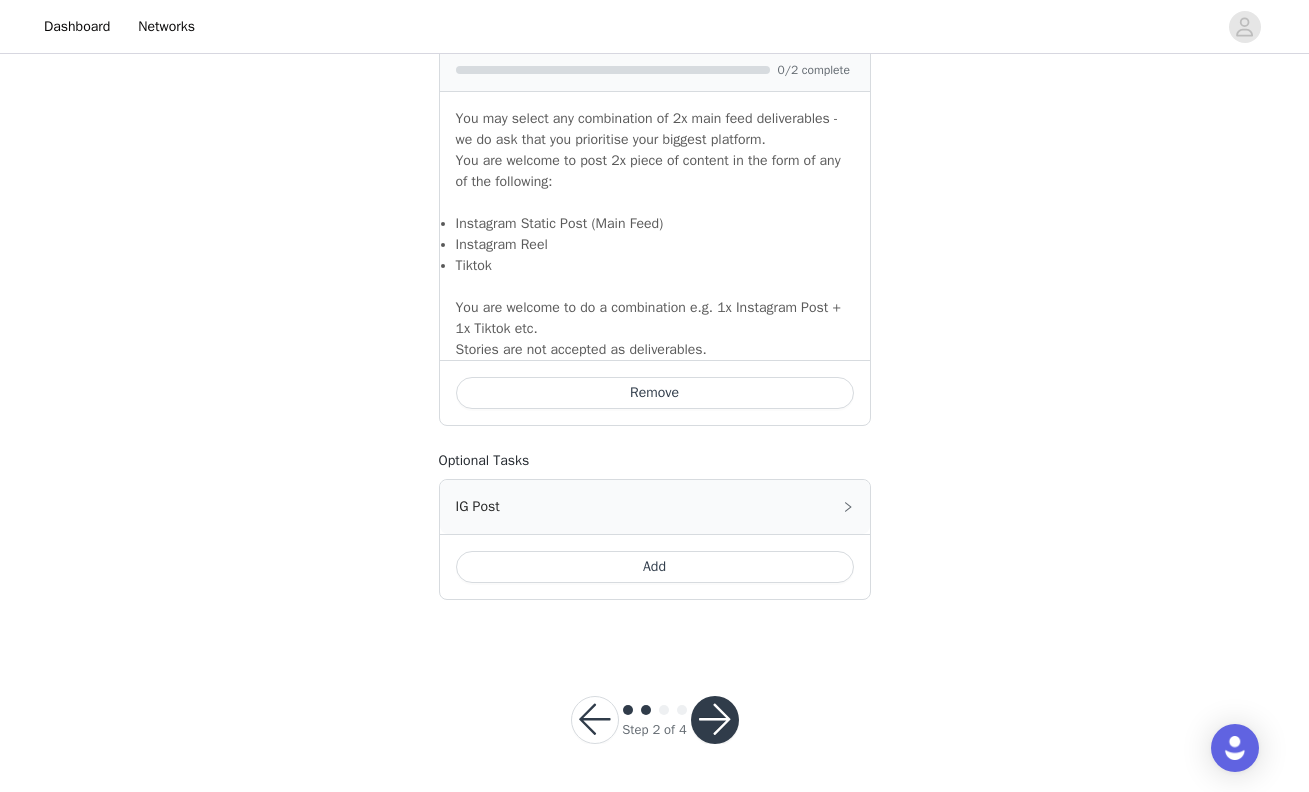 scroll, scrollTop: 1899, scrollLeft: 0, axis: vertical 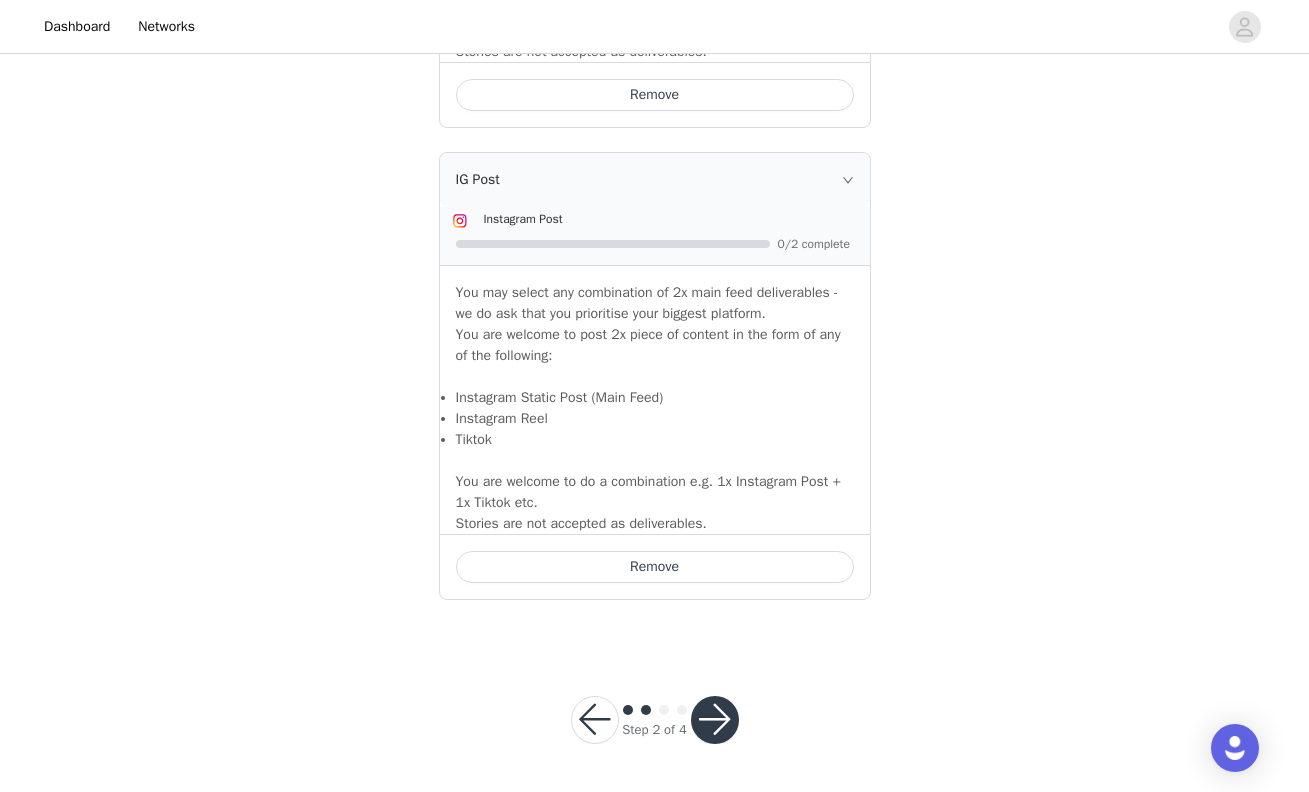 click at bounding box center (715, 720) 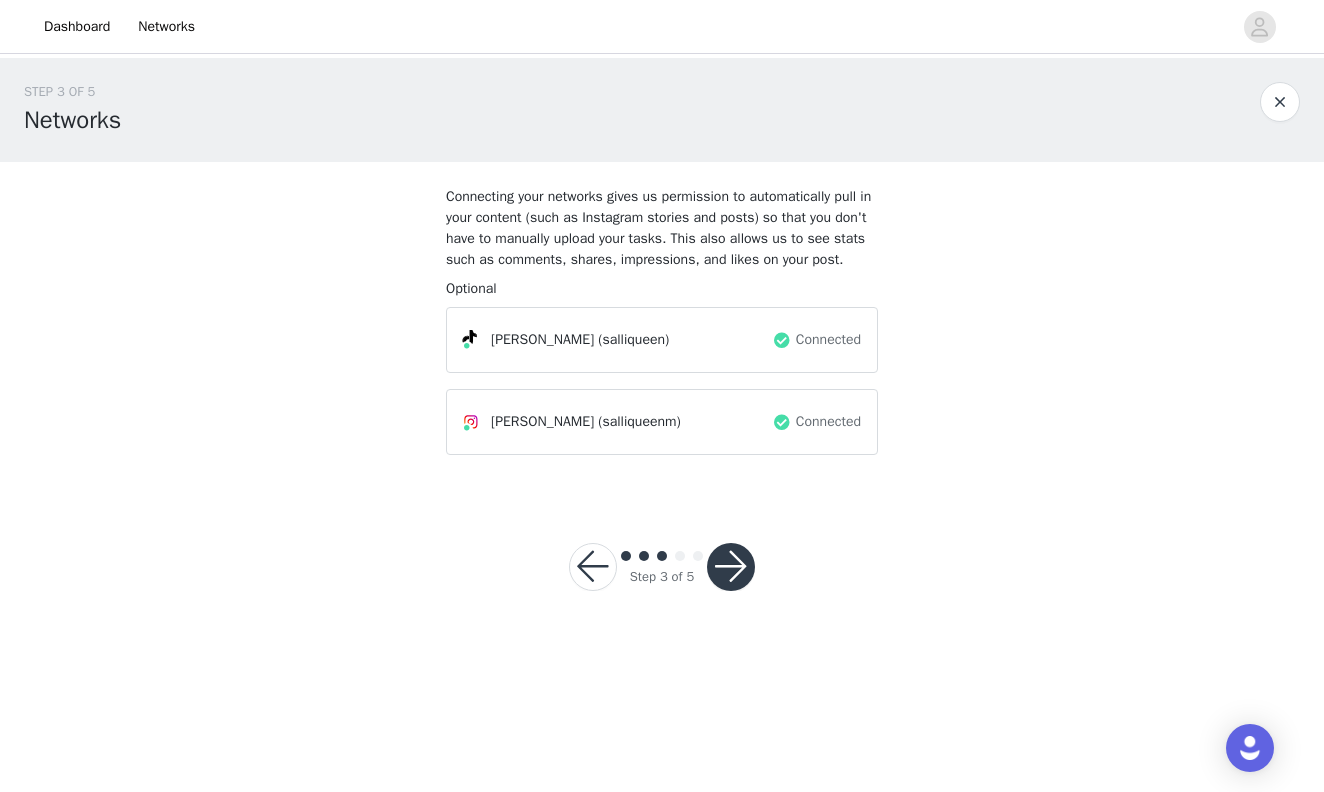 scroll, scrollTop: 2214, scrollLeft: 0, axis: vertical 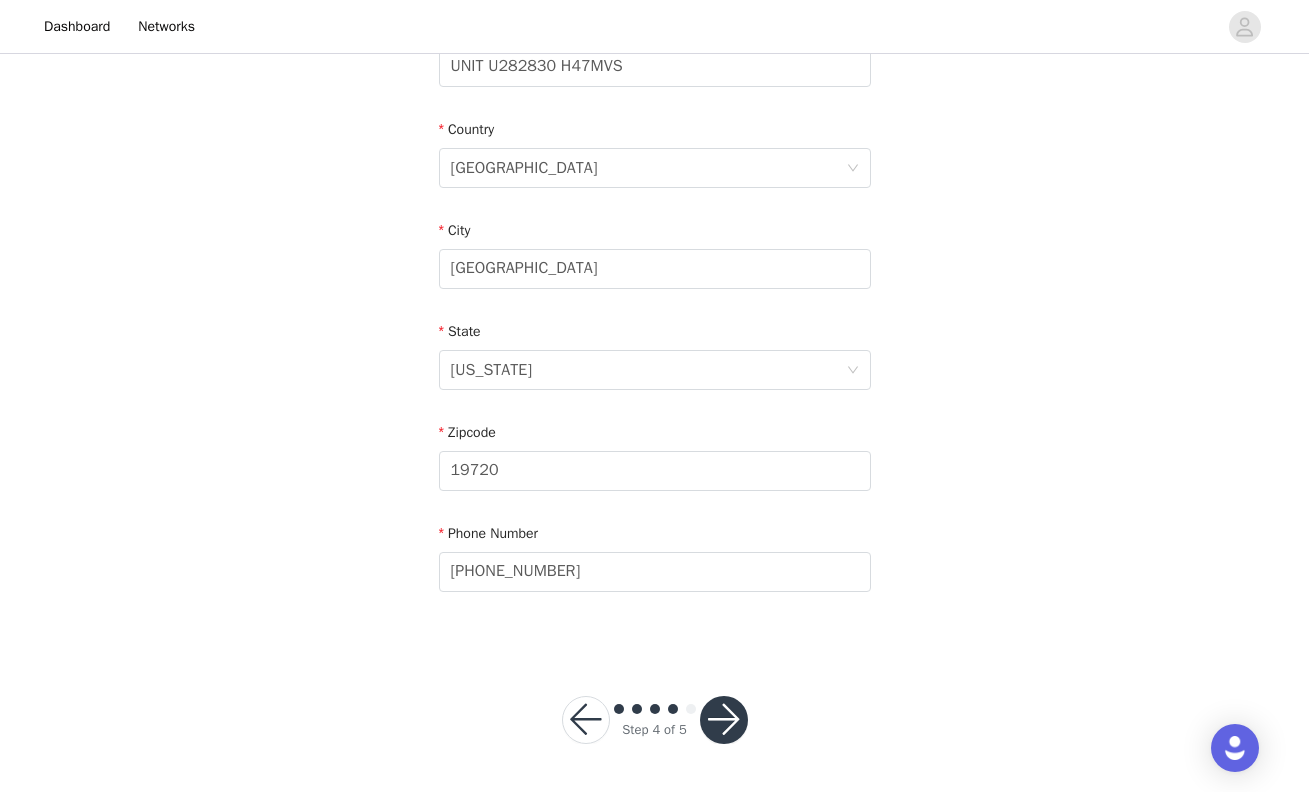 click at bounding box center [724, 720] 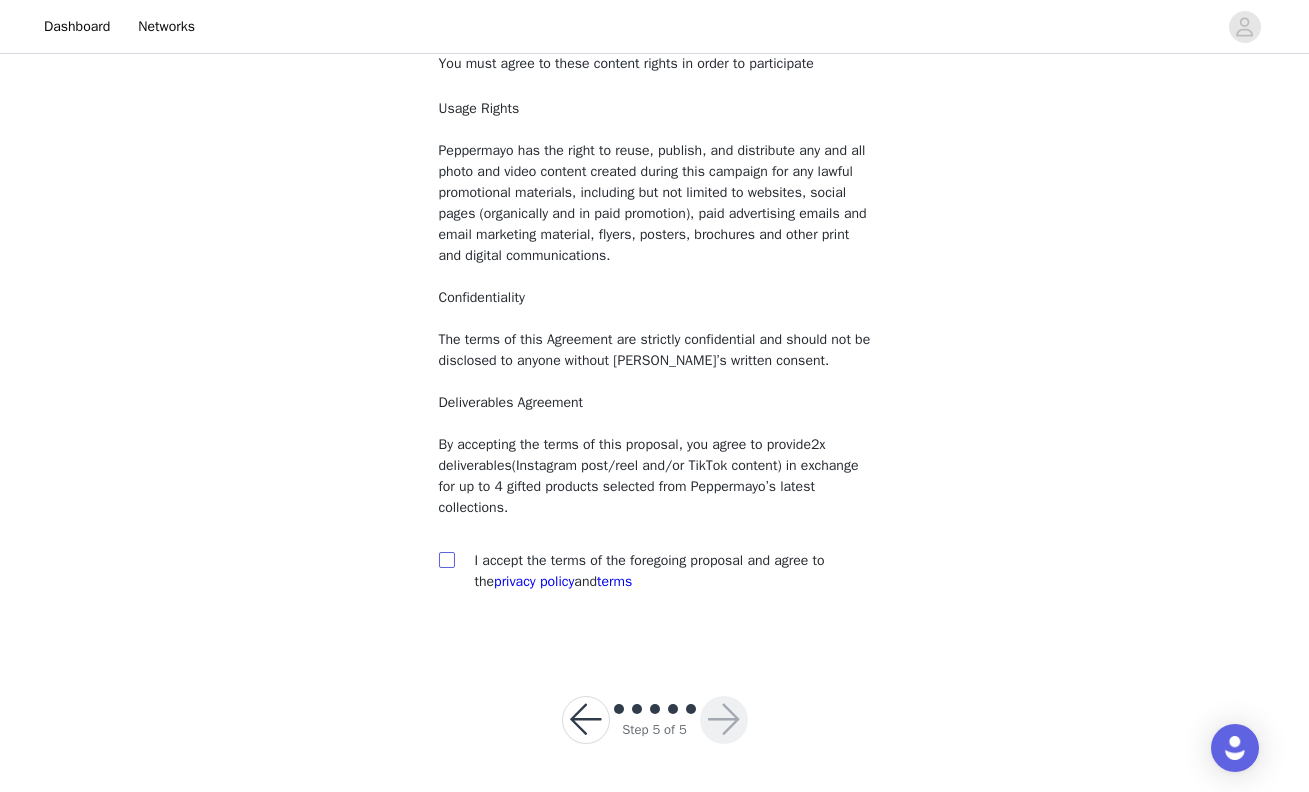 click at bounding box center (446, 559) 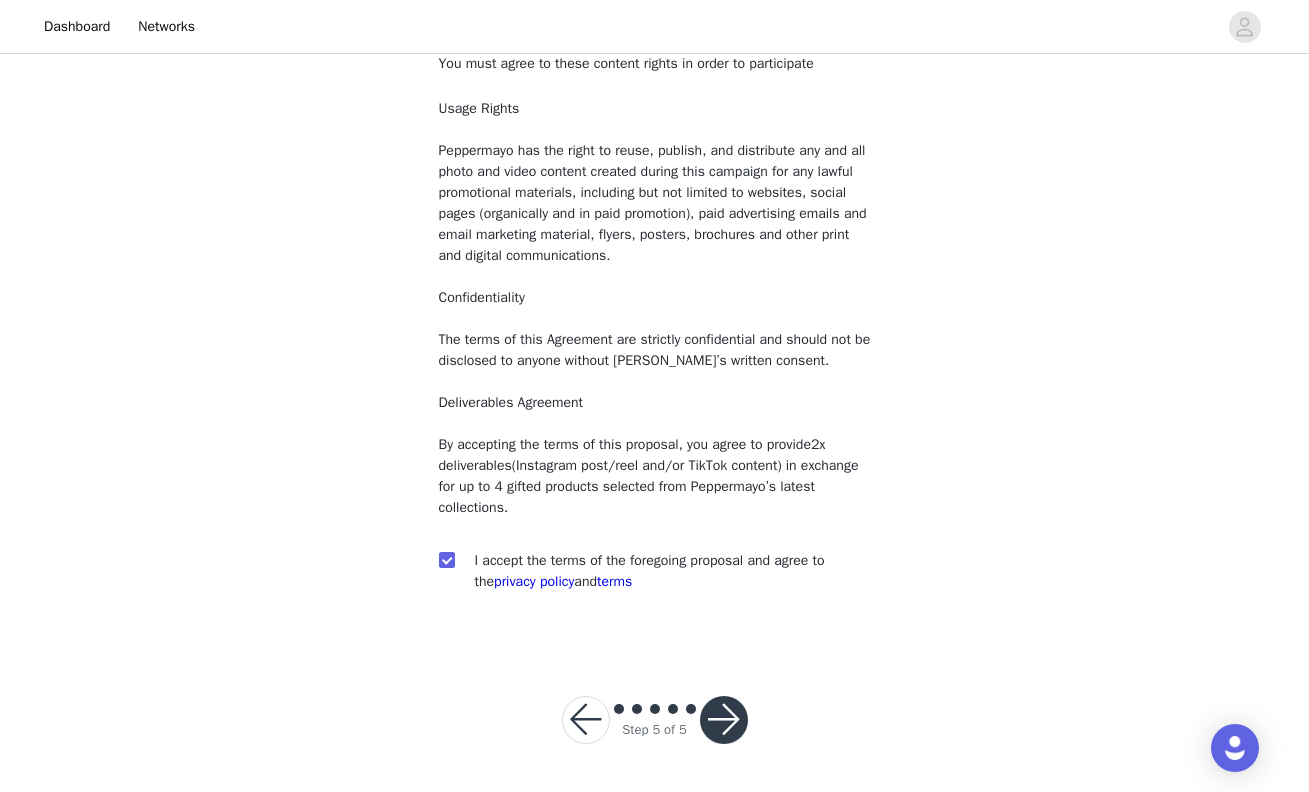 scroll, scrollTop: 142, scrollLeft: 0, axis: vertical 